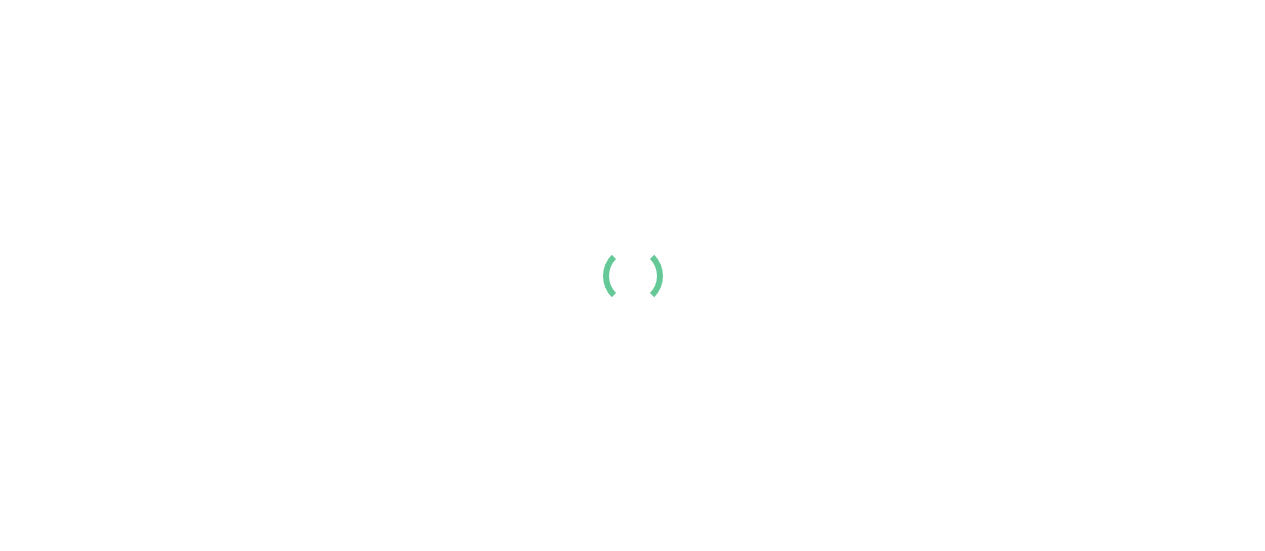 scroll, scrollTop: 0, scrollLeft: 0, axis: both 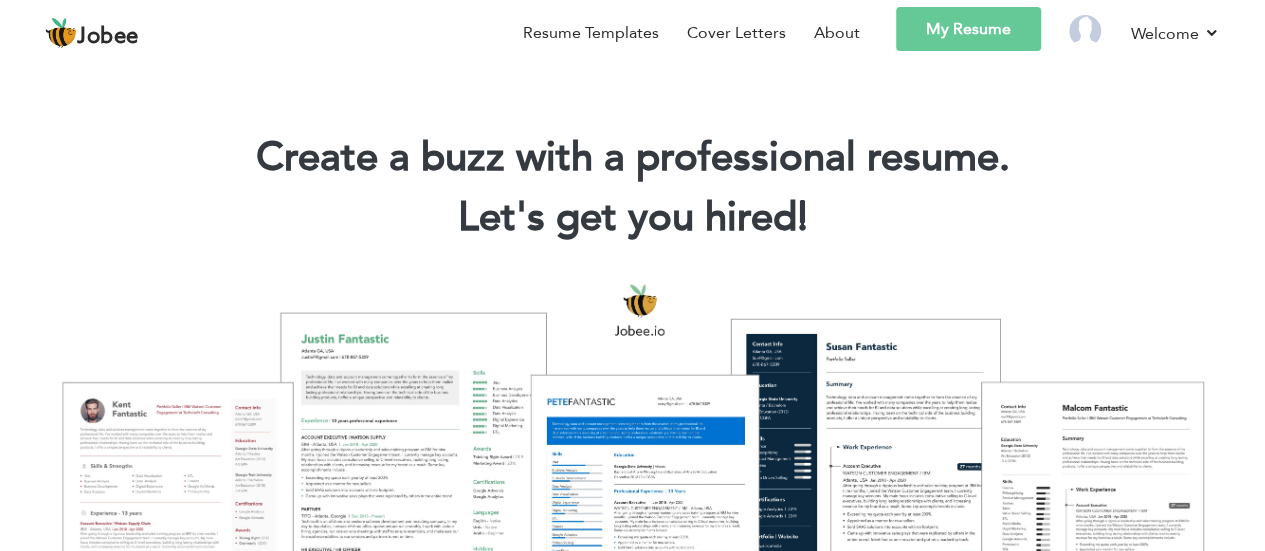 click on "My Resume" at bounding box center [968, 29] 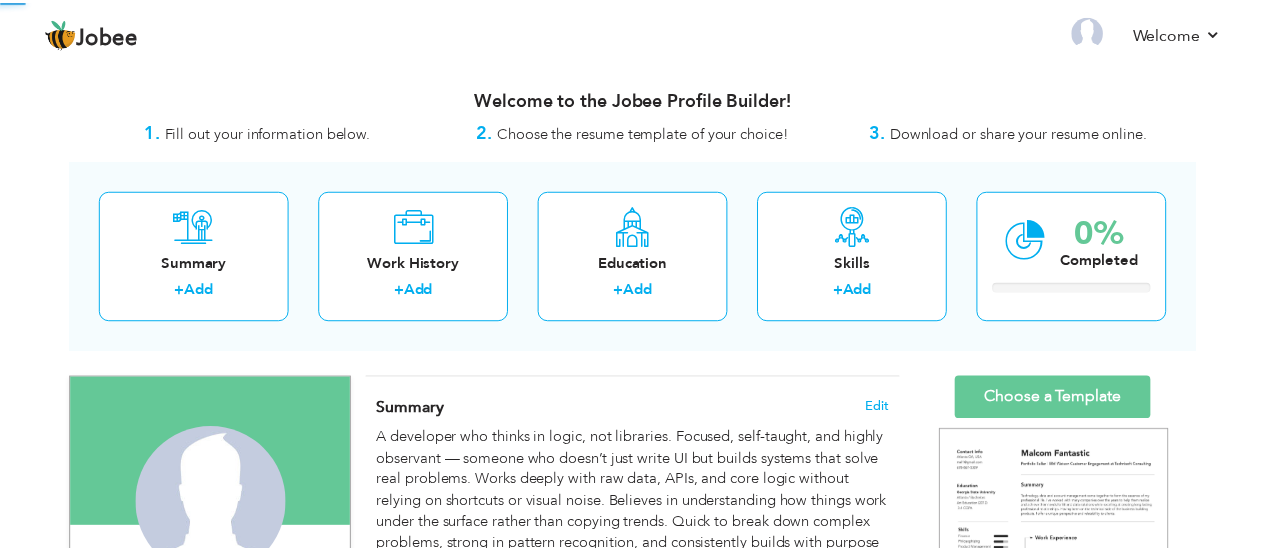 scroll, scrollTop: 0, scrollLeft: 0, axis: both 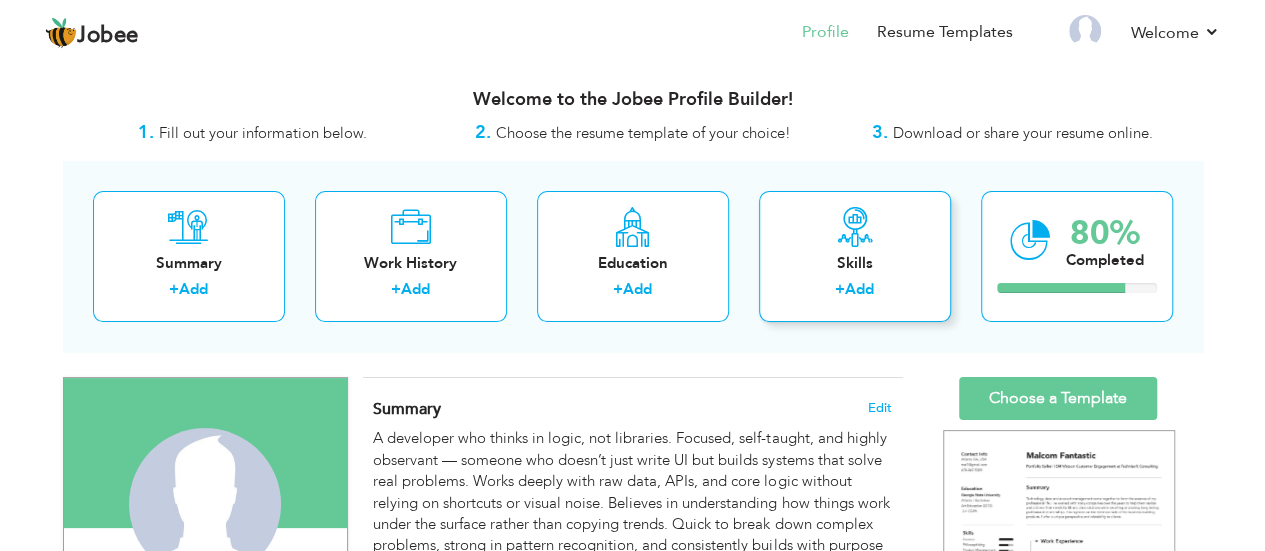 click on "+  Add" at bounding box center [855, 292] 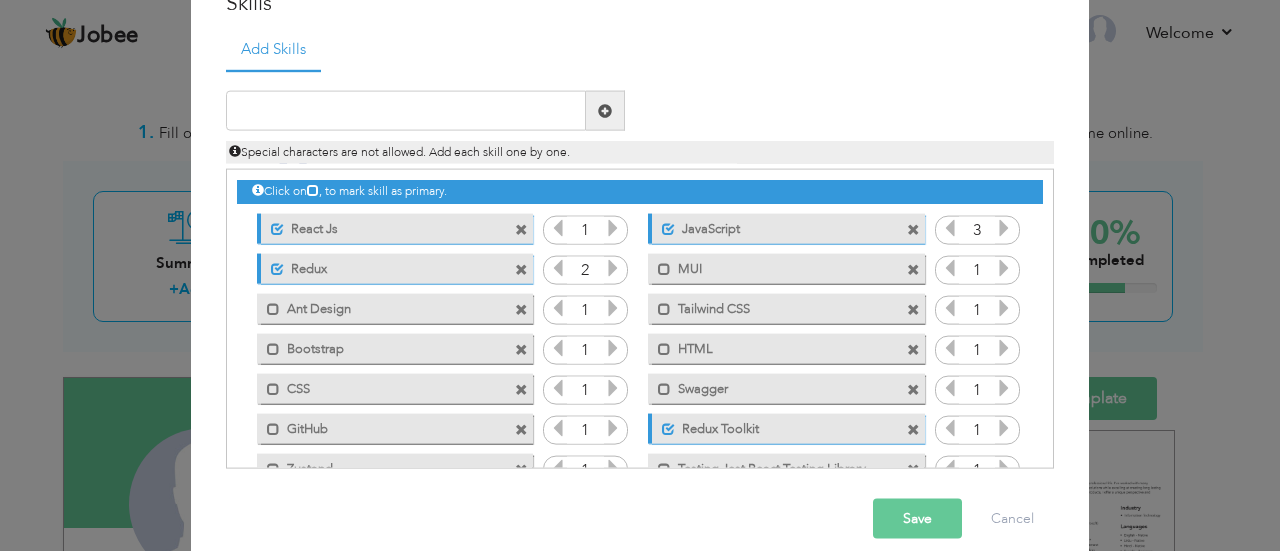 scroll, scrollTop: 110, scrollLeft: 0, axis: vertical 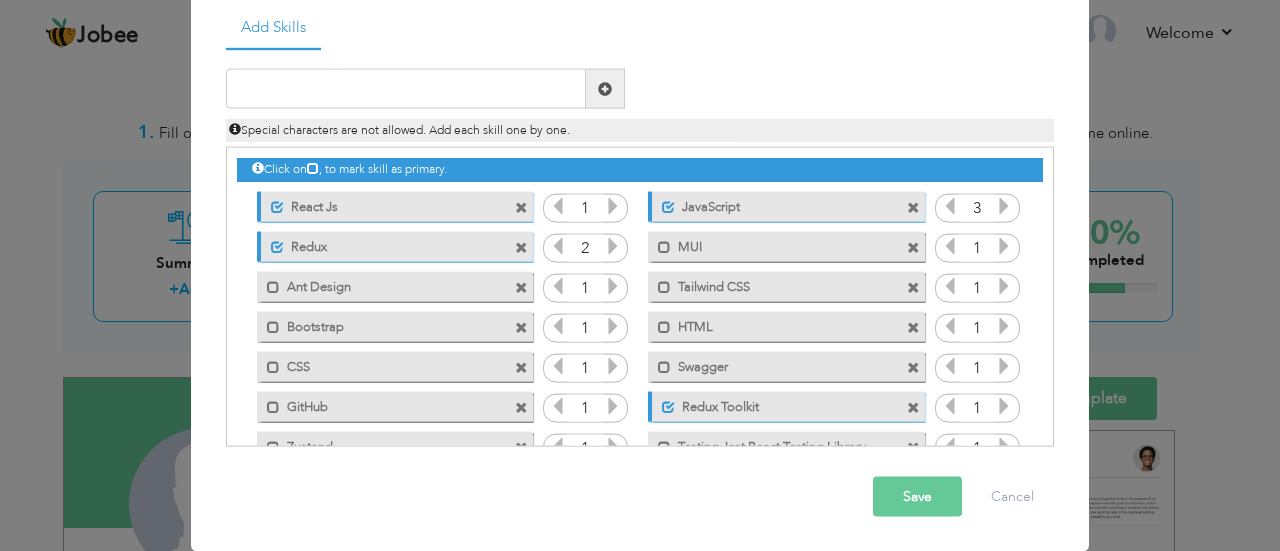 click at bounding box center [558, 246] 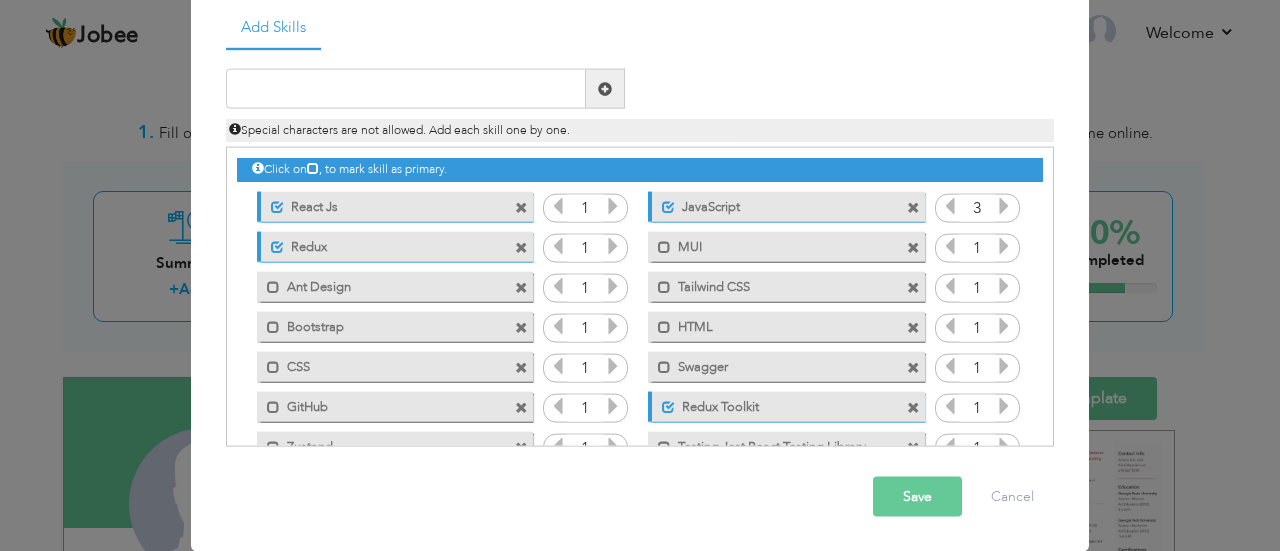 drag, startPoint x: 1046, startPoint y: 195, endPoint x: 1041, endPoint y: 291, distance: 96.13012 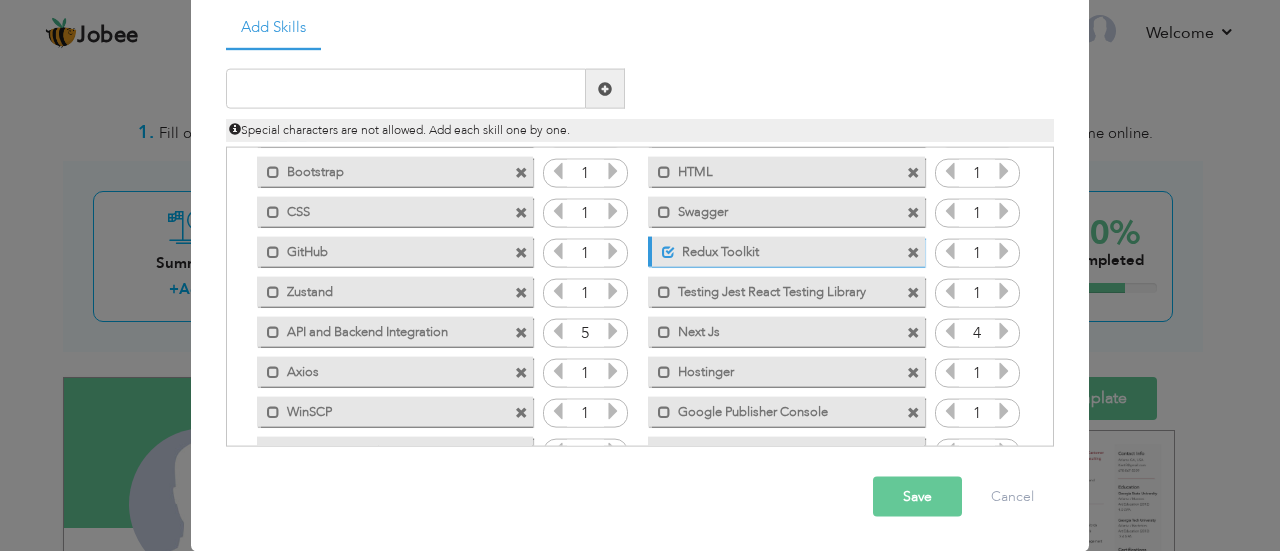 scroll, scrollTop: 135, scrollLeft: 0, axis: vertical 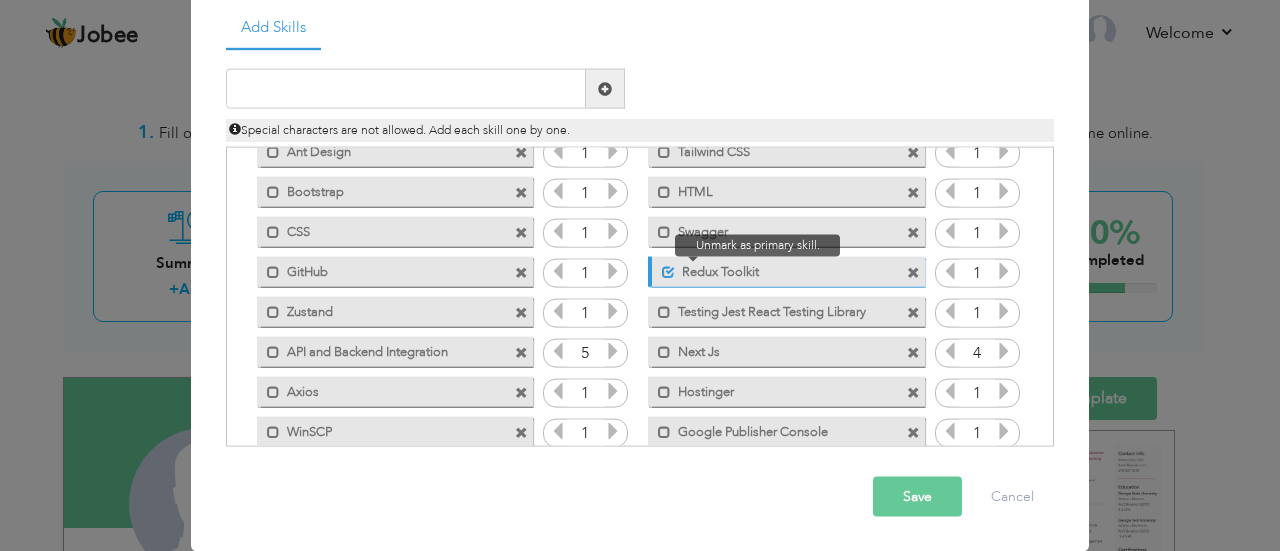 click at bounding box center (668, 271) 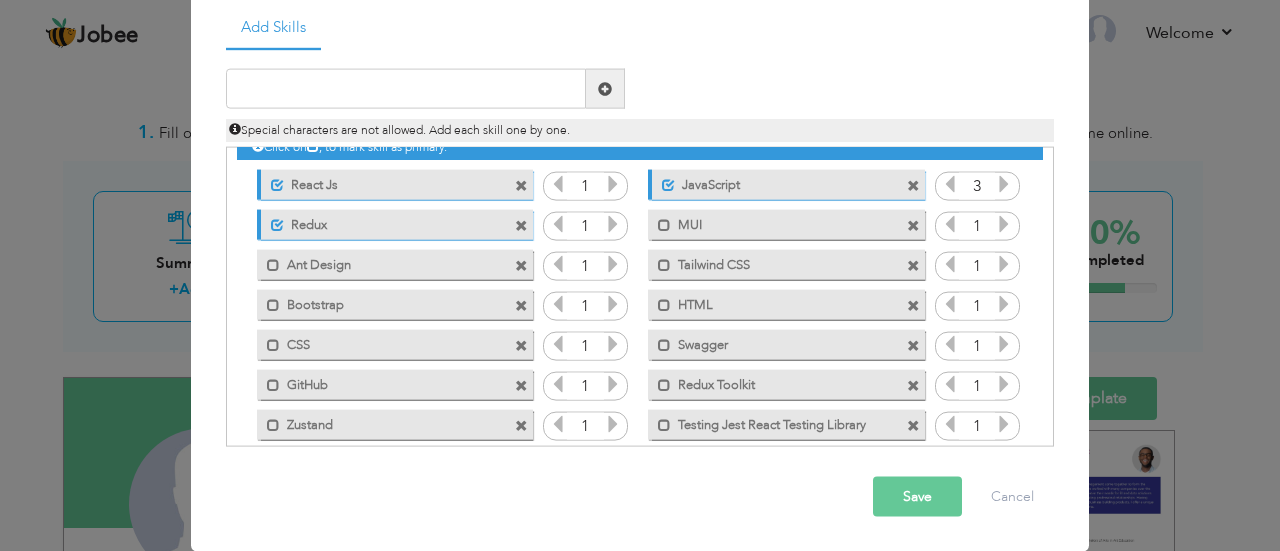 scroll, scrollTop: 0, scrollLeft: 0, axis: both 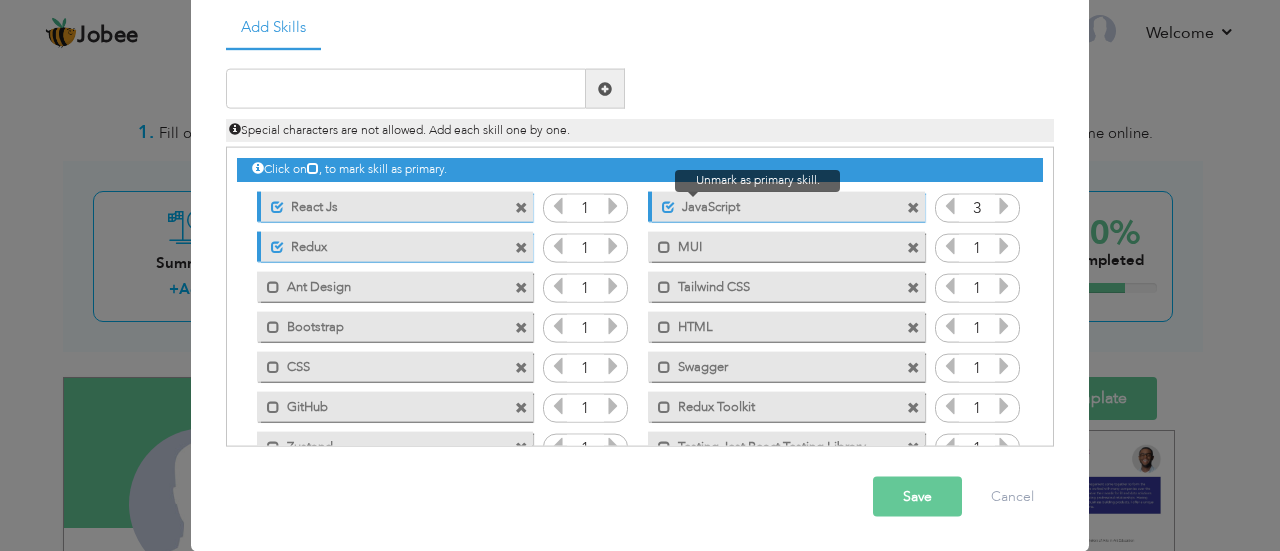 click at bounding box center (668, 206) 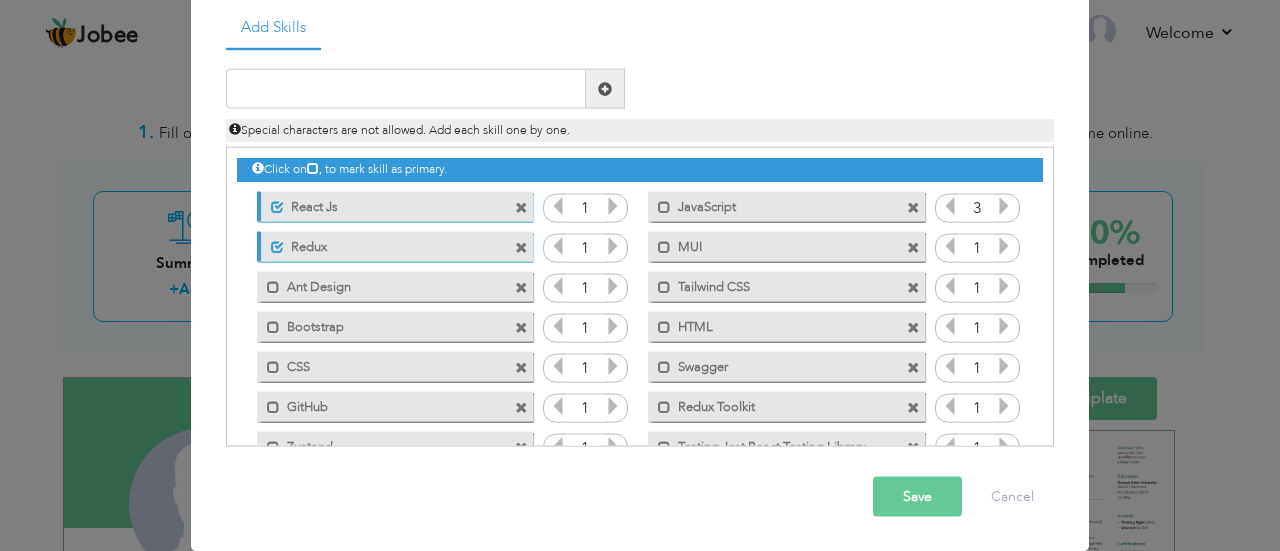 click on "Unmark as primary skill.
Redux" at bounding box center [395, 246] 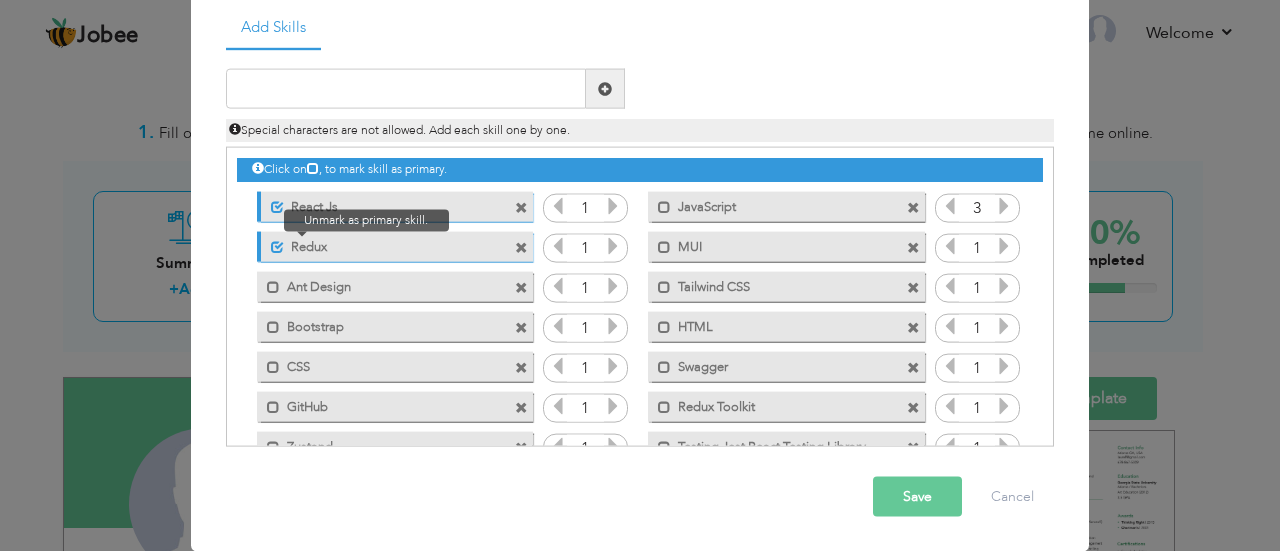 click at bounding box center (277, 246) 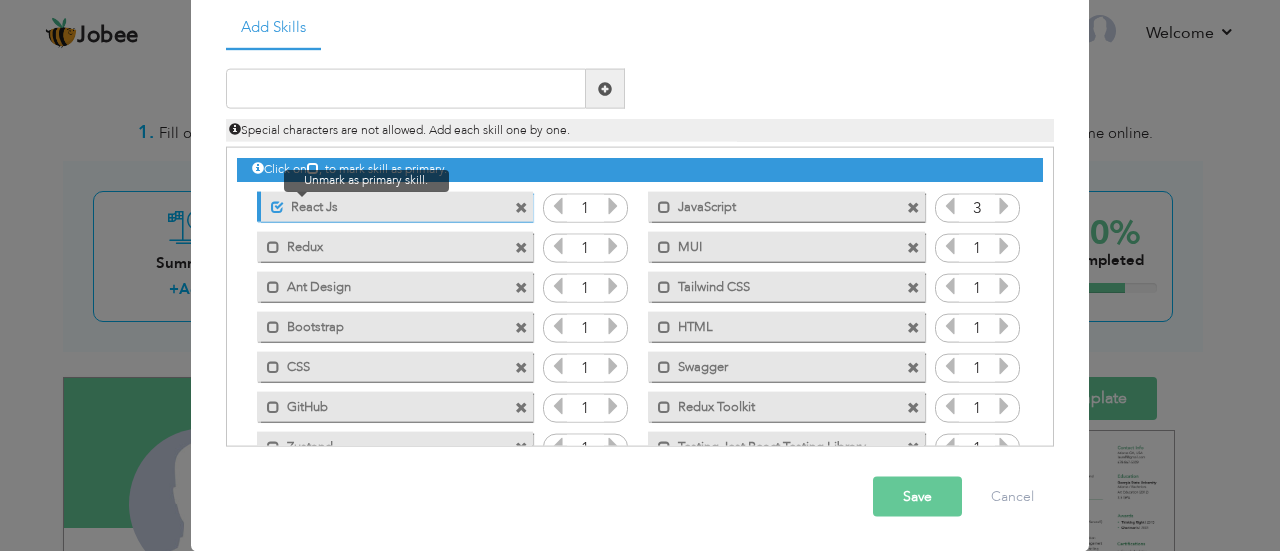 click at bounding box center (277, 206) 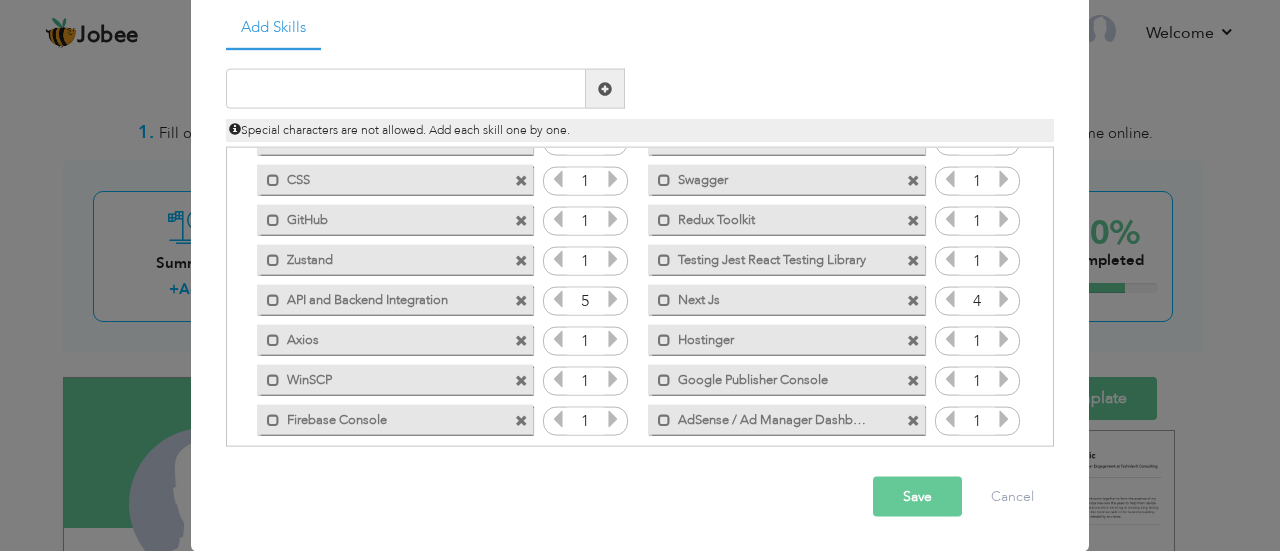 scroll, scrollTop: 204, scrollLeft: 0, axis: vertical 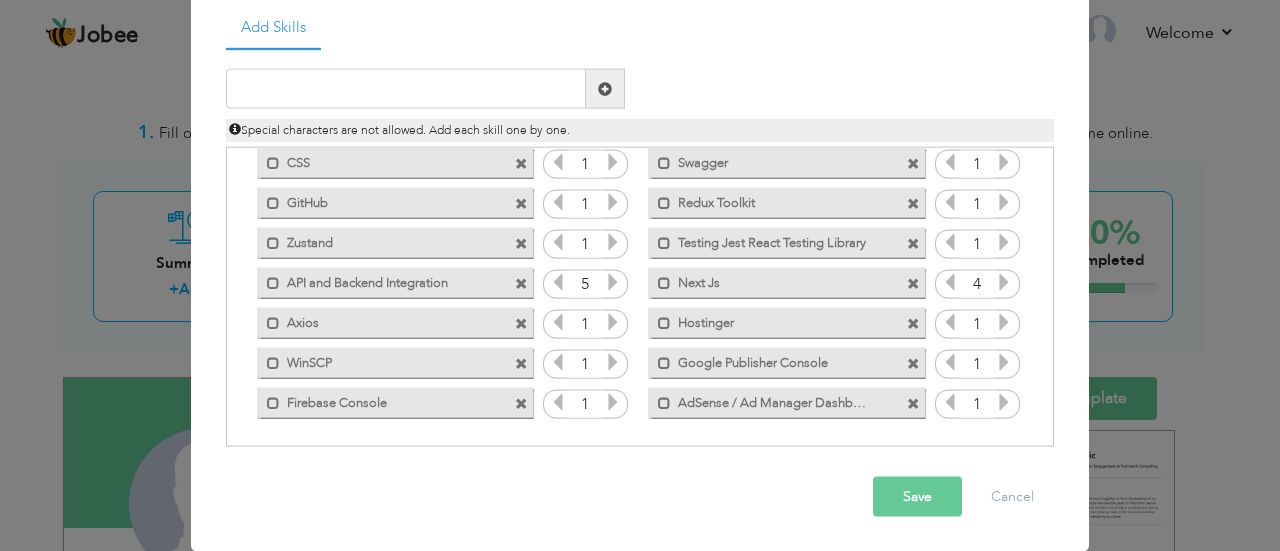 click at bounding box center (950, 282) 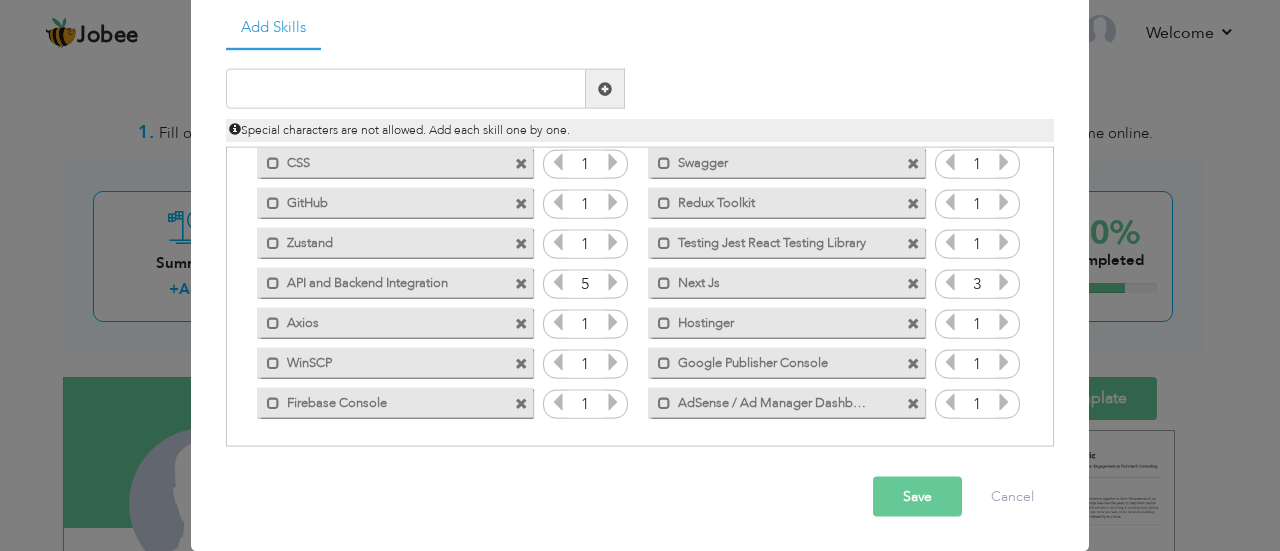 click at bounding box center (950, 282) 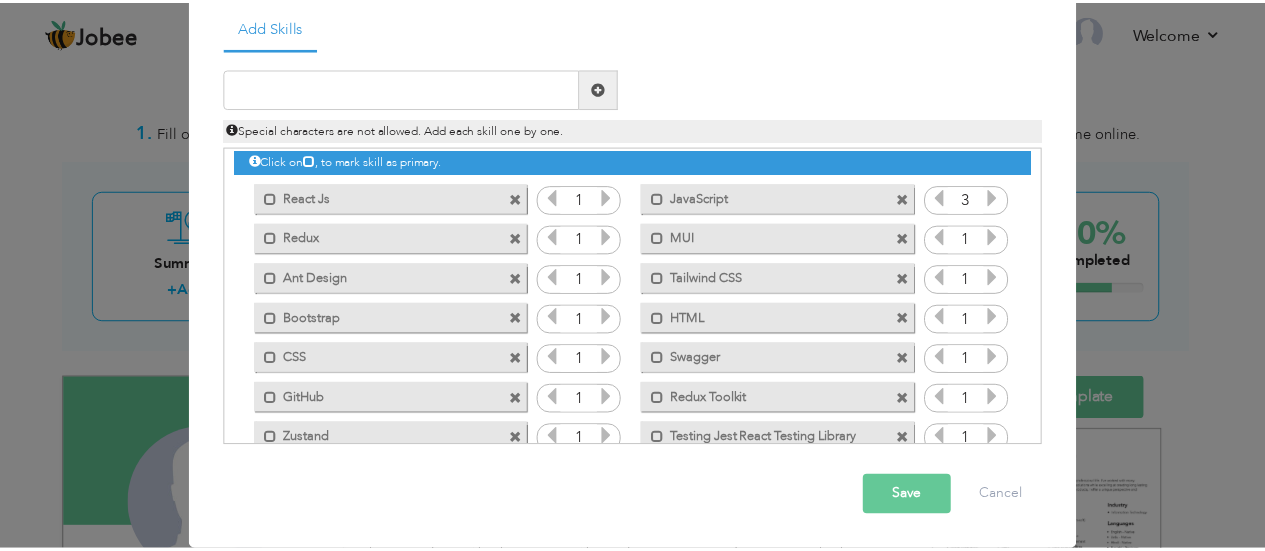 scroll, scrollTop: 0, scrollLeft: 0, axis: both 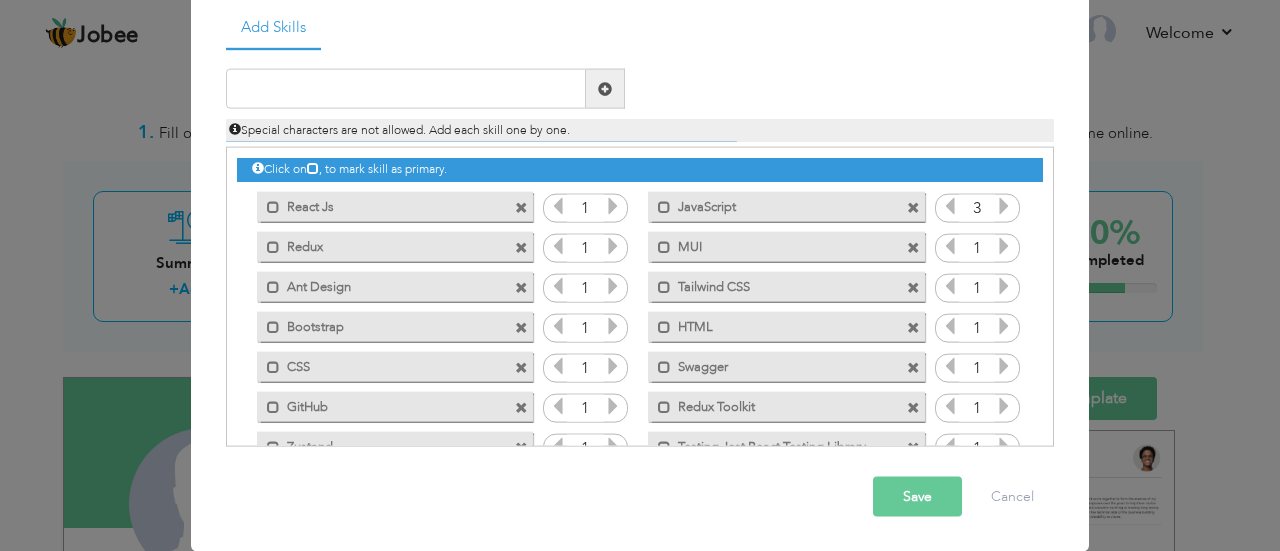 click at bounding box center [613, 246] 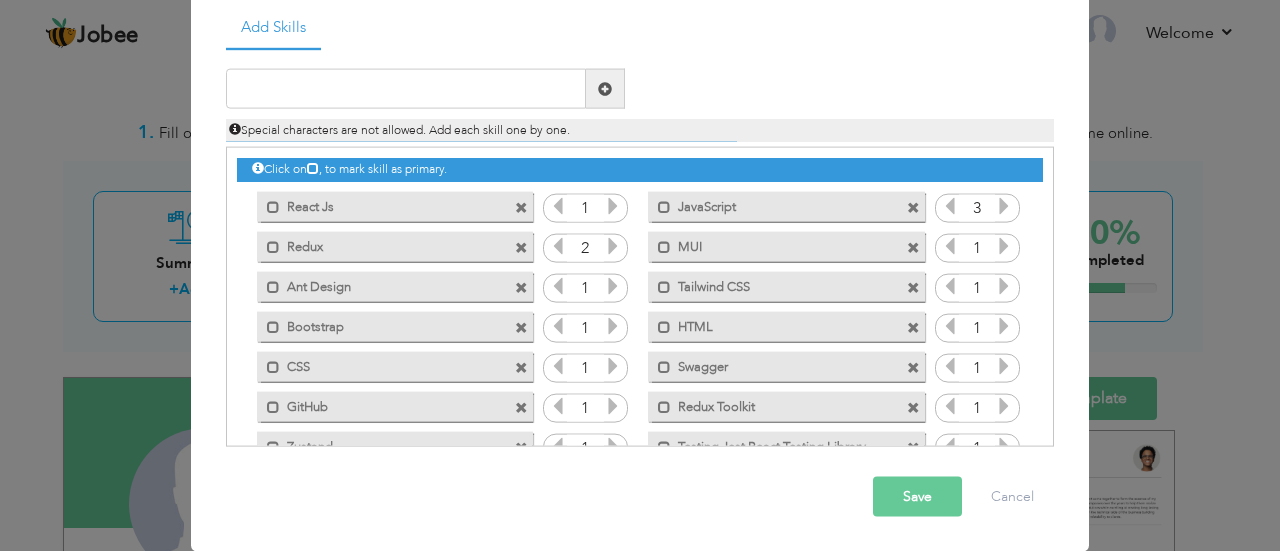 click at bounding box center (613, 246) 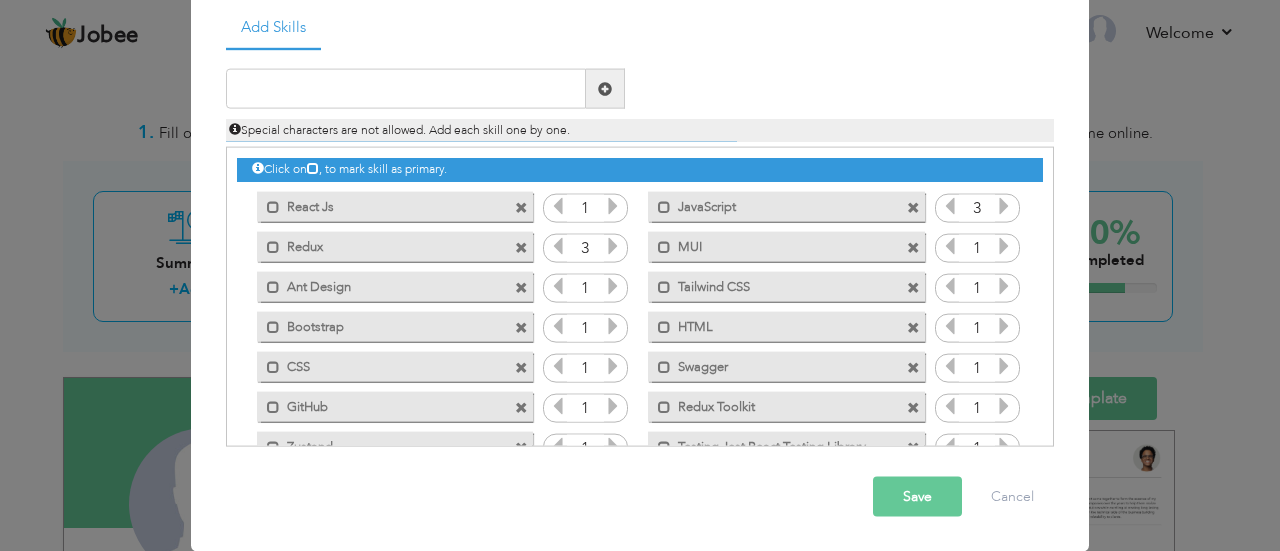 click at bounding box center [613, 246] 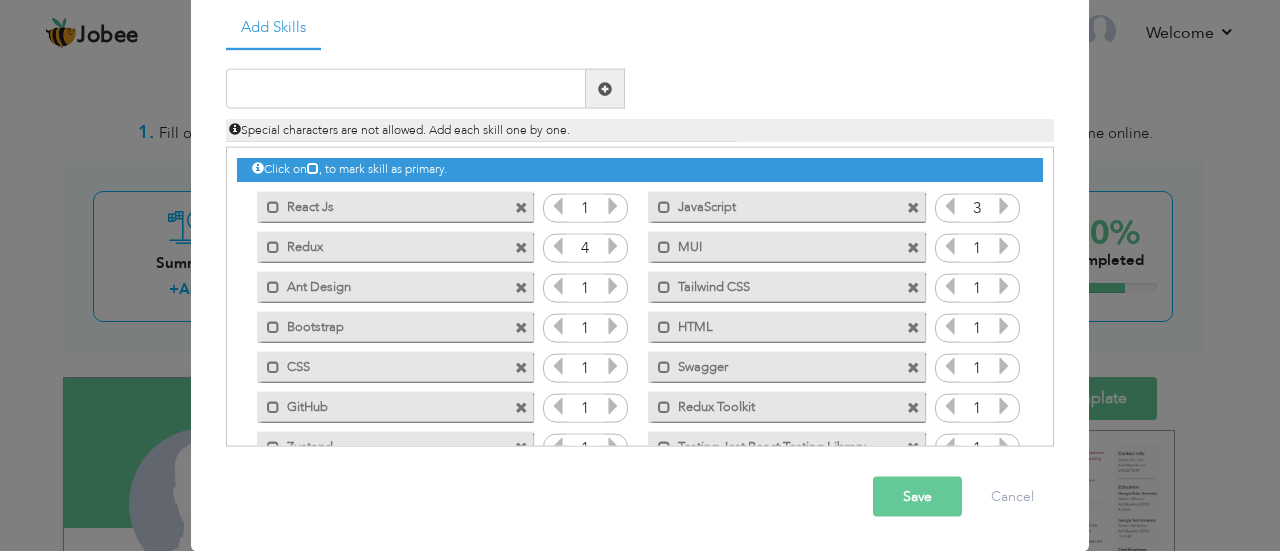 drag, startPoint x: 900, startPoint y: 495, endPoint x: 884, endPoint y: 505, distance: 18.867962 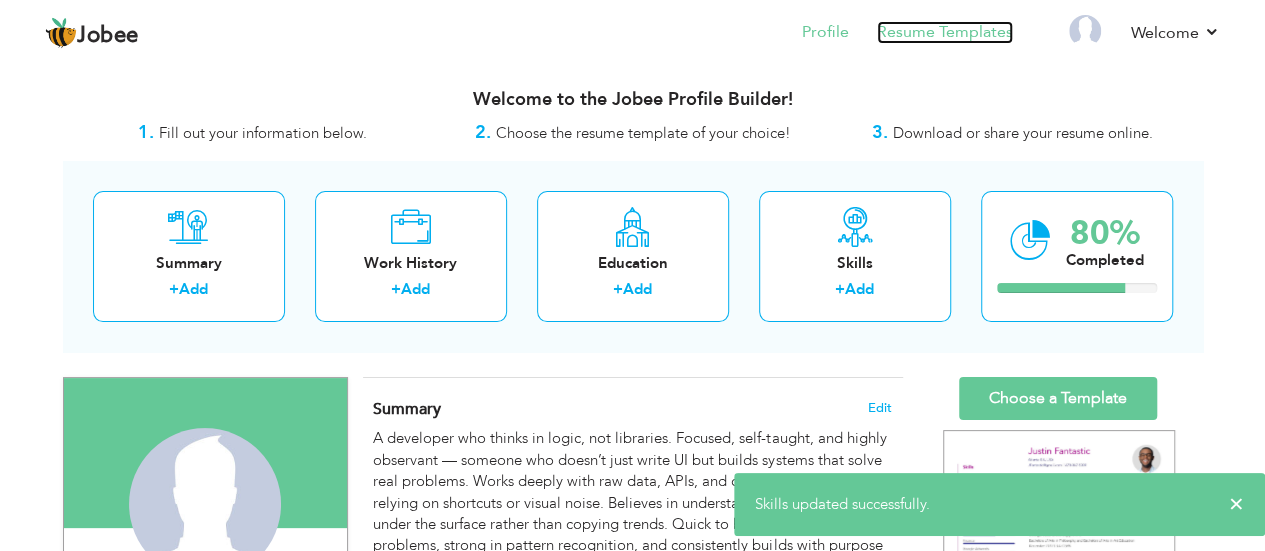 click on "Resume Templates" at bounding box center [945, 32] 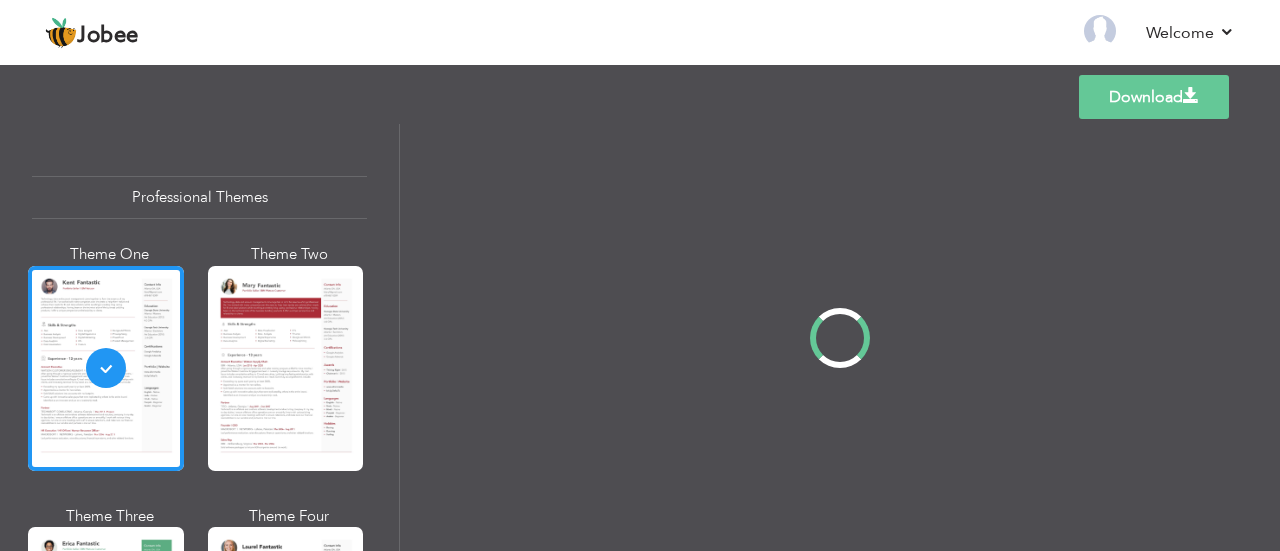 scroll, scrollTop: 0, scrollLeft: 0, axis: both 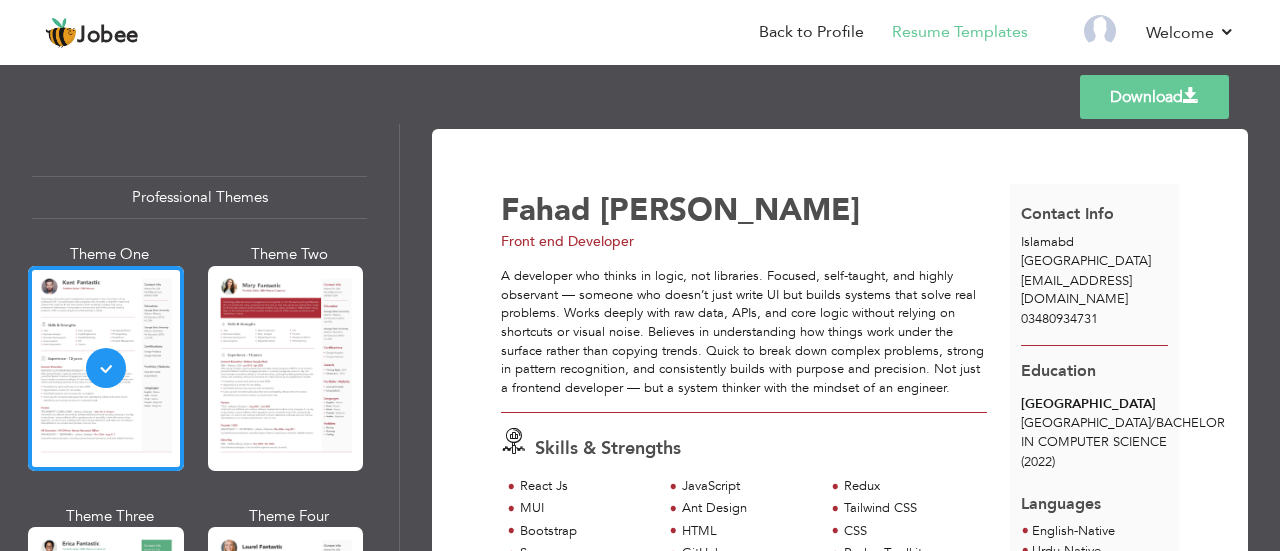 click on "A developer who thinks in logic, not libraries. Focused, self-taught, and highly observant — someone who doesn’t just write UI but builds systems that solve real problems. Works deeply with raw data, APIs, and core logic without relying on shortcuts or visual noise. Believes in understanding how things work under the surface rather than copying trends. Quick to break down complex problems, strong in pattern recognition, and consistently builds with purpose and precision. Not just a frontend developer — but a system thinker with the mindset of an engineer." at bounding box center (744, 332) 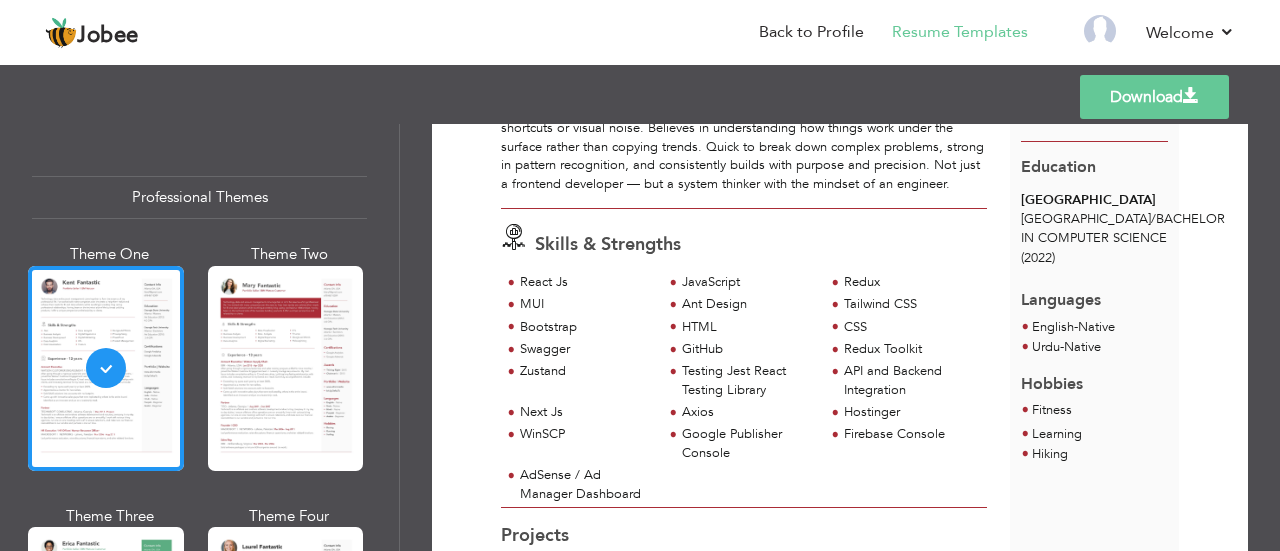 scroll, scrollTop: 200, scrollLeft: 0, axis: vertical 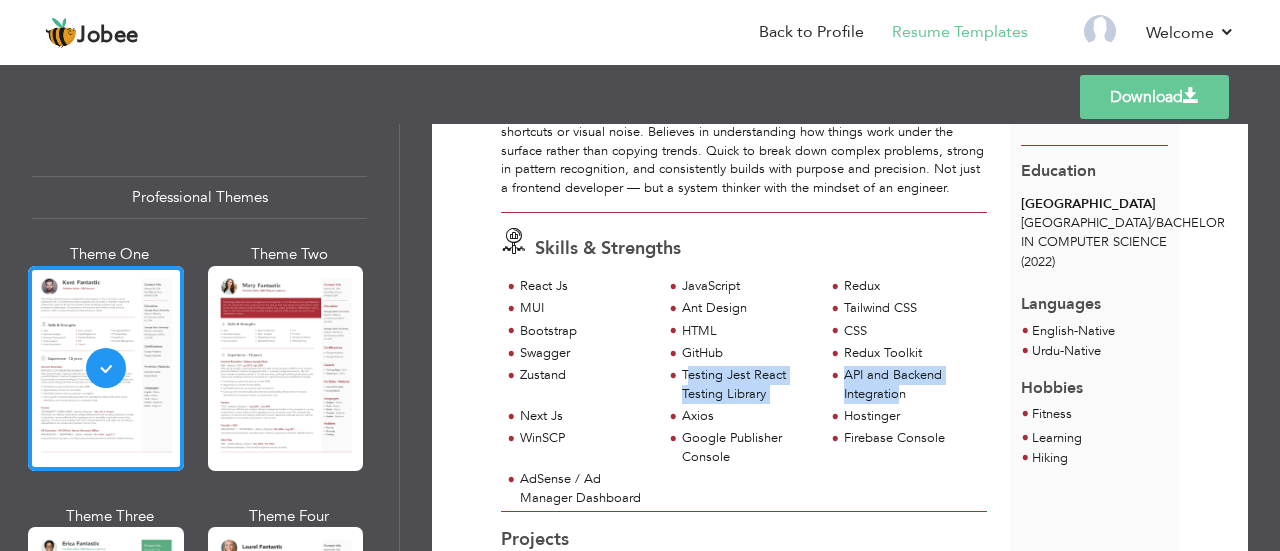 drag, startPoint x: 899, startPoint y: 407, endPoint x: 685, endPoint y: 400, distance: 214.11446 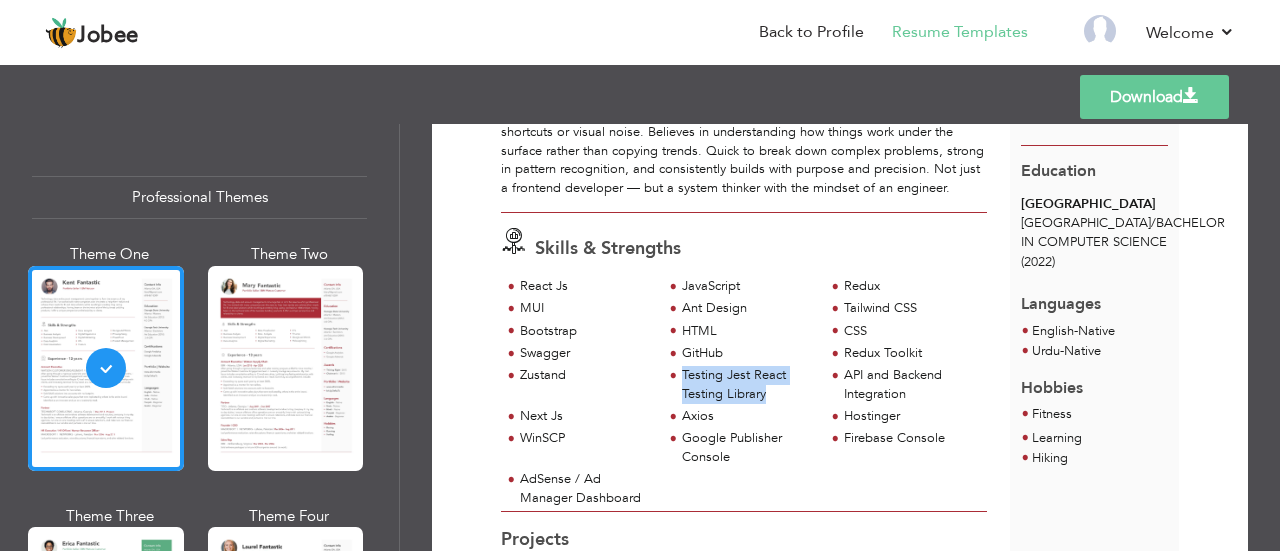 drag, startPoint x: 766, startPoint y: 411, endPoint x: 680, endPoint y: 398, distance: 86.977005 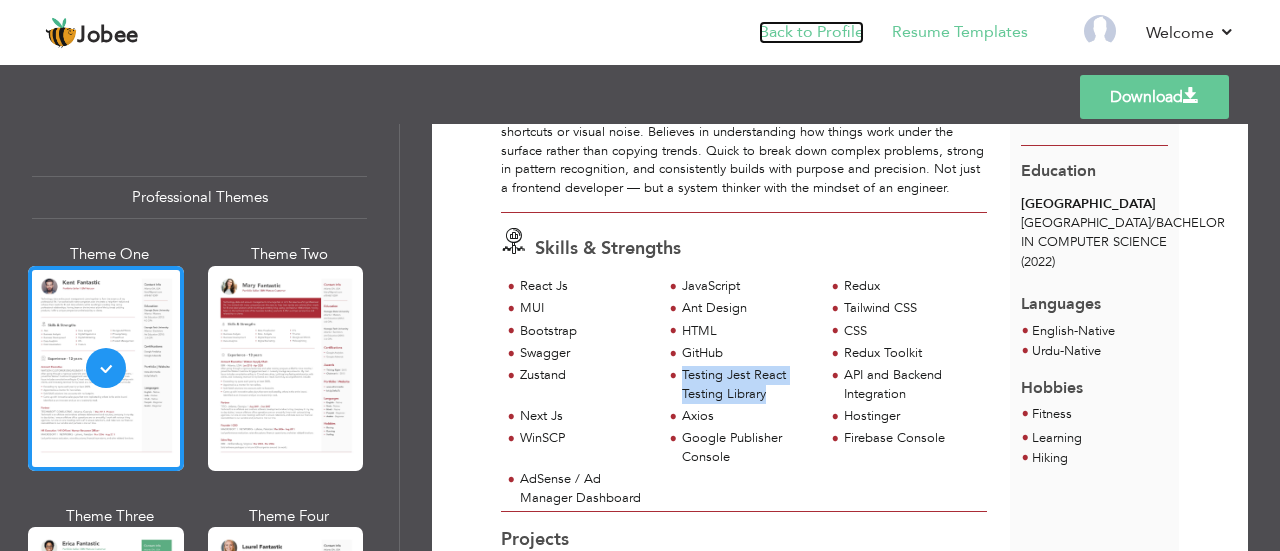 click on "Back to Profile" at bounding box center (811, 32) 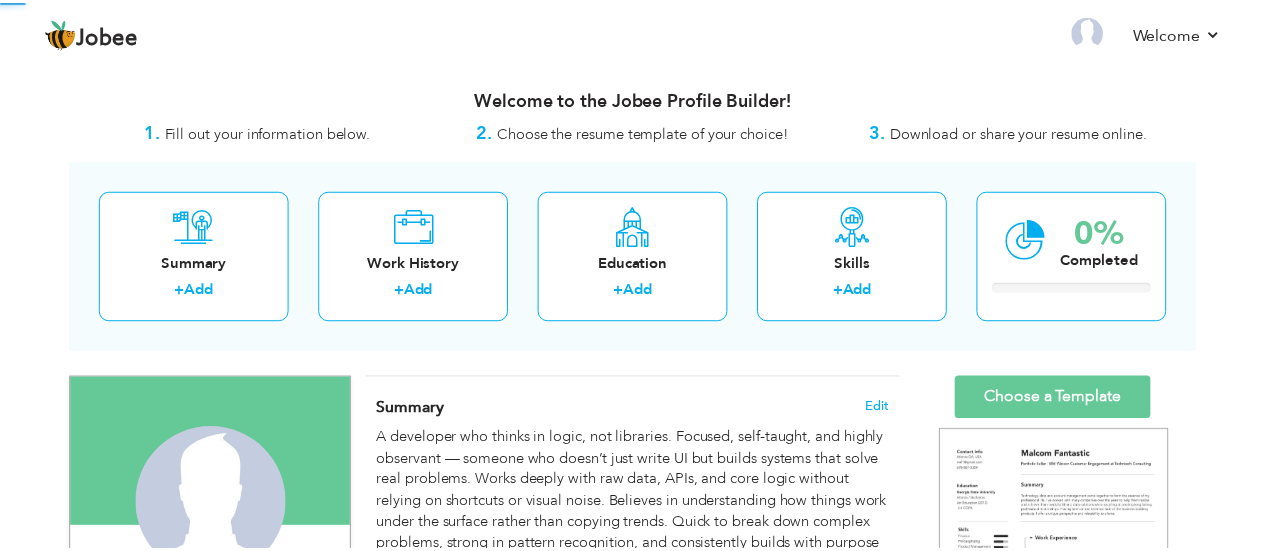 scroll, scrollTop: 0, scrollLeft: 0, axis: both 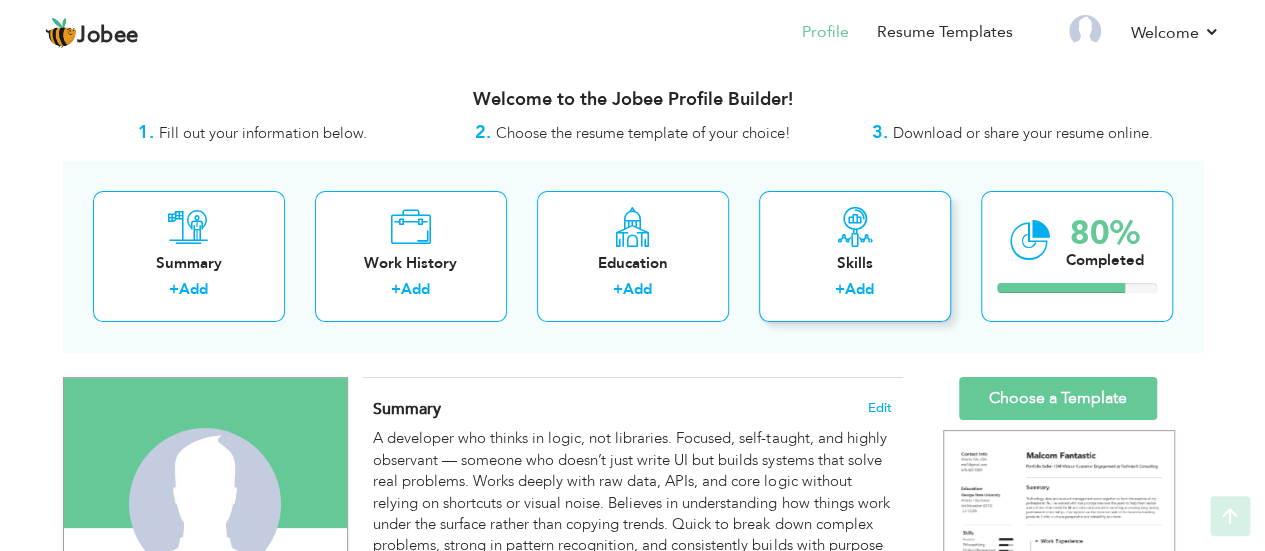 click on "Skills
+  Add" at bounding box center (855, 256) 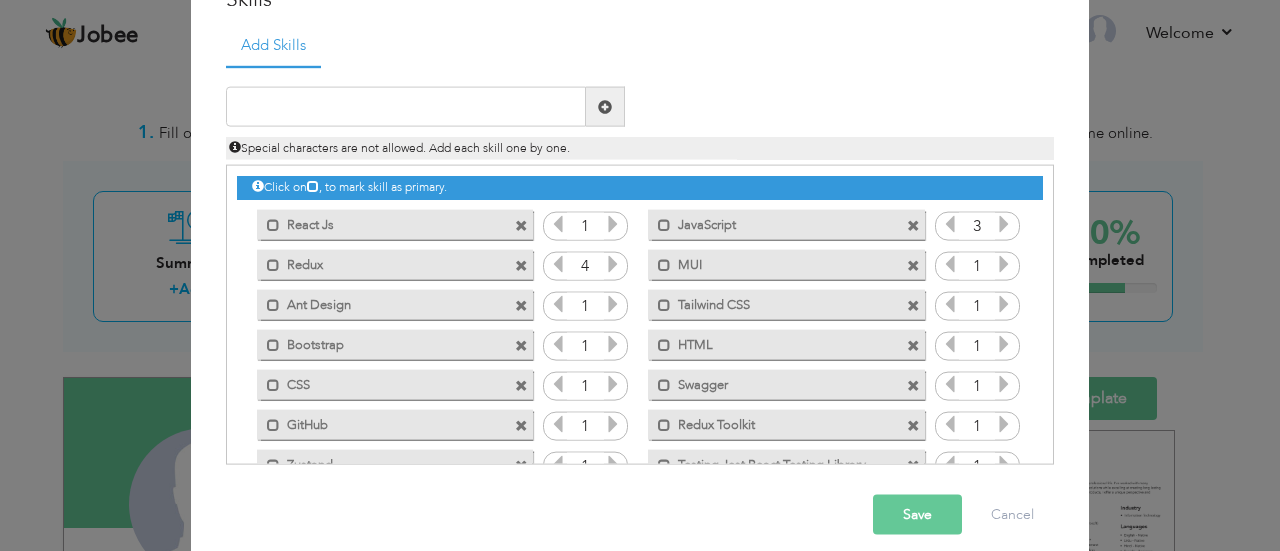 scroll, scrollTop: 110, scrollLeft: 0, axis: vertical 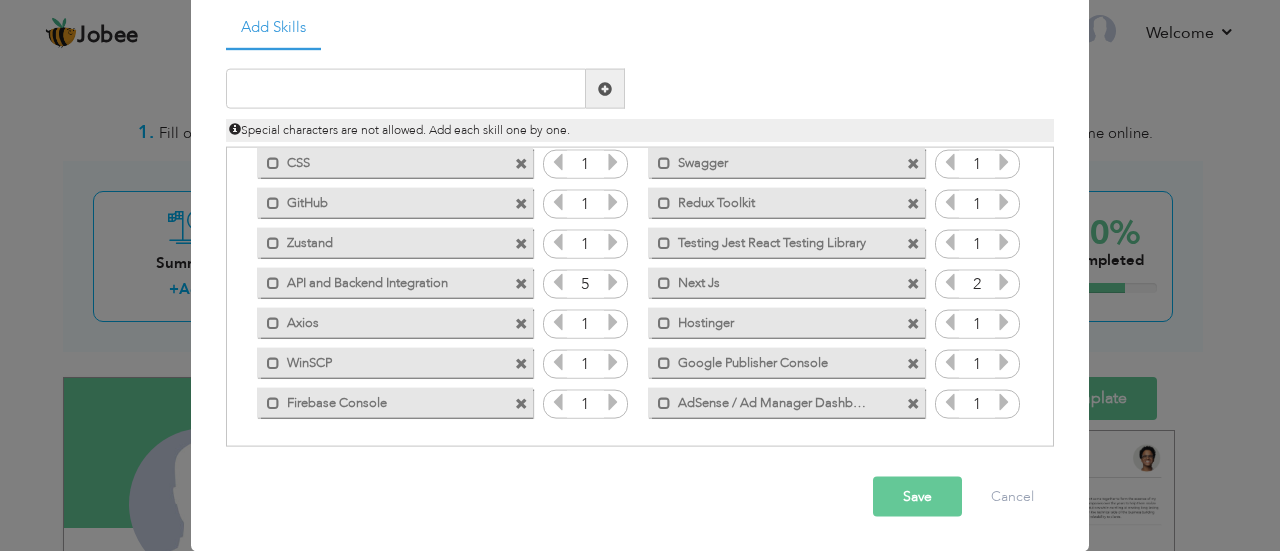 click on "Testing  Jest  React Testing Library" at bounding box center (772, 239) 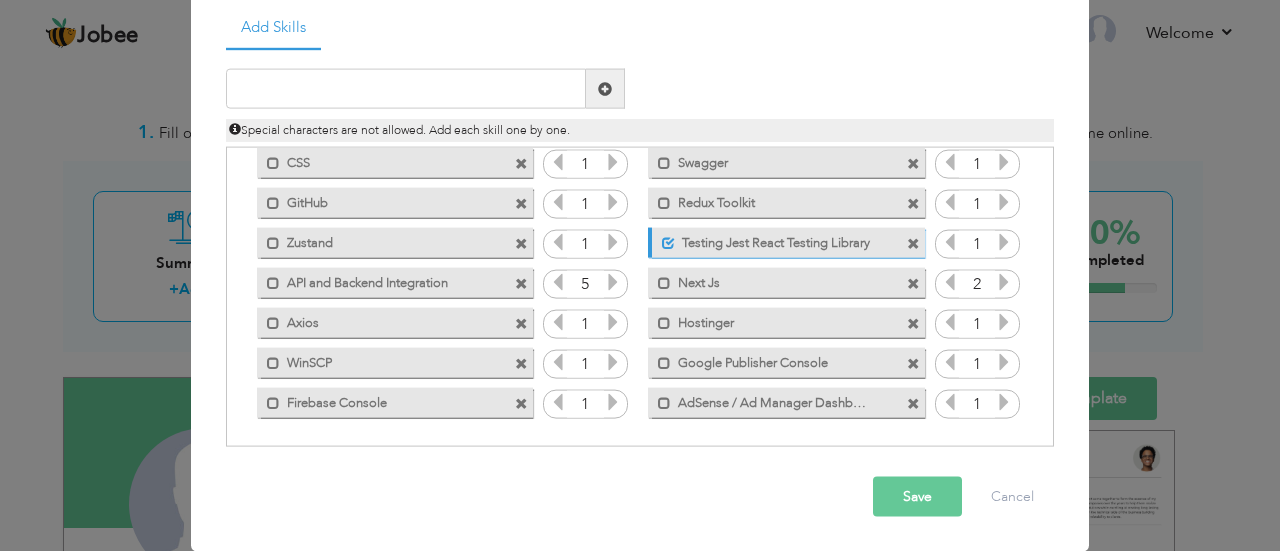 click on "Testing  Jest  React Testing Library" at bounding box center (774, 239) 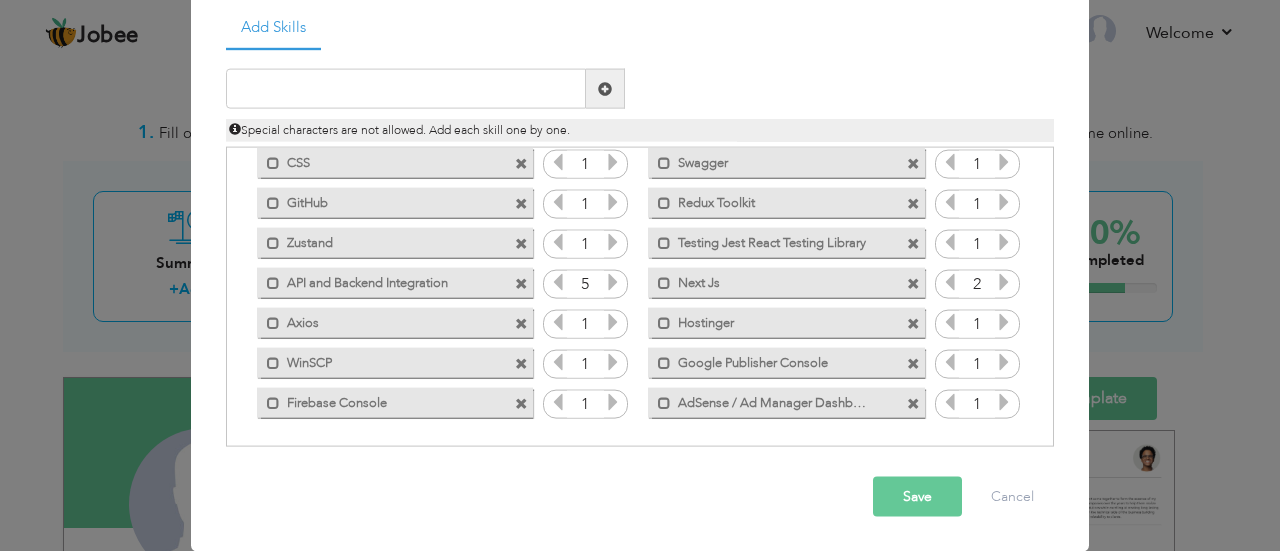 click at bounding box center [913, 243] 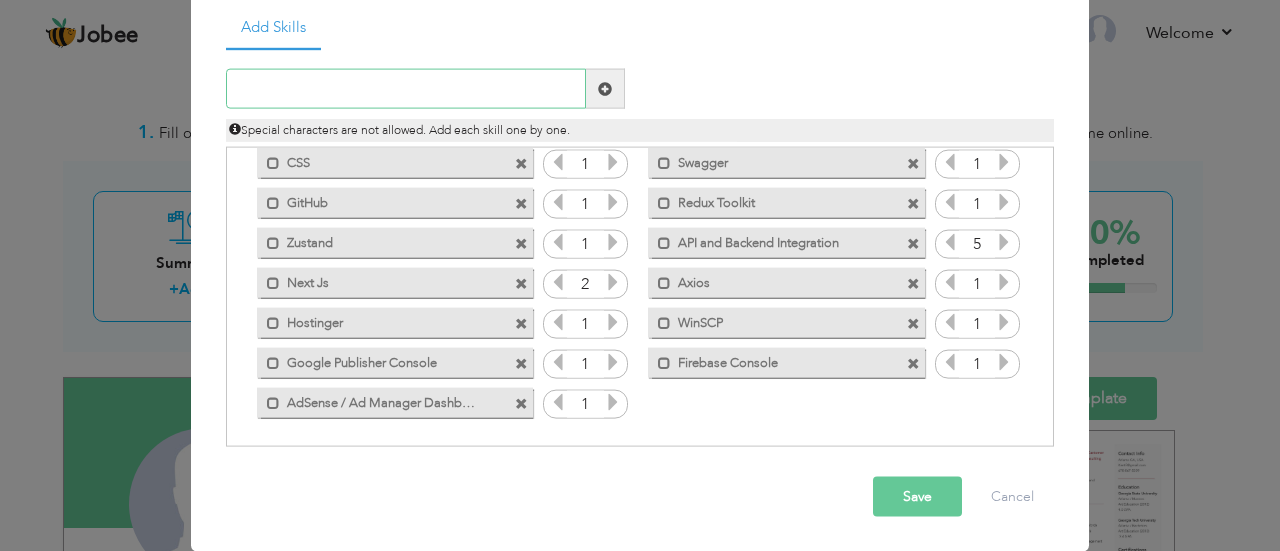 type on "s" 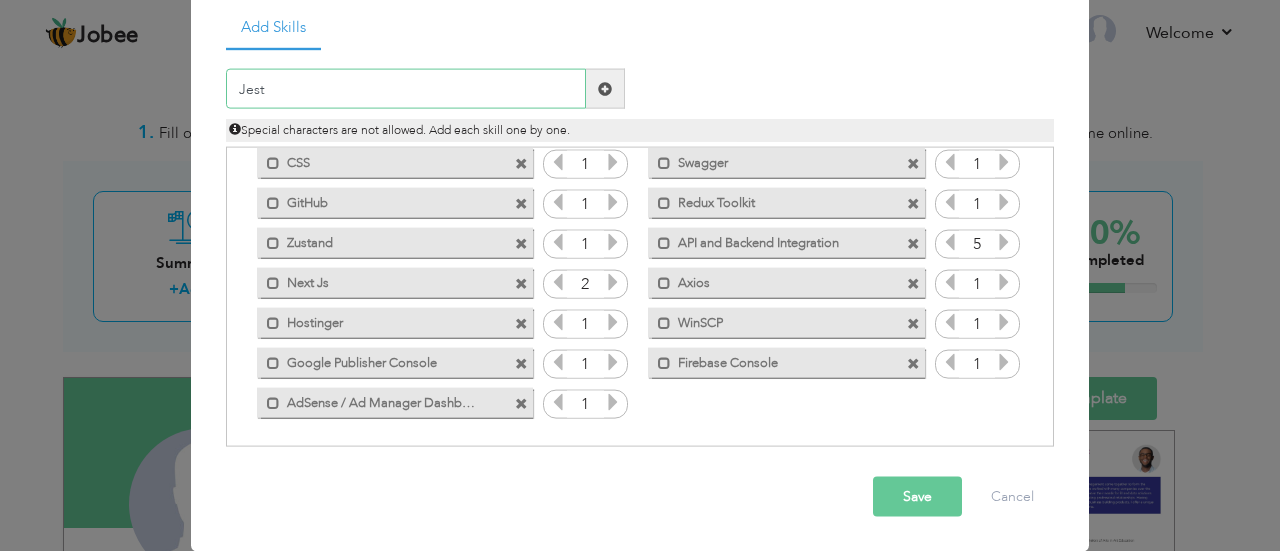 type on "Jest" 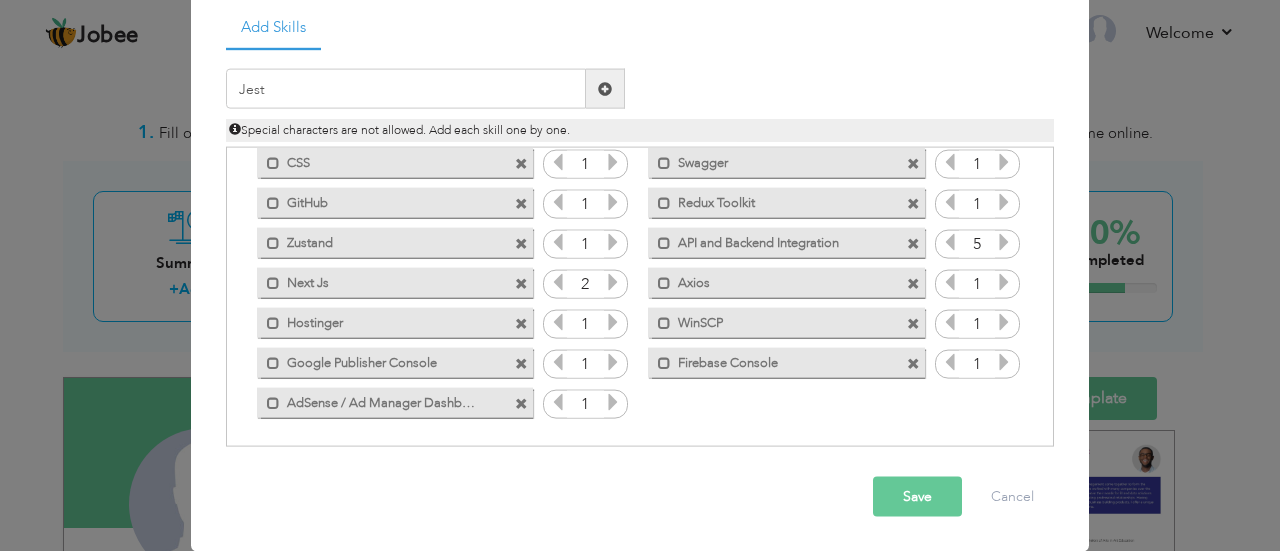 click at bounding box center (605, 88) 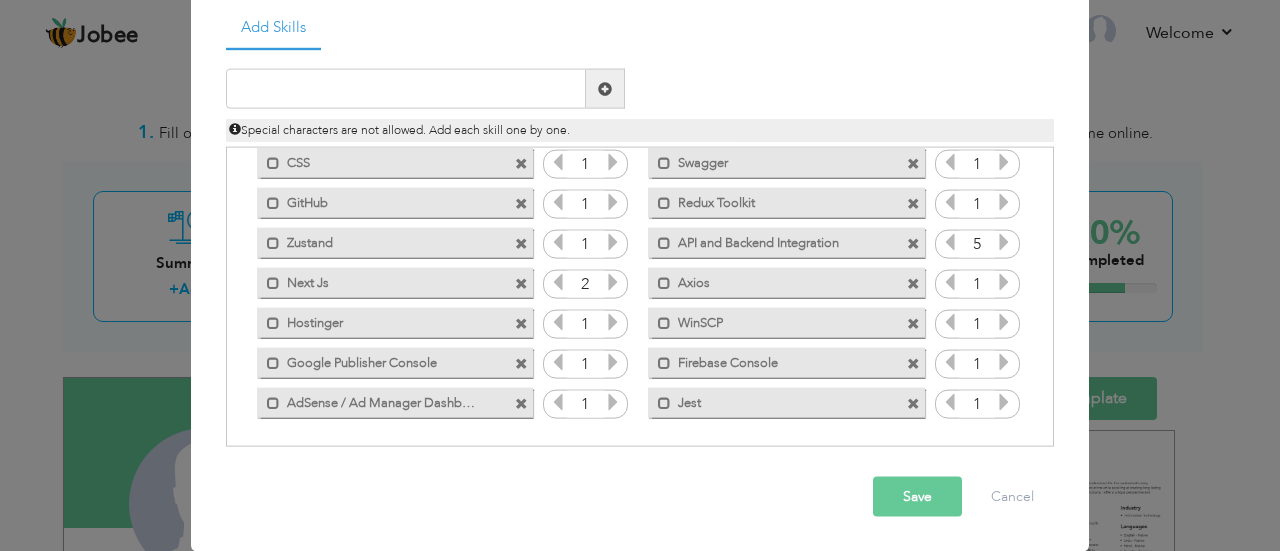 click on "Mark as primary skill." at bounding box center (786, 242) 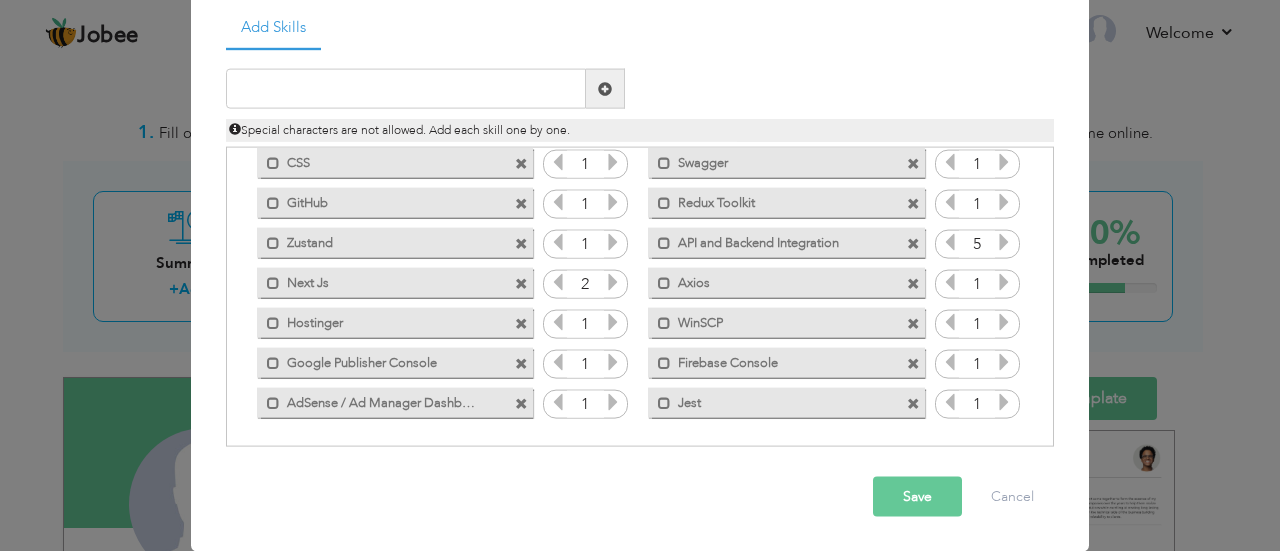 click at bounding box center [913, 243] 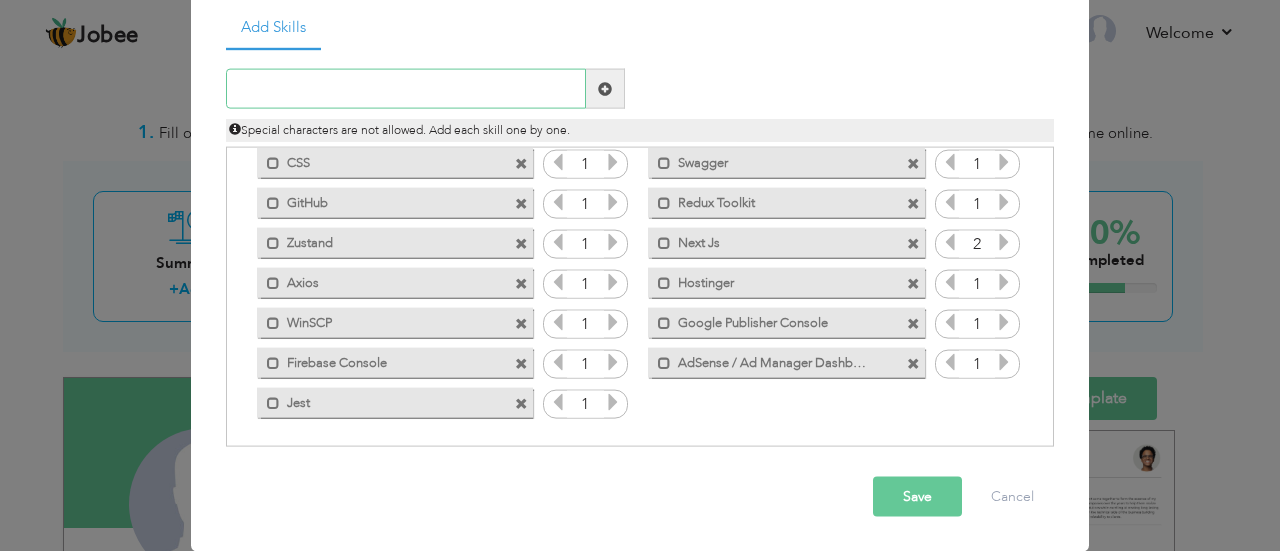 click at bounding box center (406, 89) 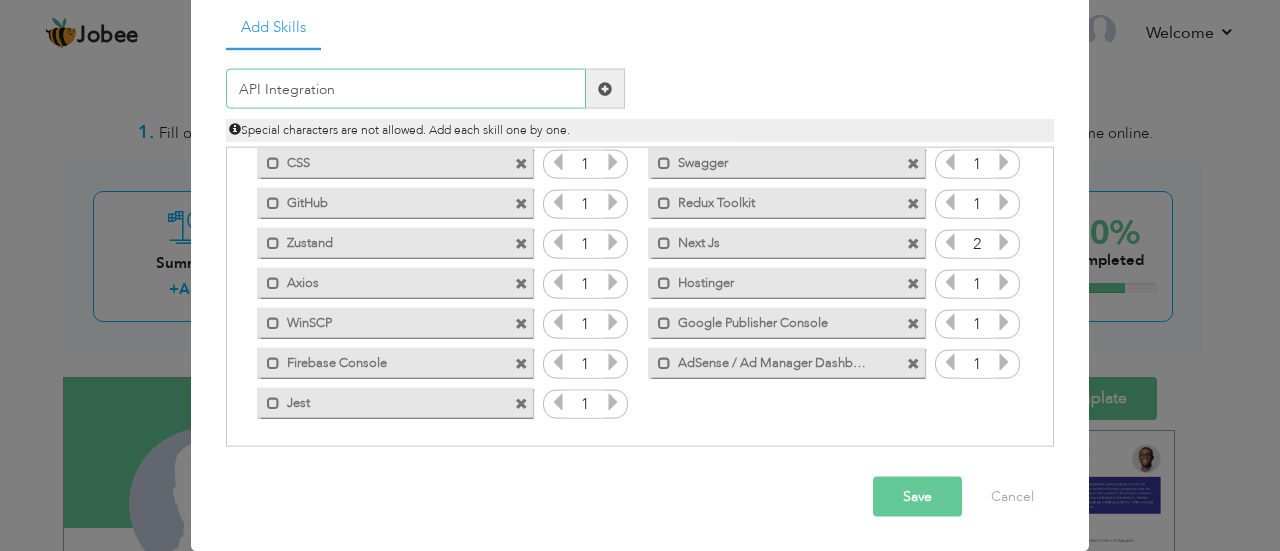 type on "API Integration" 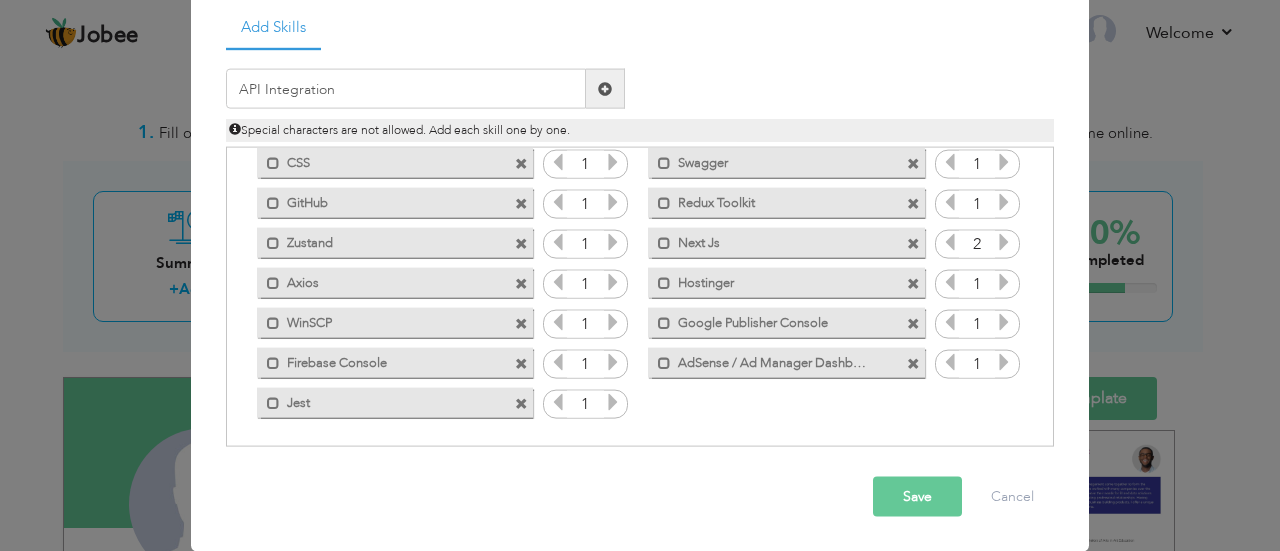 click at bounding box center (605, 88) 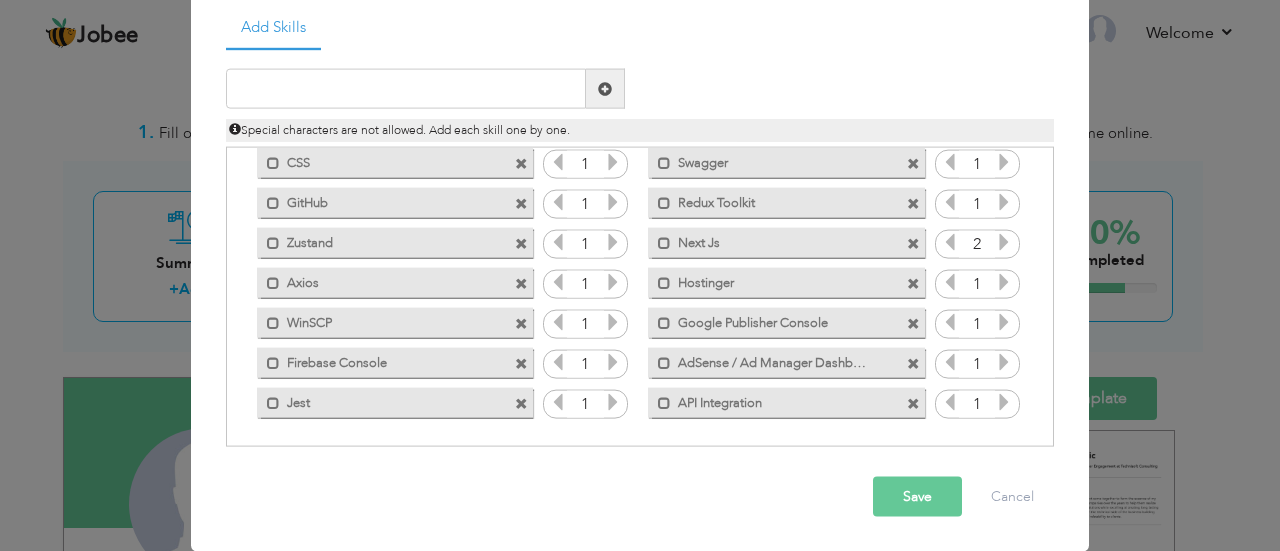 click on "Save" at bounding box center [917, 497] 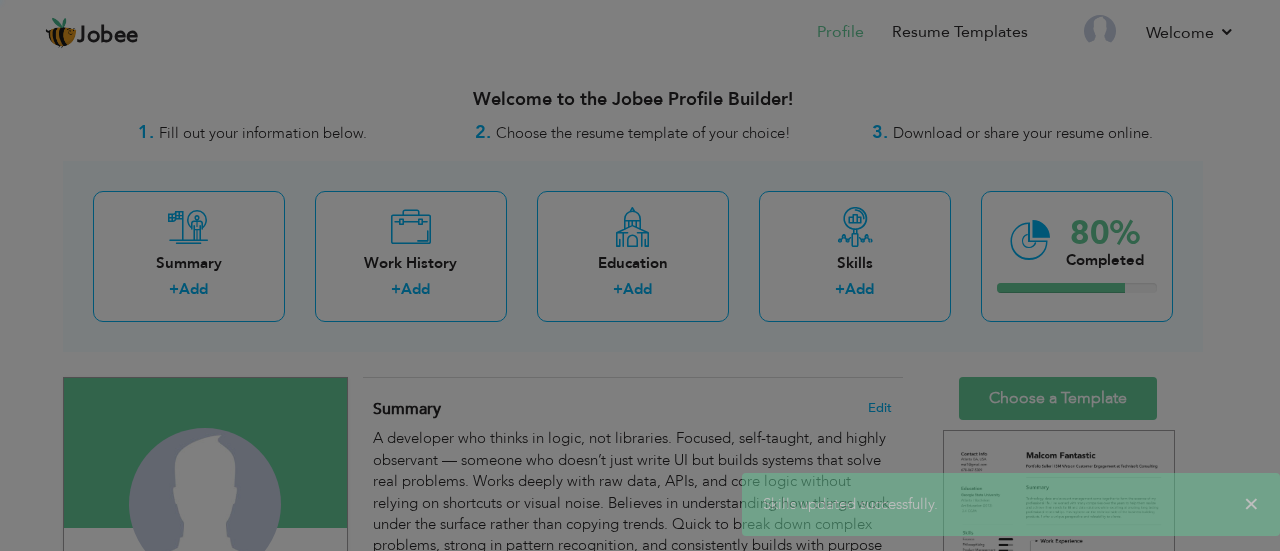 scroll, scrollTop: 0, scrollLeft: 0, axis: both 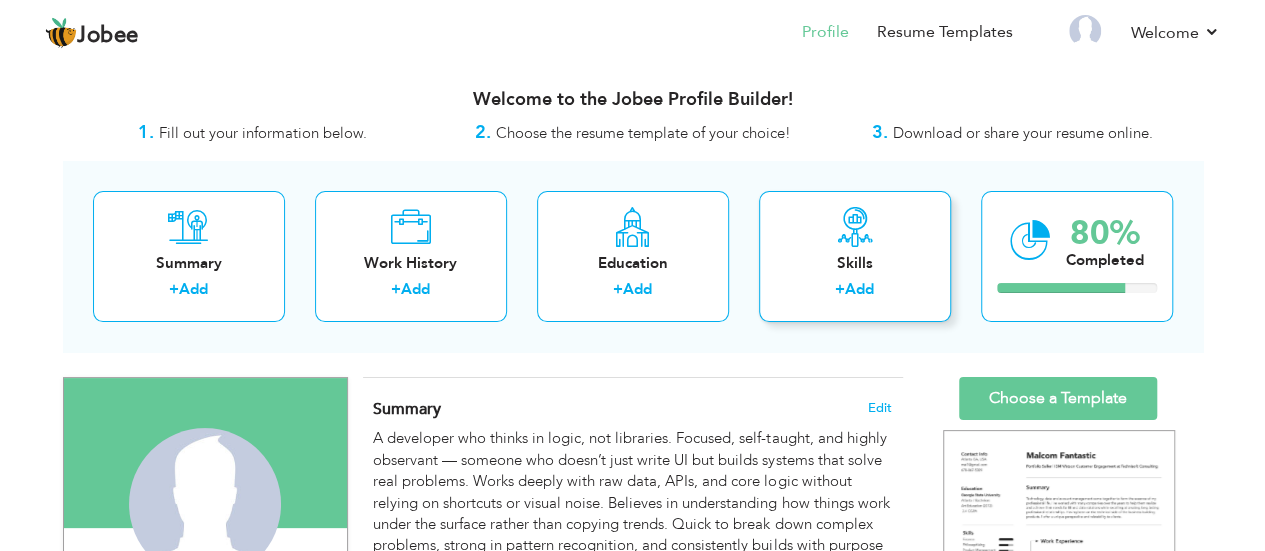 click on "Skills
+  Add" at bounding box center (855, 256) 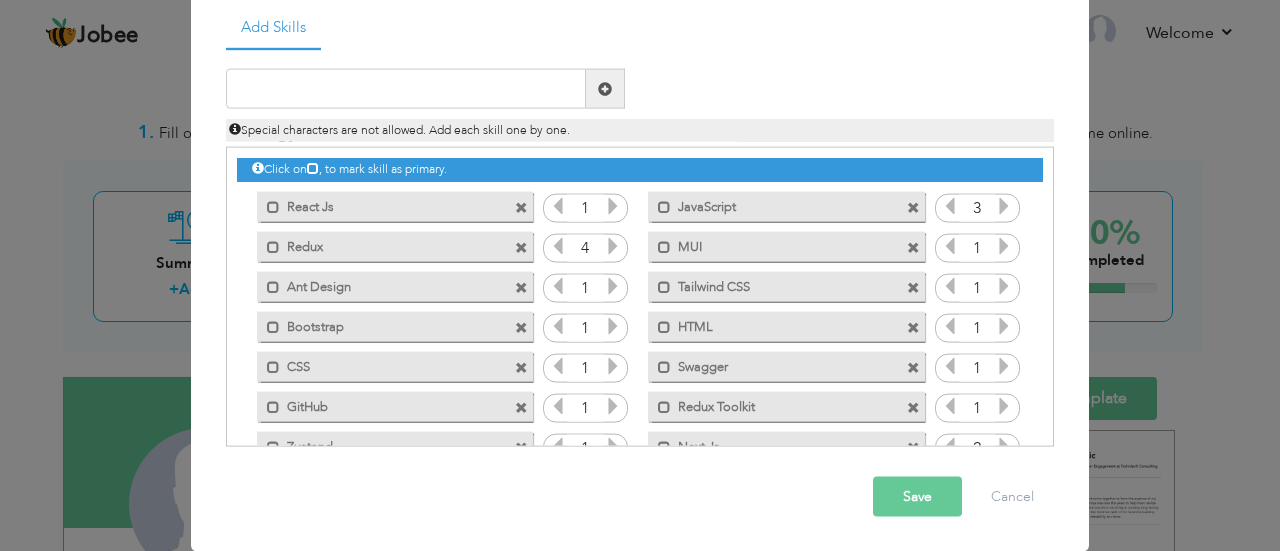 scroll, scrollTop: 0, scrollLeft: 0, axis: both 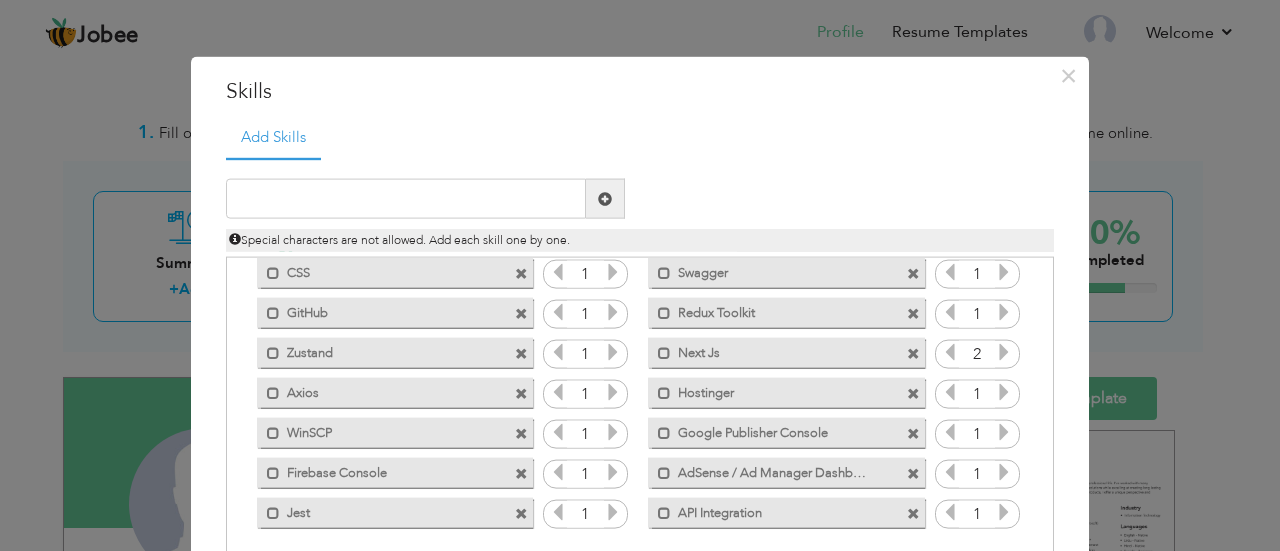 click at bounding box center (913, 433) 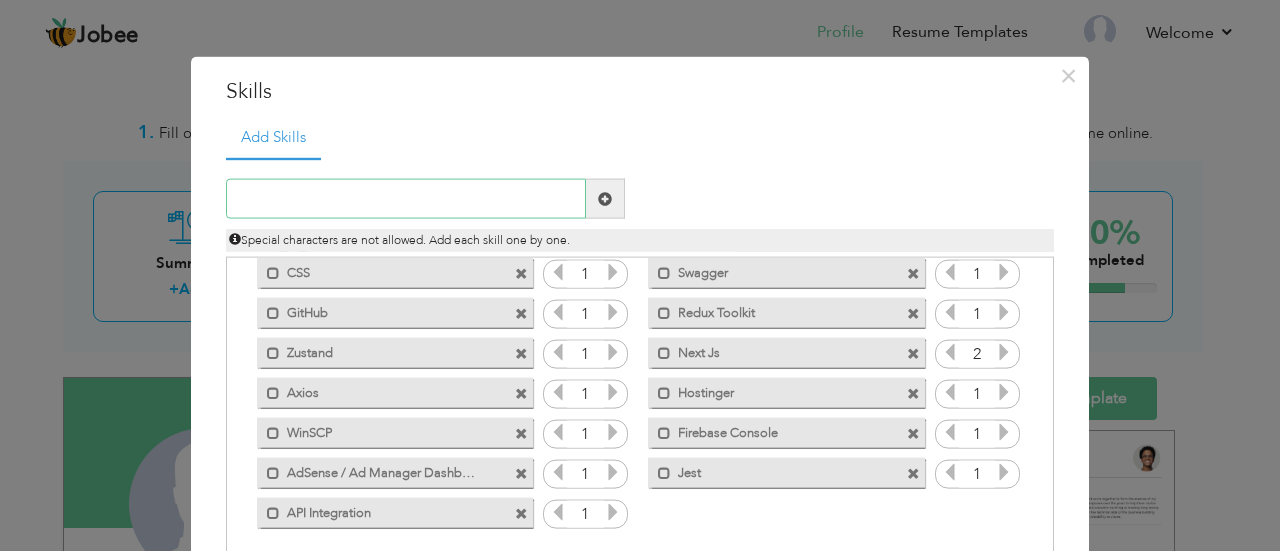 click at bounding box center [406, 199] 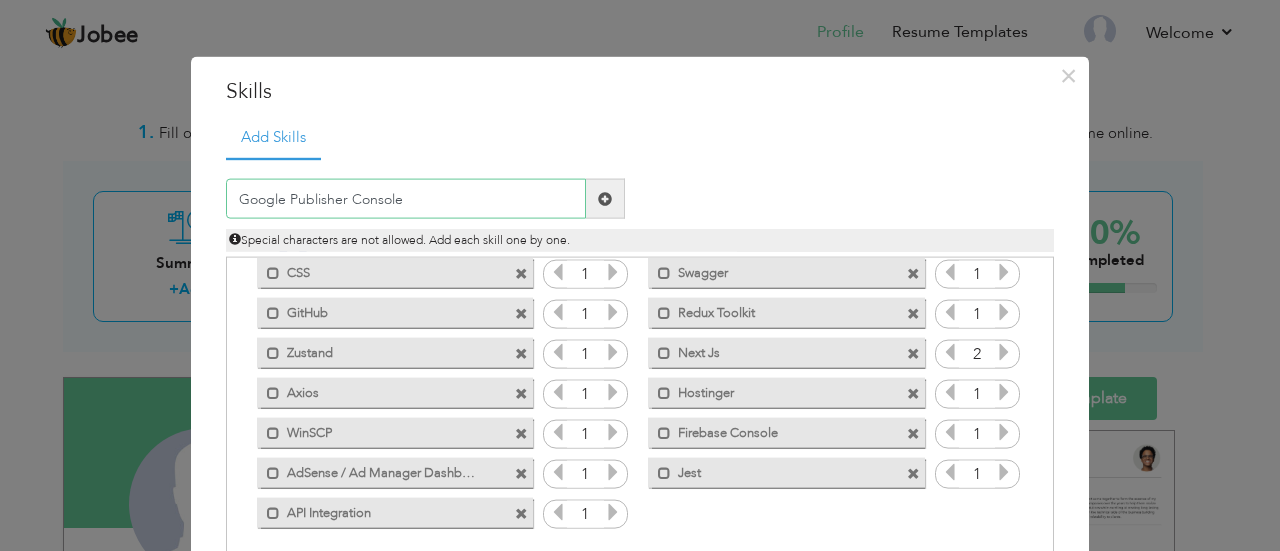 click on "Google Publisher Console" at bounding box center [406, 199] 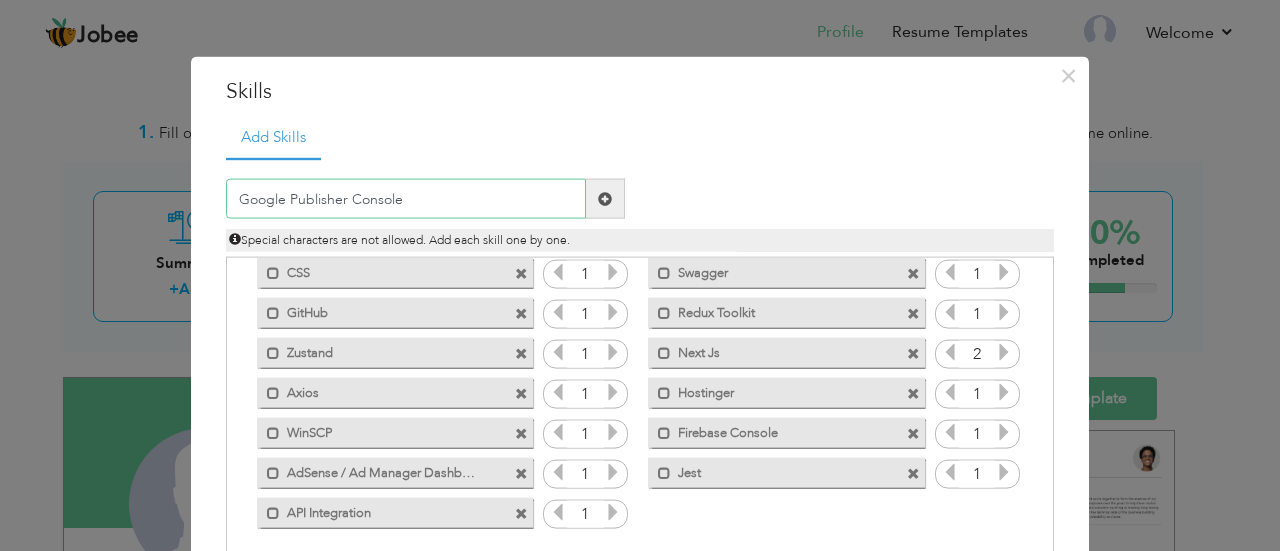type on "Google Publisher Console" 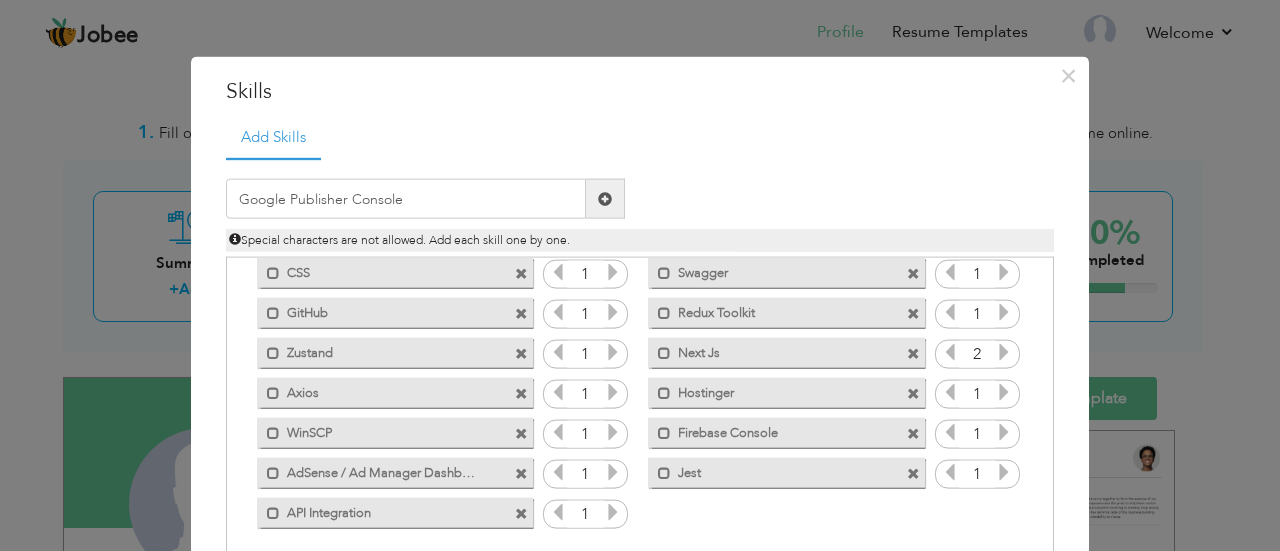 click at bounding box center [605, 199] 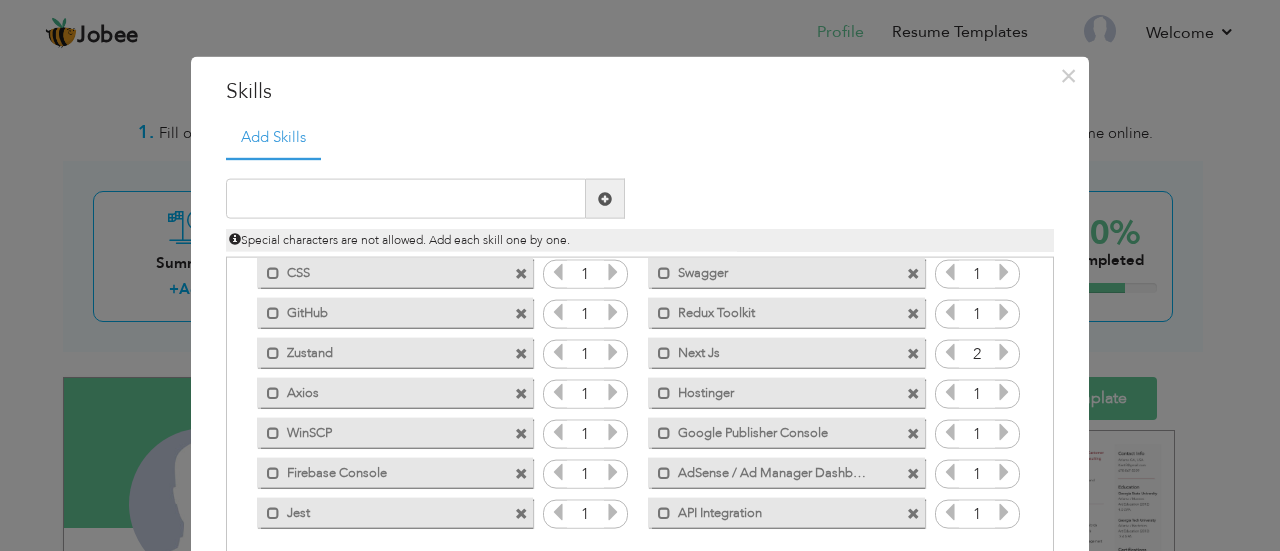 click on "AdSense / Ad Manager Dashboard" at bounding box center (772, 469) 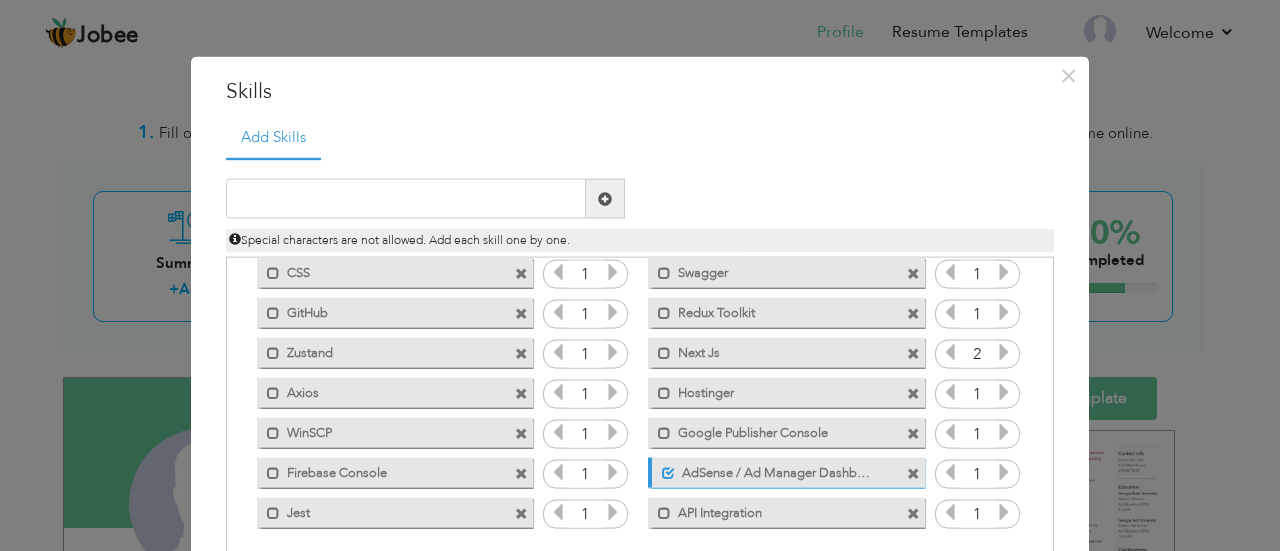 click on "AdSense / Ad Manager Dashboard" at bounding box center (774, 469) 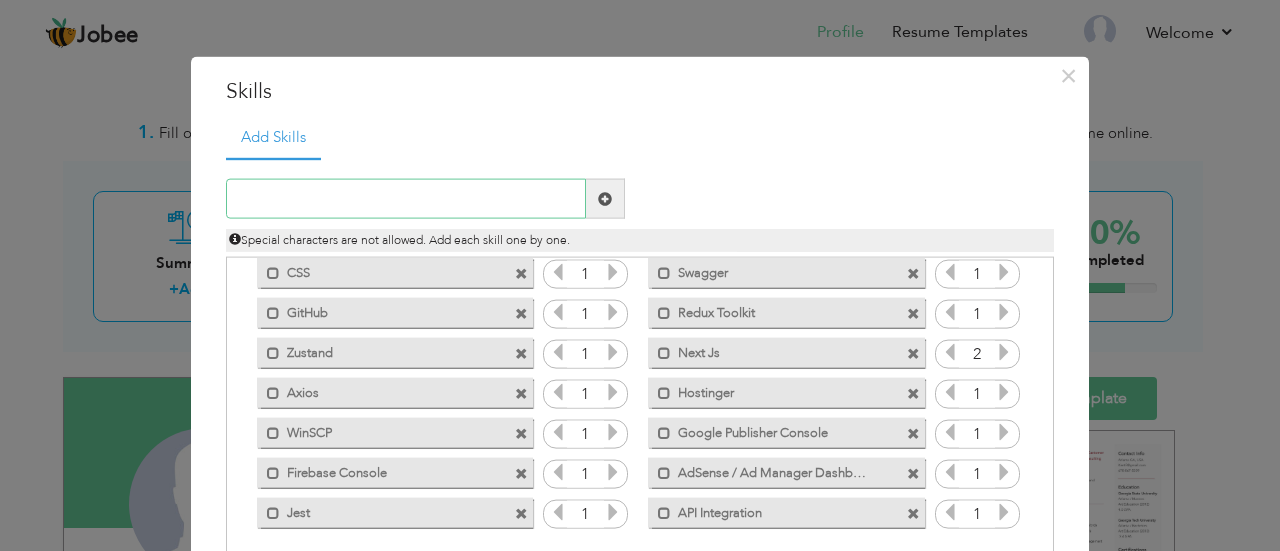 click at bounding box center [406, 199] 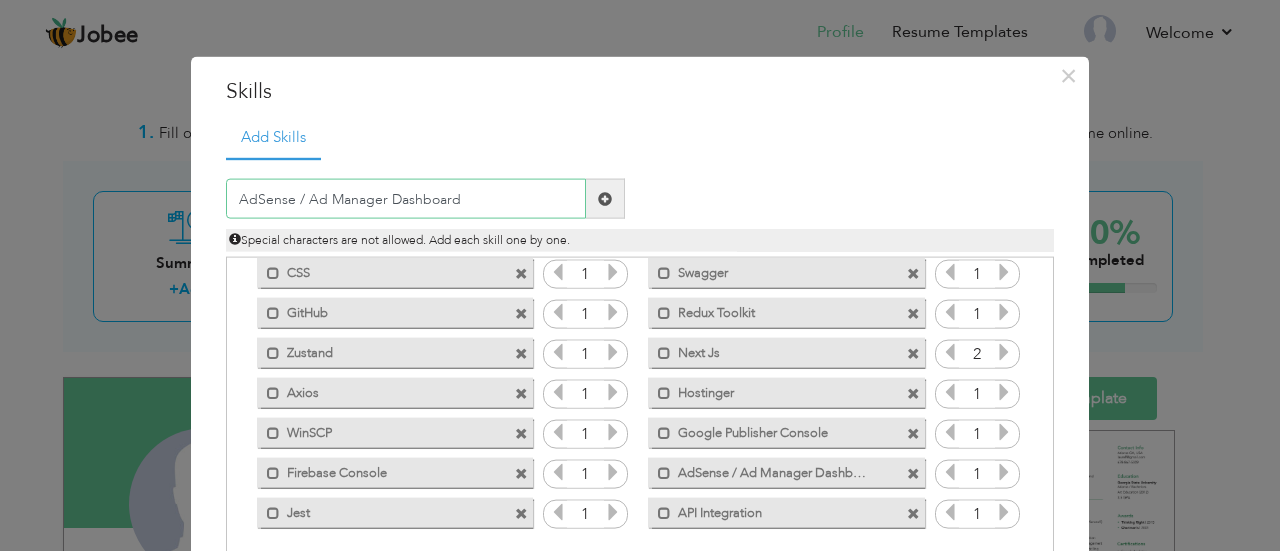 type on "AdSense / Ad Manager Dashboard" 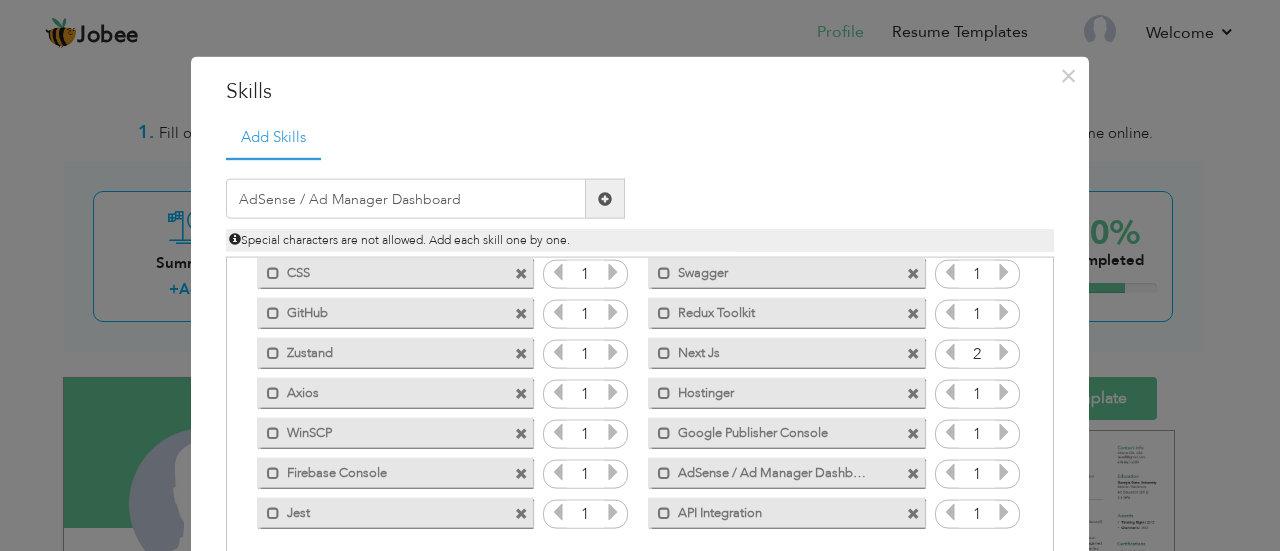 click at bounding box center [605, 198] 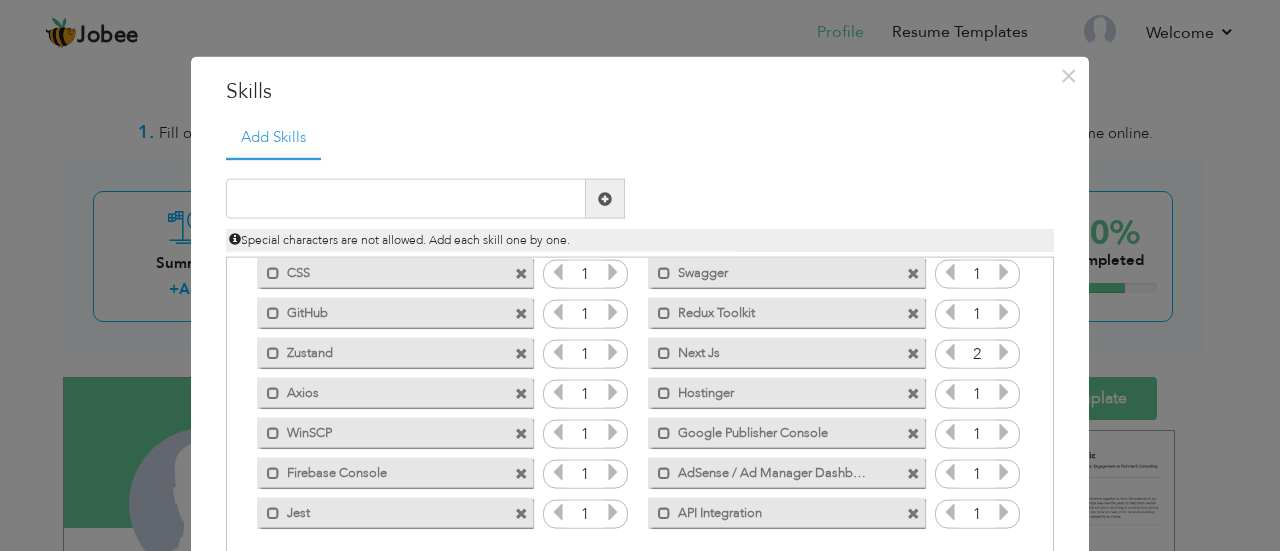 click at bounding box center (913, 473) 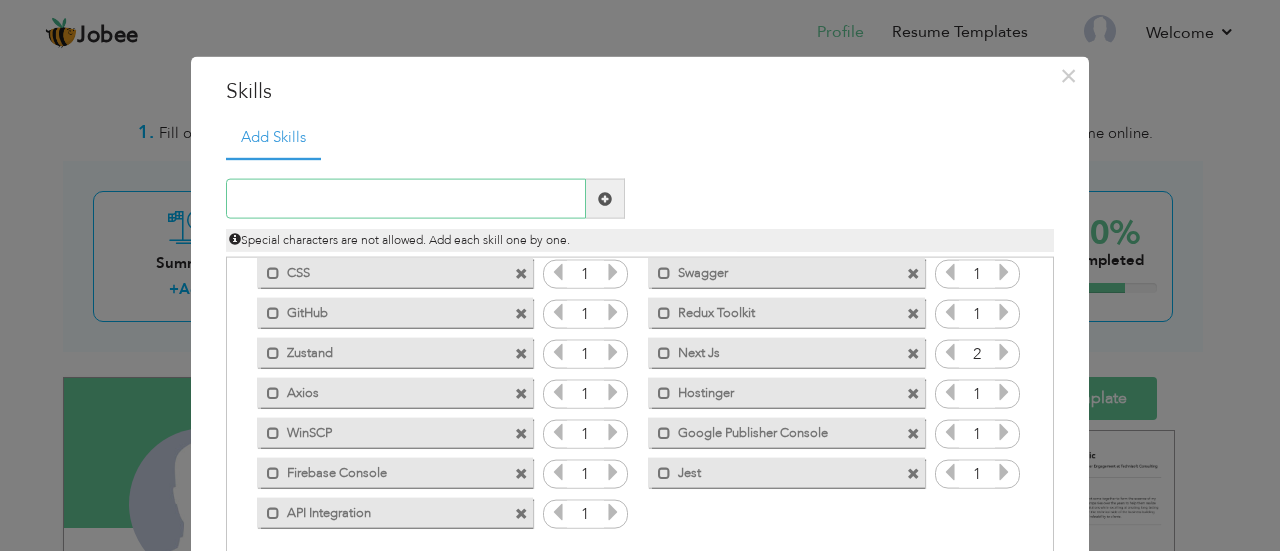 click at bounding box center (406, 199) 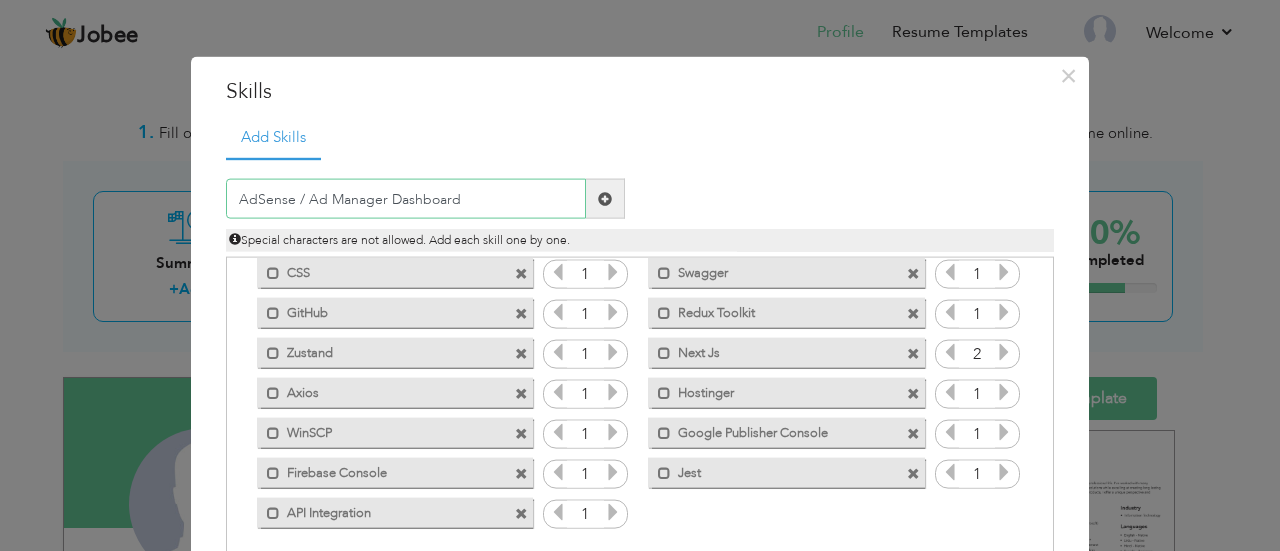 type on "AdSense / Ad Manager Dashboard" 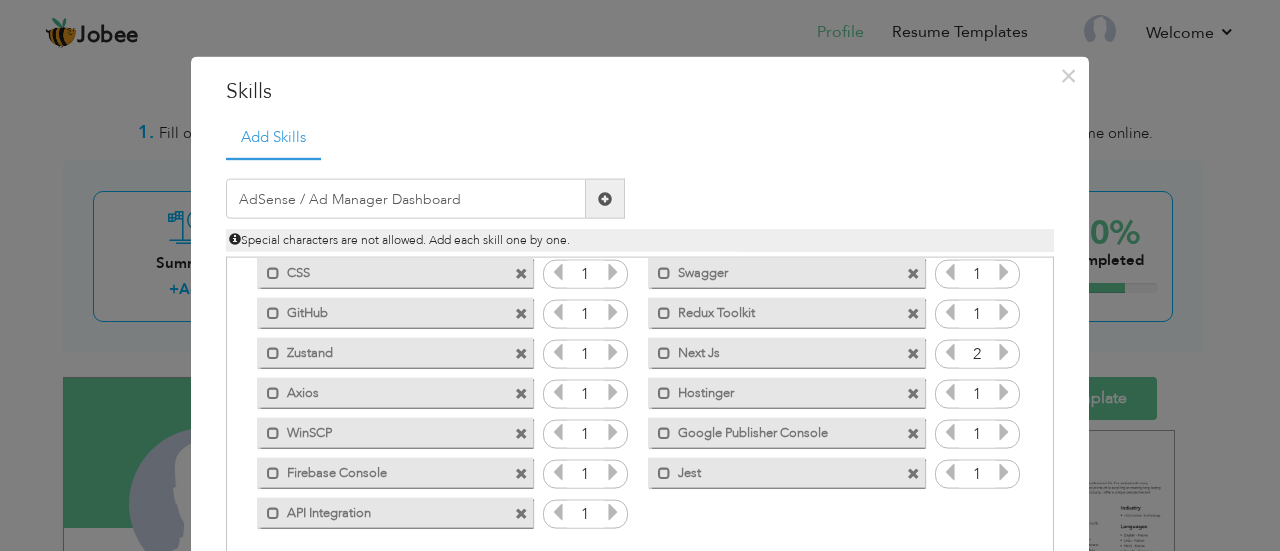 click at bounding box center (605, 199) 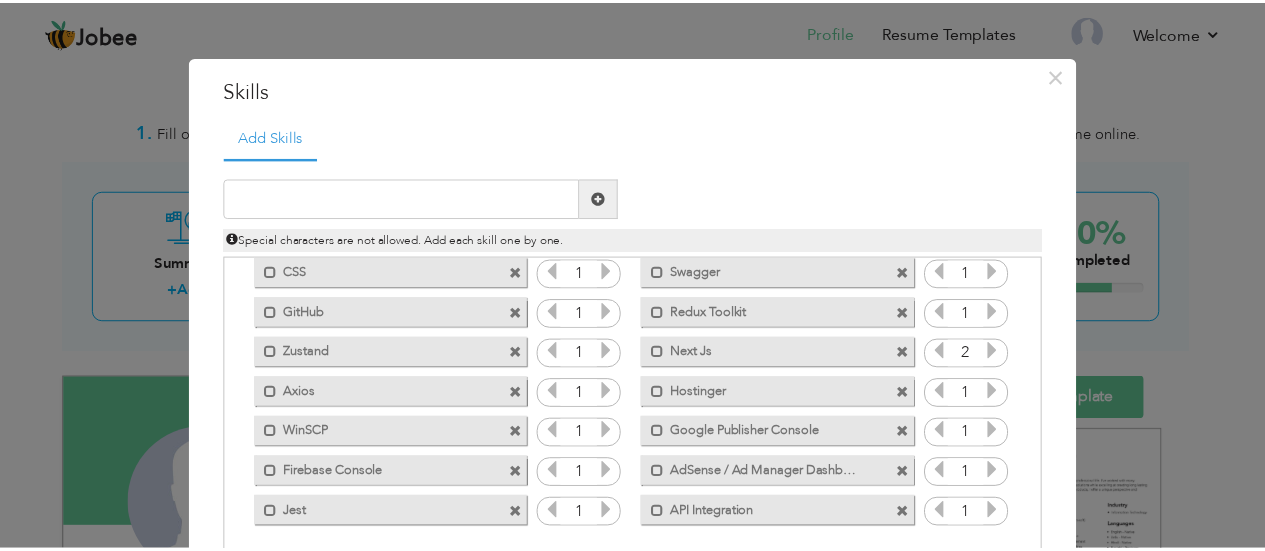 scroll, scrollTop: 110, scrollLeft: 0, axis: vertical 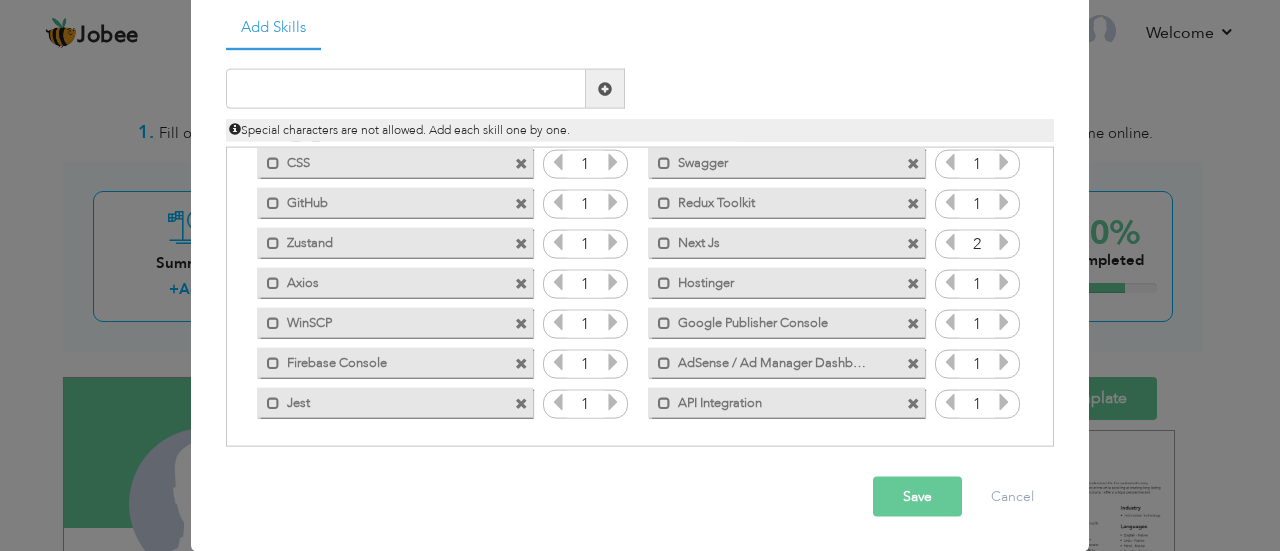 click on "Save" at bounding box center [917, 497] 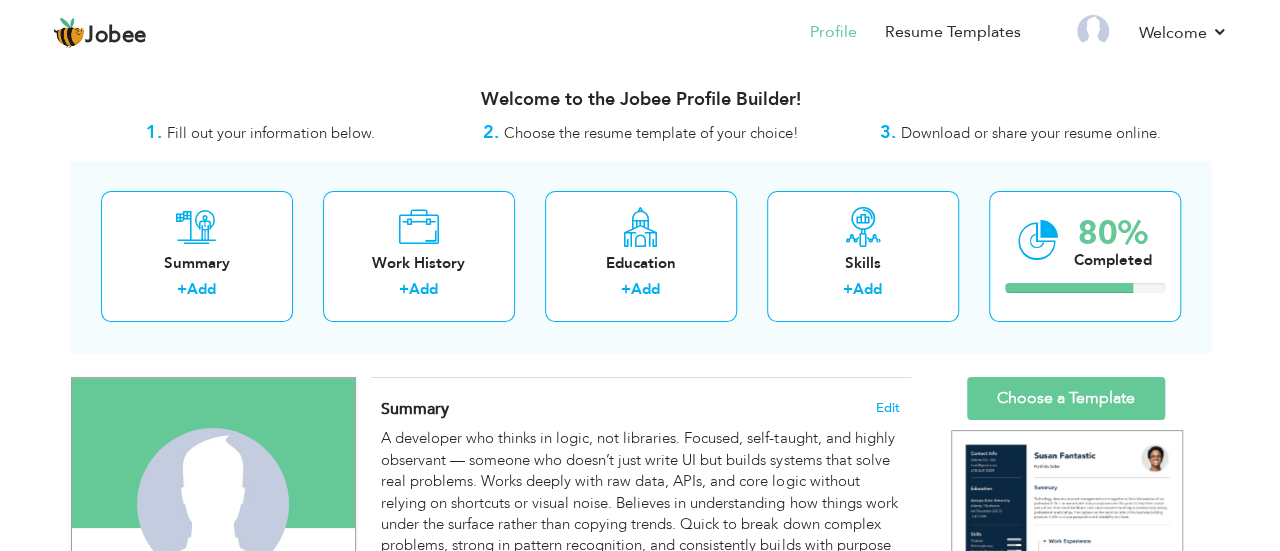 scroll, scrollTop: 0, scrollLeft: 0, axis: both 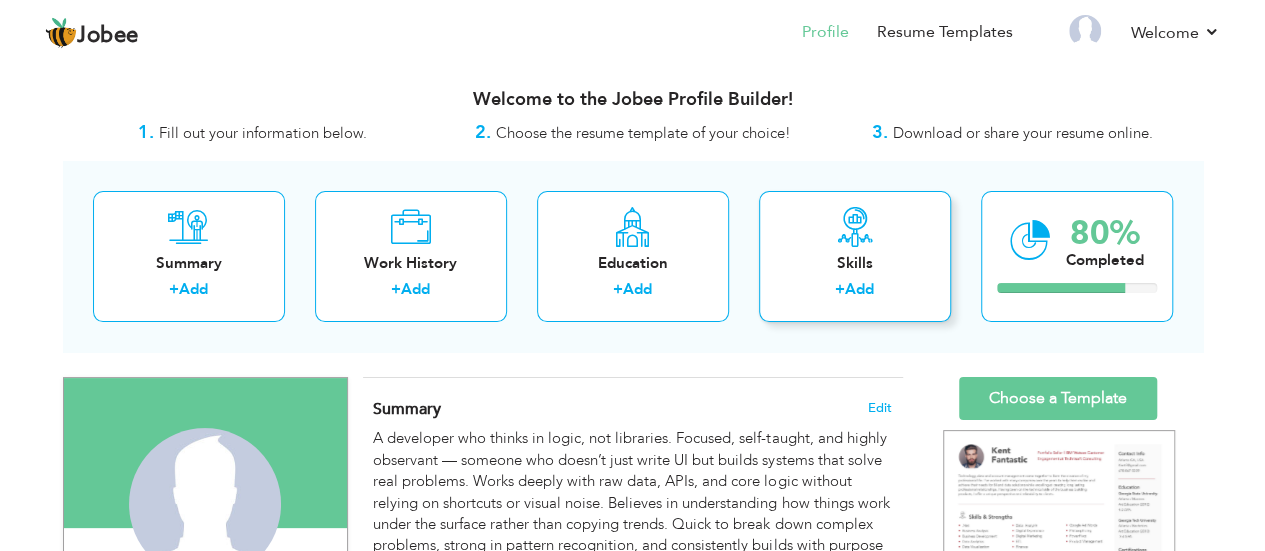 click on "Skills
+  Add" at bounding box center (855, 256) 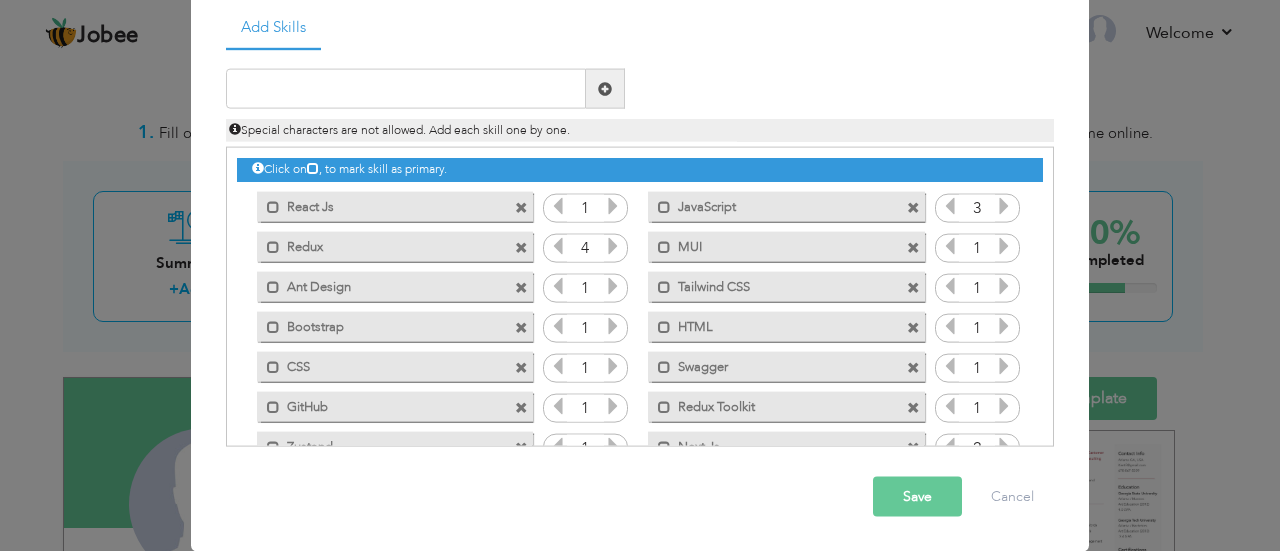 scroll, scrollTop: 0, scrollLeft: 0, axis: both 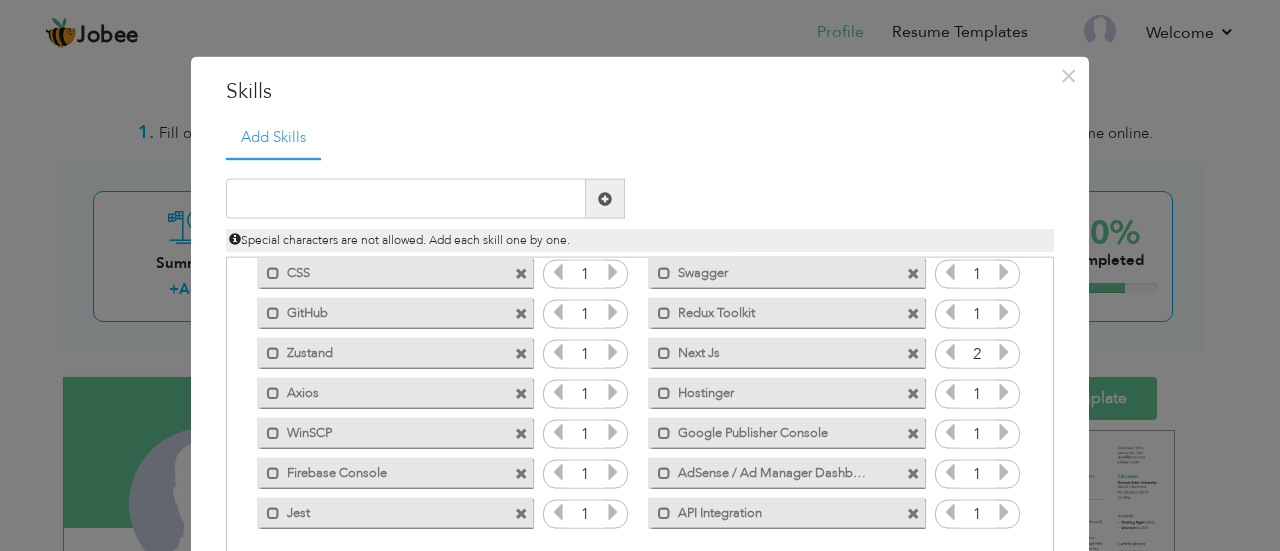 click at bounding box center (913, 433) 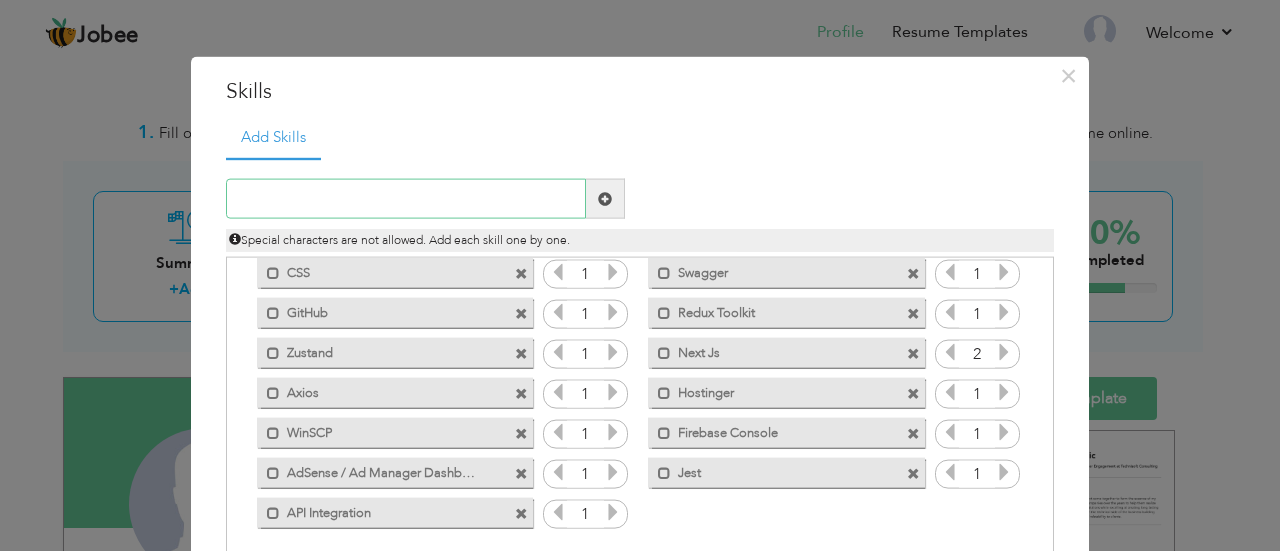 click at bounding box center [406, 199] 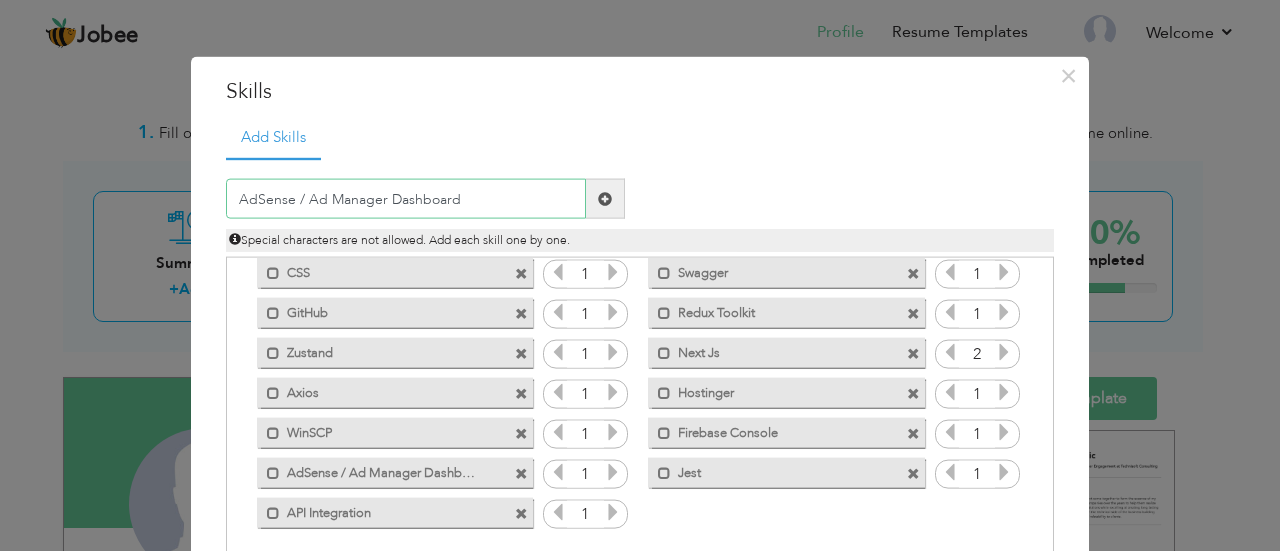 type 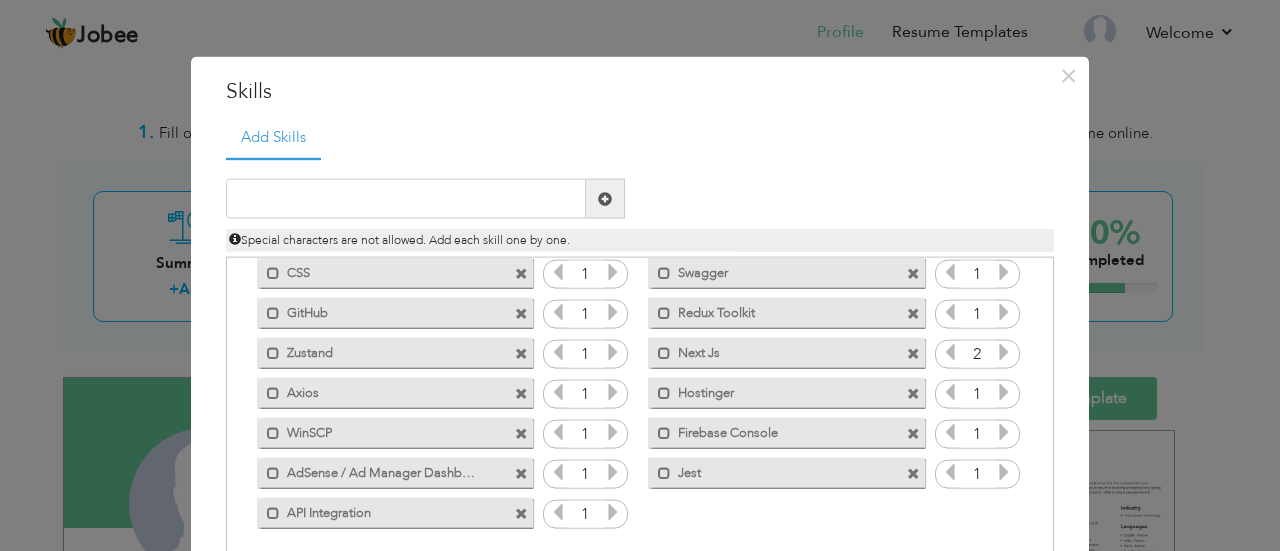 scroll, scrollTop: 110, scrollLeft: 0, axis: vertical 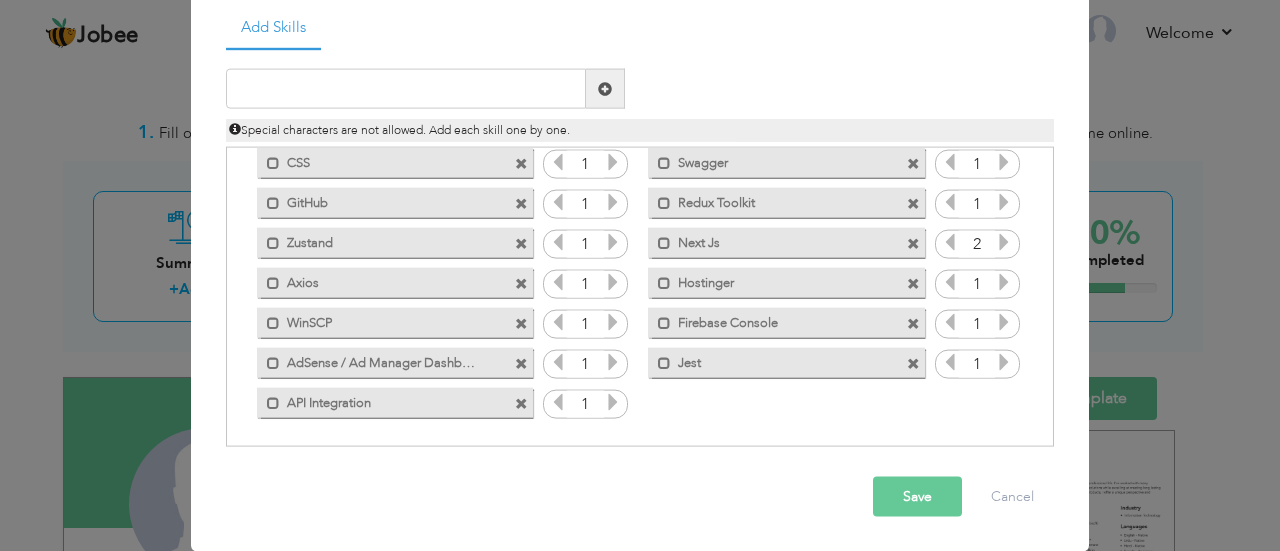 click on "Save" at bounding box center (917, 497) 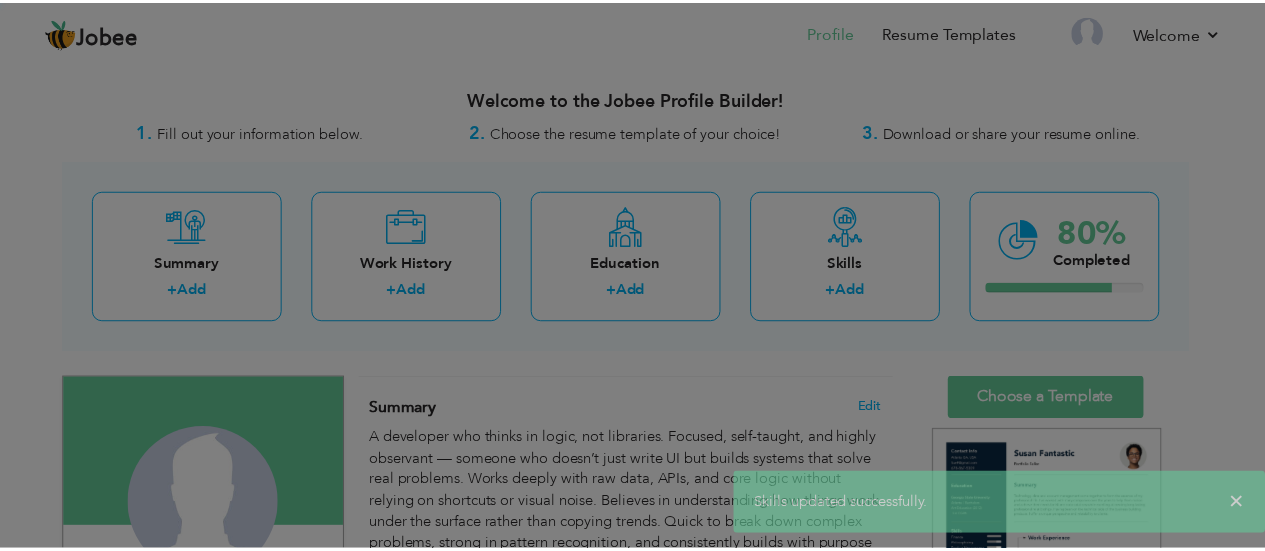 scroll, scrollTop: 0, scrollLeft: 0, axis: both 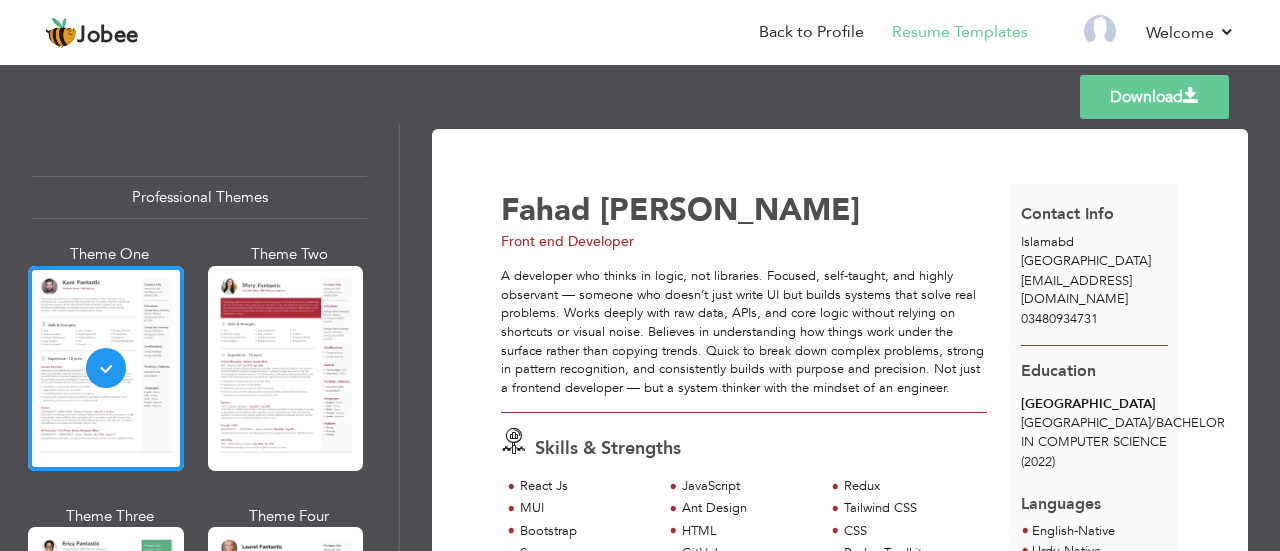 click on "[PERSON_NAME]   [PERSON_NAME]" at bounding box center (761, 210) 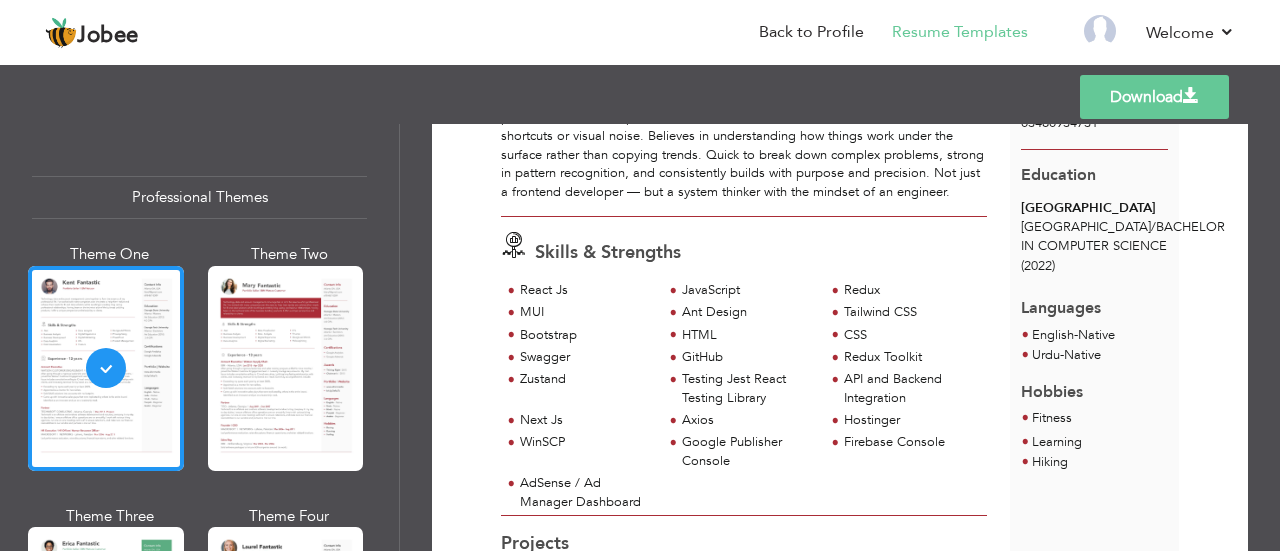 scroll, scrollTop: 200, scrollLeft: 0, axis: vertical 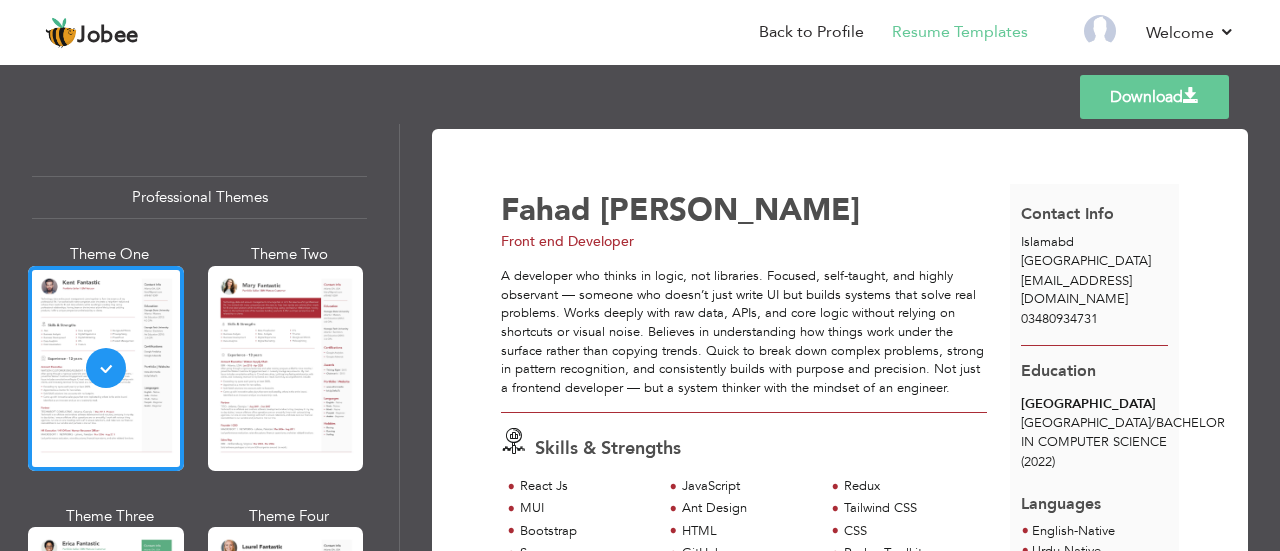 click on "Front end Developer" at bounding box center [761, 242] 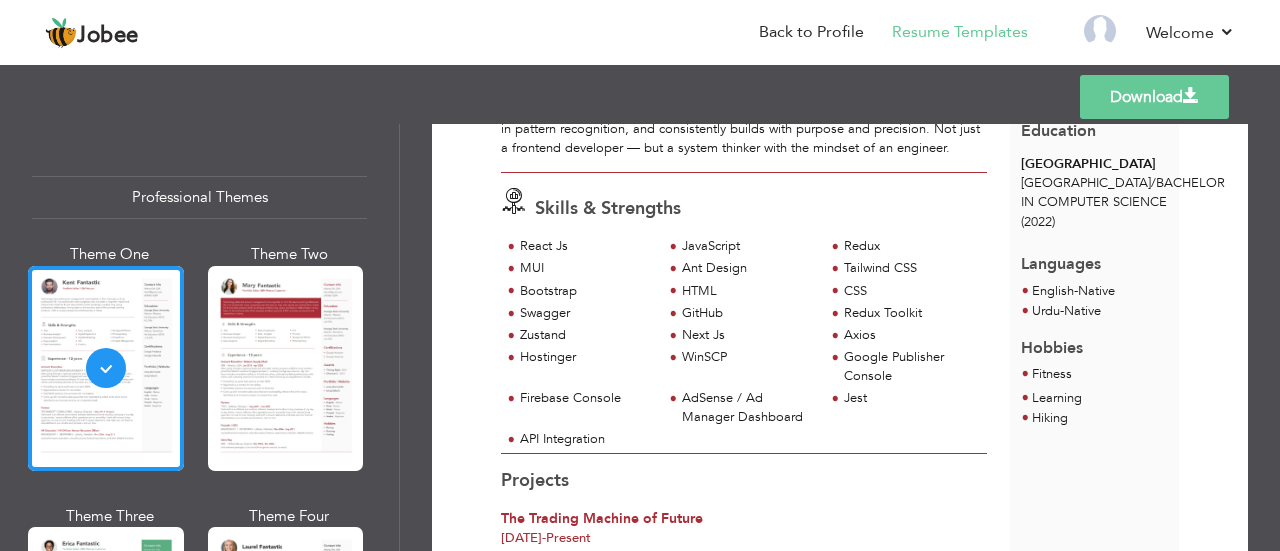 scroll, scrollTop: 280, scrollLeft: 0, axis: vertical 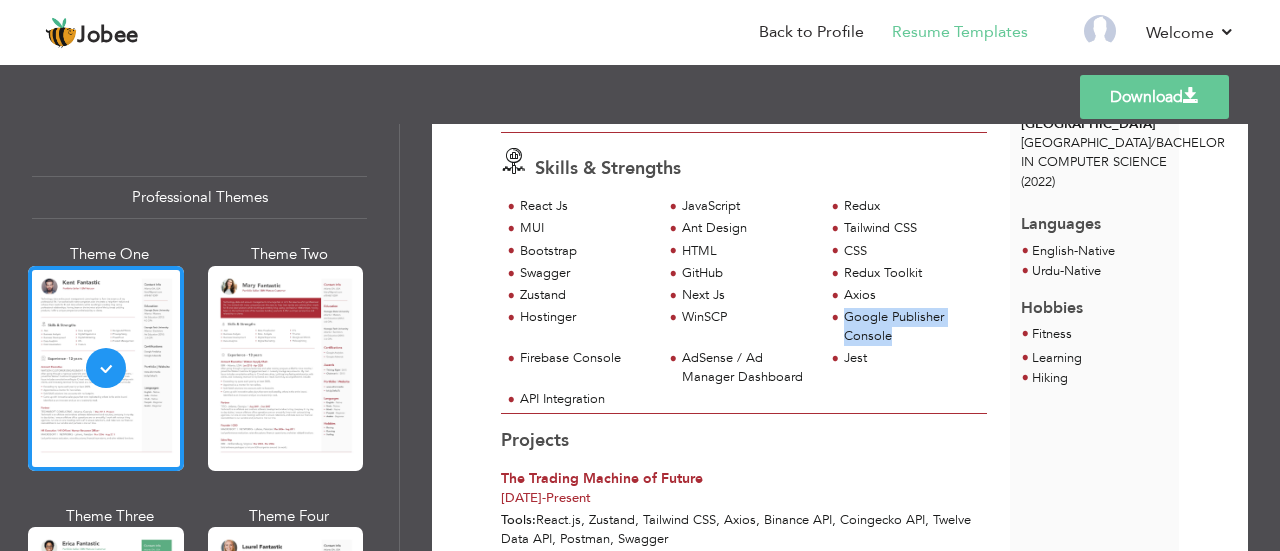 drag, startPoint x: 890, startPoint y: 356, endPoint x: 843, endPoint y: 339, distance: 49.979996 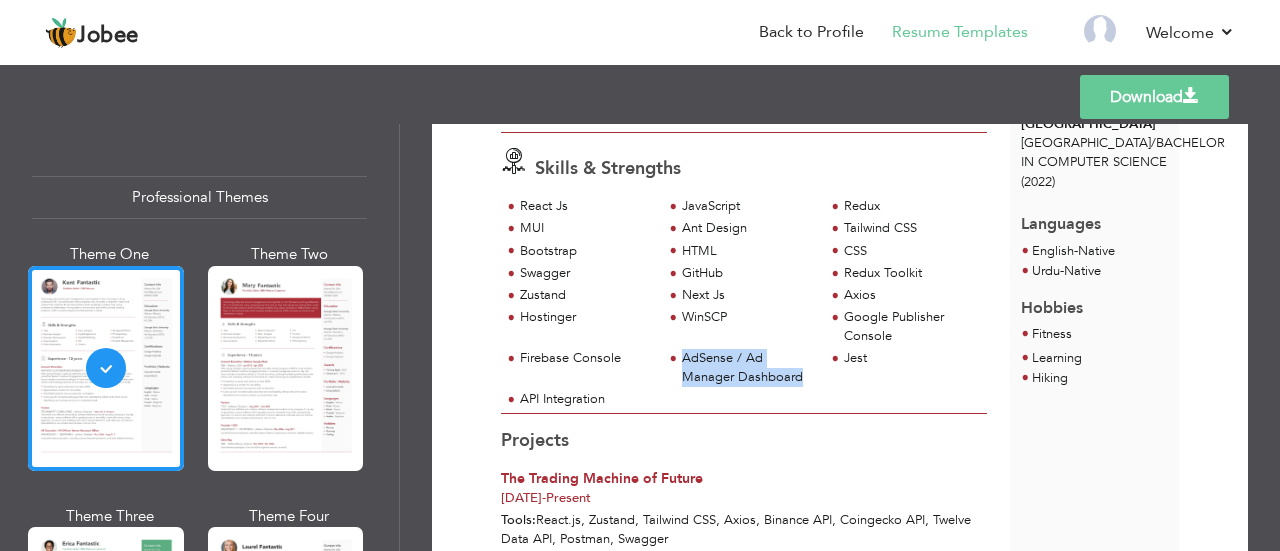 drag, startPoint x: 804, startPoint y: 395, endPoint x: 676, endPoint y: 381, distance: 128.76335 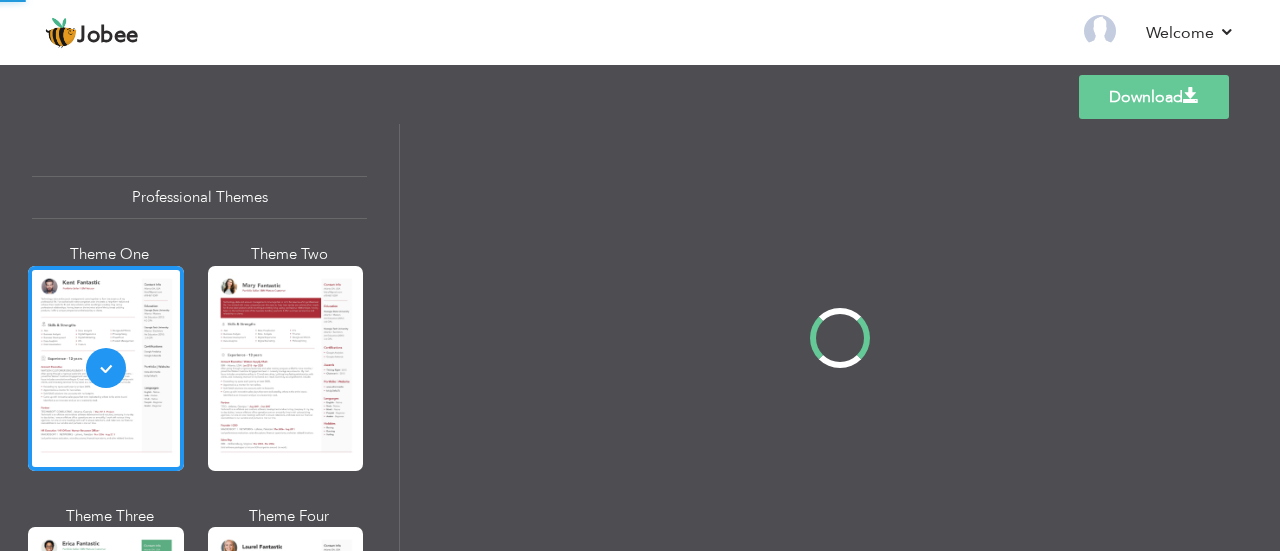 scroll, scrollTop: 0, scrollLeft: 0, axis: both 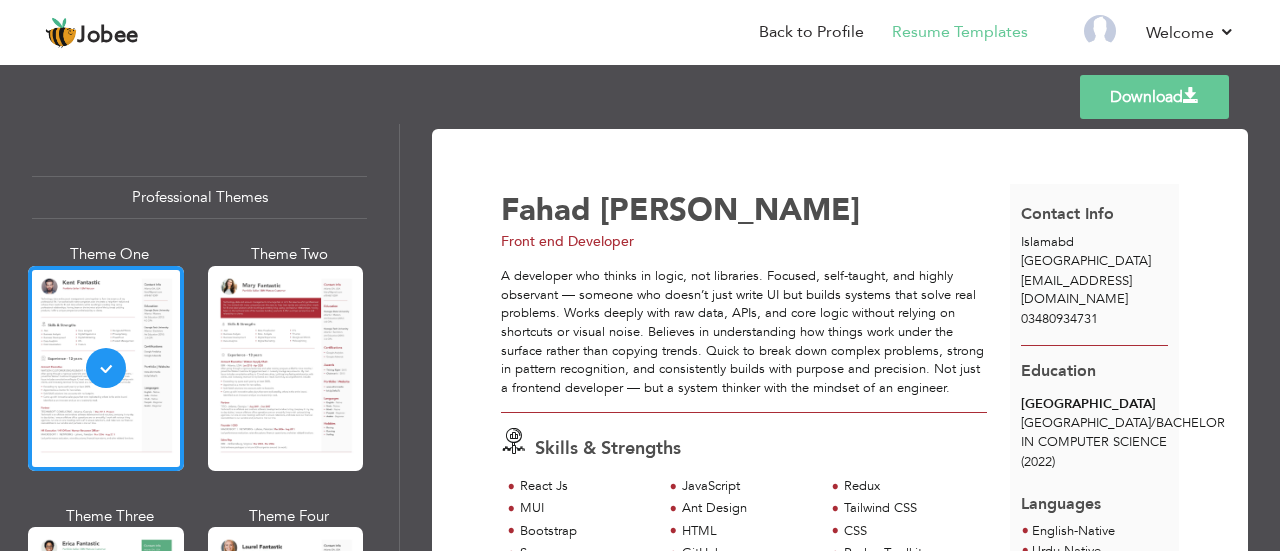 click on "A developer who thinks in logic, not libraries. Focused, self-taught, and highly observant — someone who doesn’t just write UI but builds systems that solve real problems. Works deeply with raw data, APIs, and core logic without relying on shortcuts or visual noise. Believes in understanding how things work under the surface rather than copying trends. Quick to break down complex problems, strong in pattern recognition, and consistently builds with purpose and precision. Not just a frontend developer — but a system thinker with the mindset of an engineer." at bounding box center [744, 332] 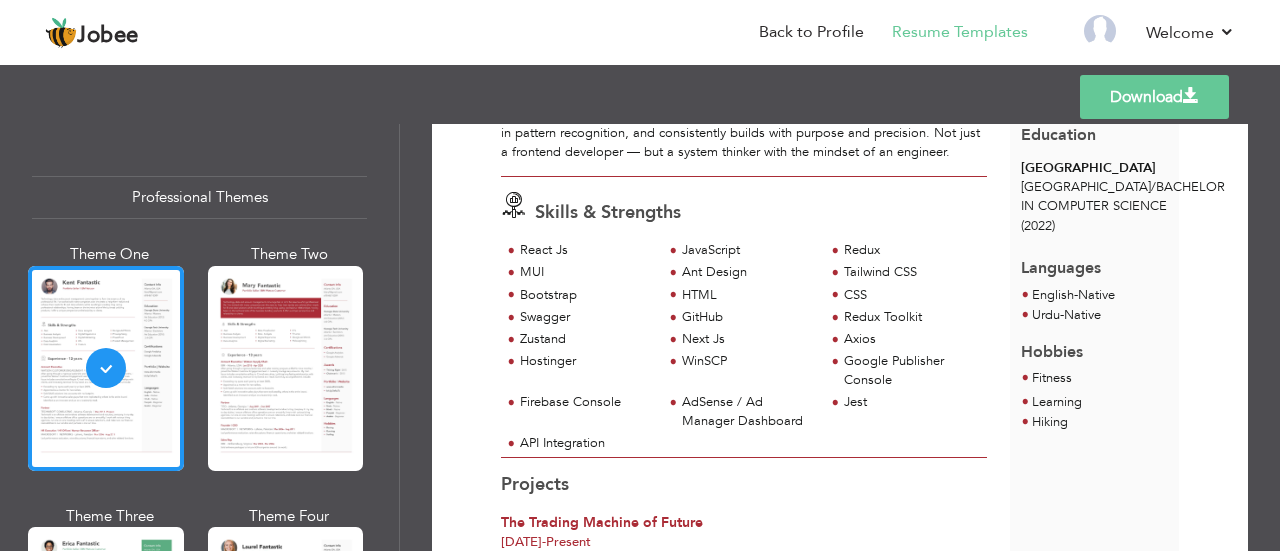 scroll, scrollTop: 240, scrollLeft: 0, axis: vertical 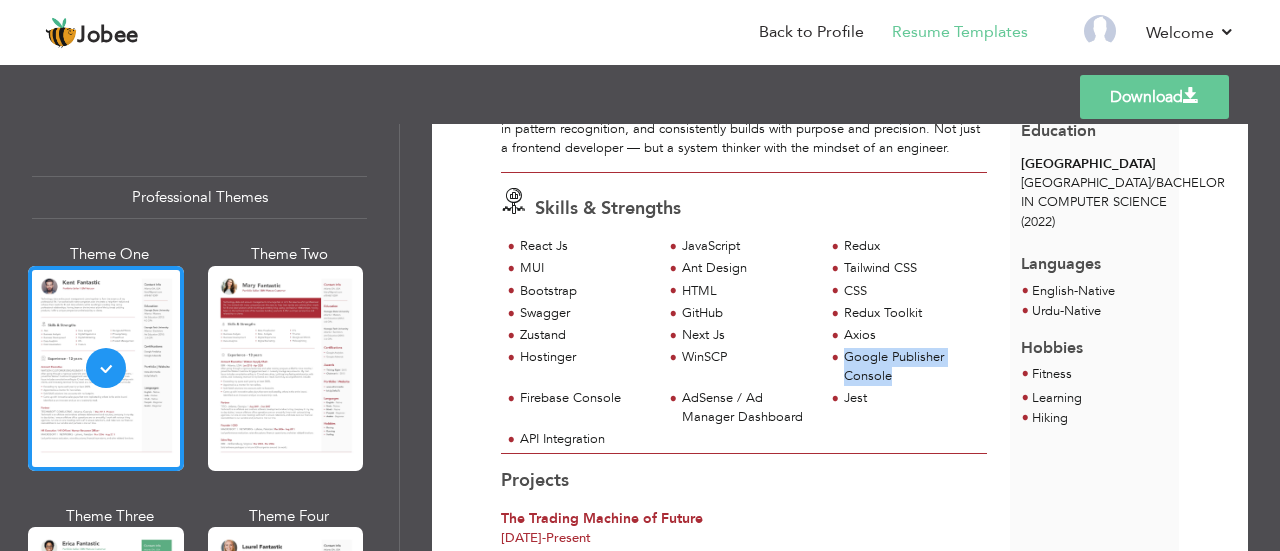 drag, startPoint x: 891, startPoint y: 393, endPoint x: 834, endPoint y: 366, distance: 63.07139 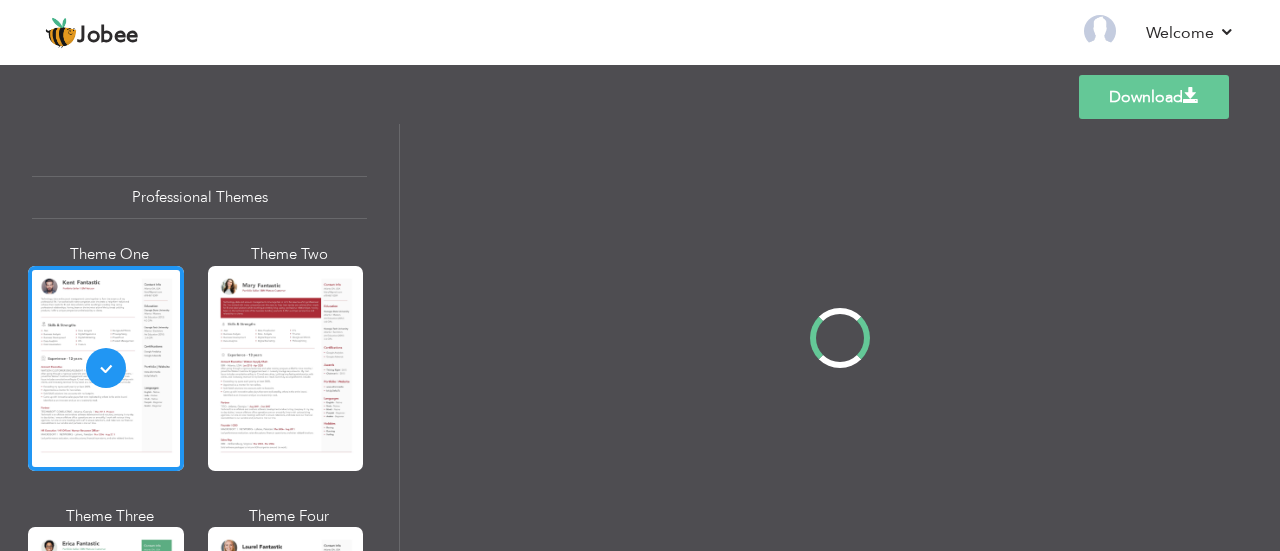 scroll, scrollTop: 0, scrollLeft: 0, axis: both 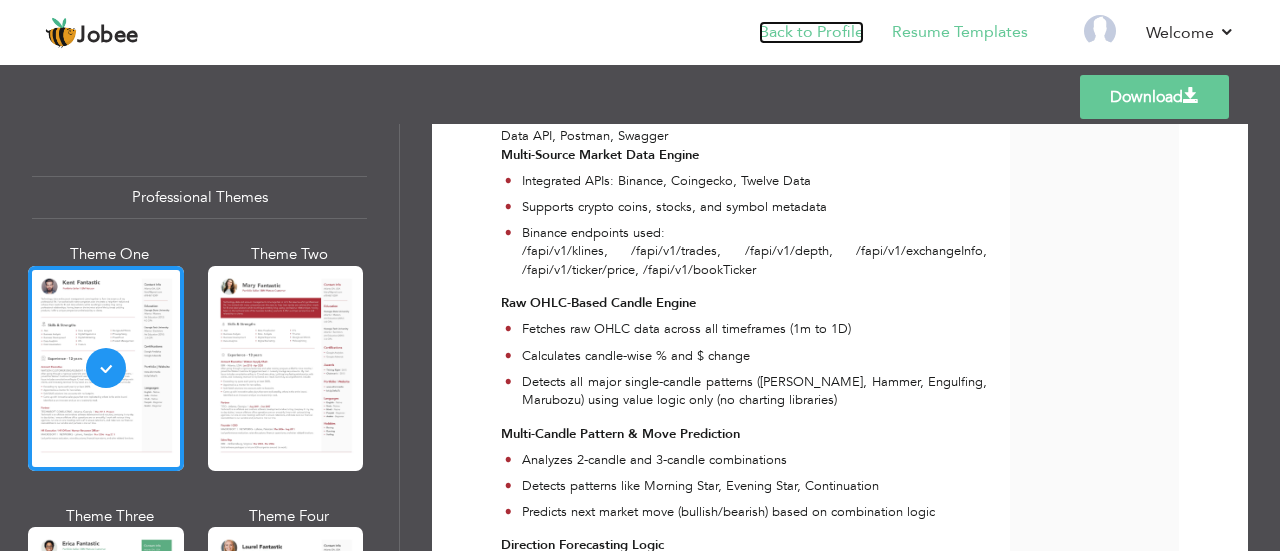 click on "Back to Profile" at bounding box center [811, 32] 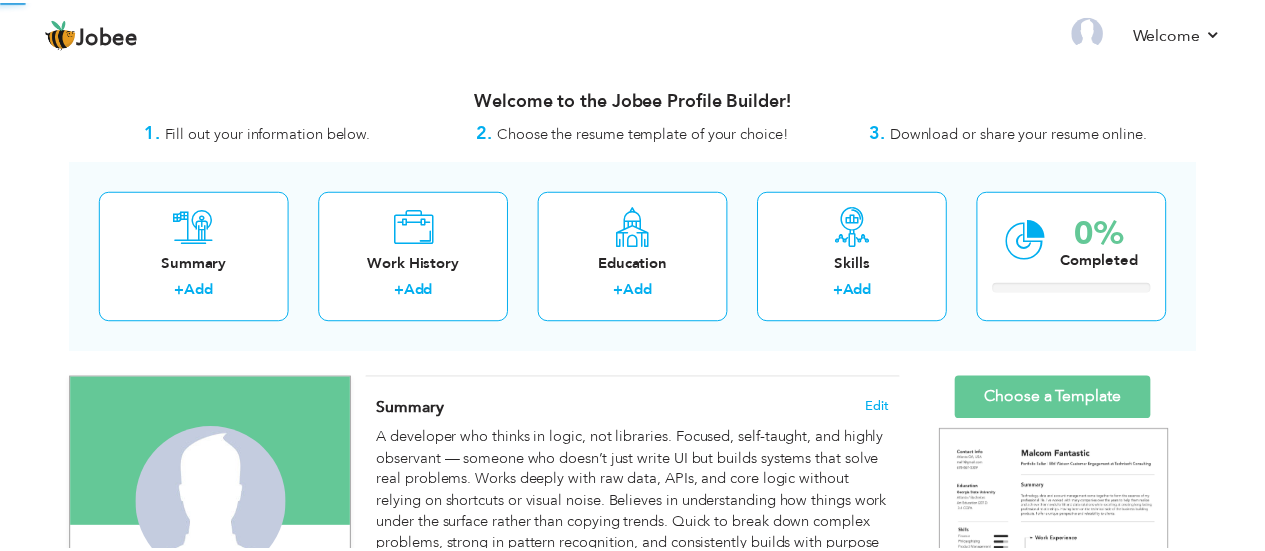 scroll, scrollTop: 0, scrollLeft: 0, axis: both 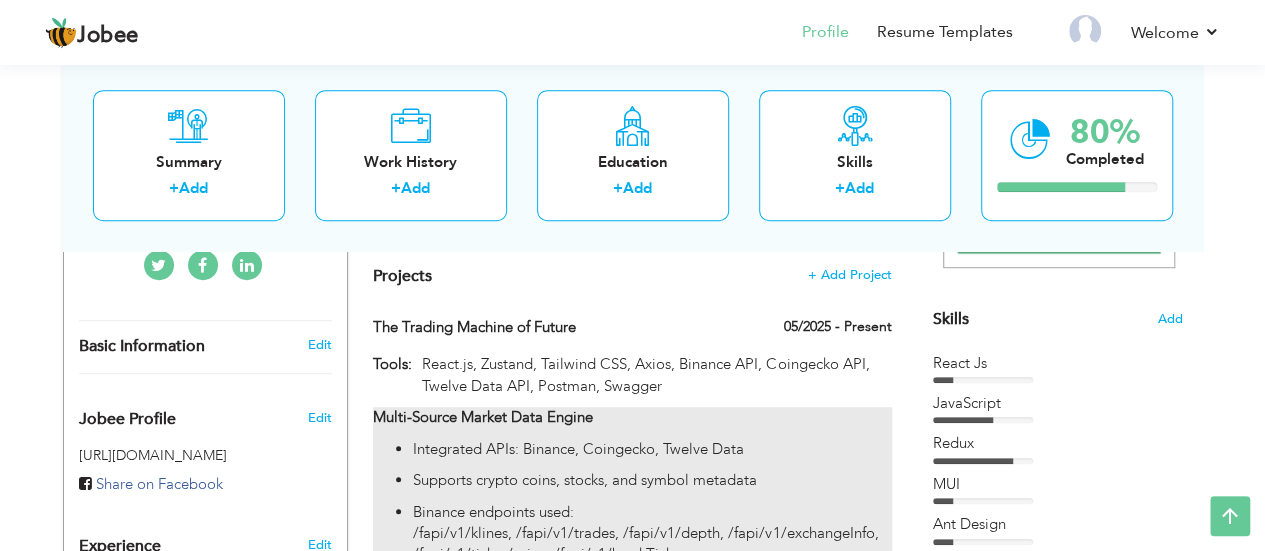 click on "Integrated APIs: Binance, Coingecko, Twelve Data" at bounding box center (652, 449) 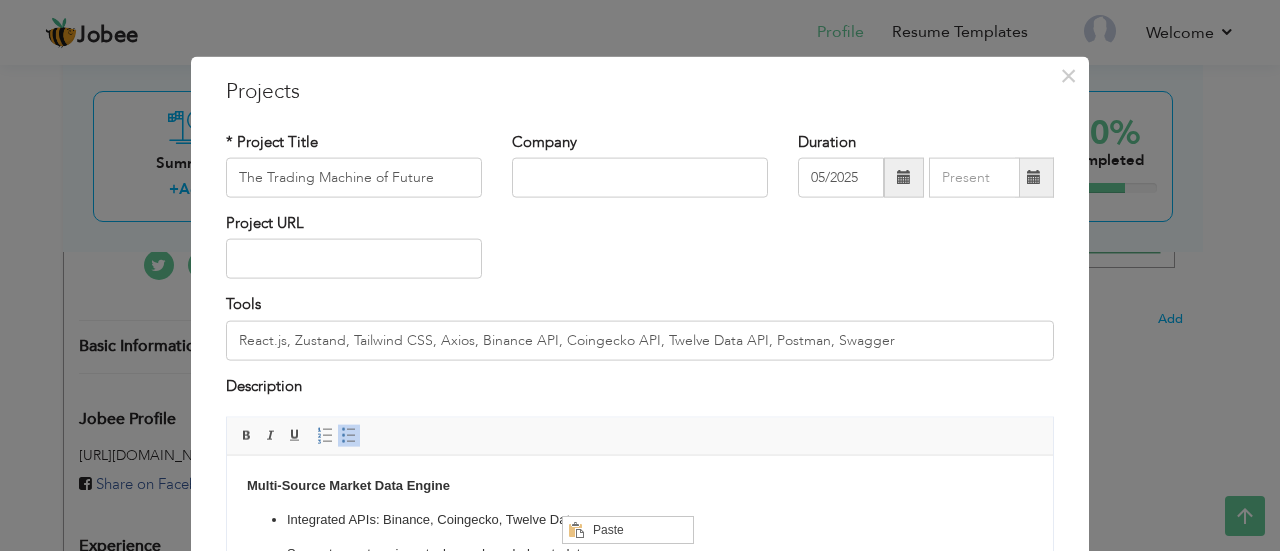 scroll, scrollTop: 0, scrollLeft: 0, axis: both 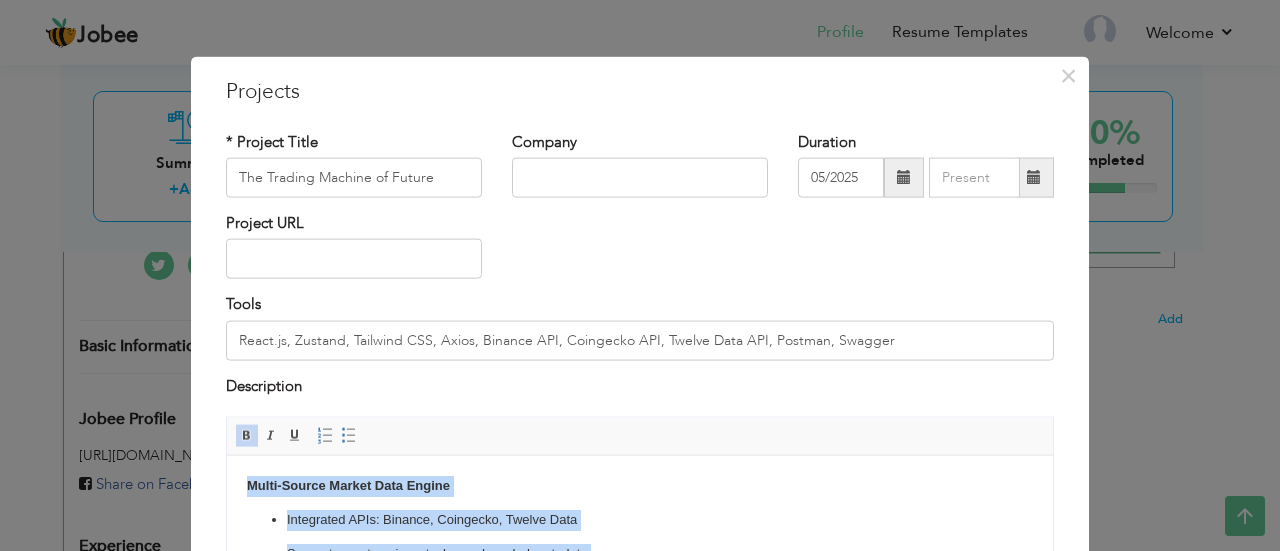 copy on "Multi-Source Market Data Engine Integrated APIs: Binance, Coingecko, Twelve Data Supports crypto coins, stocks, and symbol metadata Binance endpoints used: /fapi/v1/klines, /fapi/v1/trades, /fapi/v1/depth, /fapi/v1/exchangeInfo, /fapi/v1/ticker/price, /fapi/v1/bookTicker Raw OHLC-Based Candle Engine Fetches raw OHLC data across all timeframes (1m to 1D) Calculates candle-wise % and $ change Detects all major single-candle patterns (Doji, Hammer, Engulfing, Marubozu) using value logic only (no charting libraries) Multi-Candle Pattern & Move Prediction Analyzes 2-candle and 3-candle combinations Detects patterns like Morning Star, Evening Star, Continuation Predicts next market move (bullish/bearish) based on combination logic Direction Forecasting Logic Determines market direction using past candle structures only No indicators or moving averages used — pure price-action logic Live Trade & Order Book Monitoring Uses /fapi/v1/depth for real-time order book (bid/ask) Uses /fapi/v1/trades for recent trade acti..." 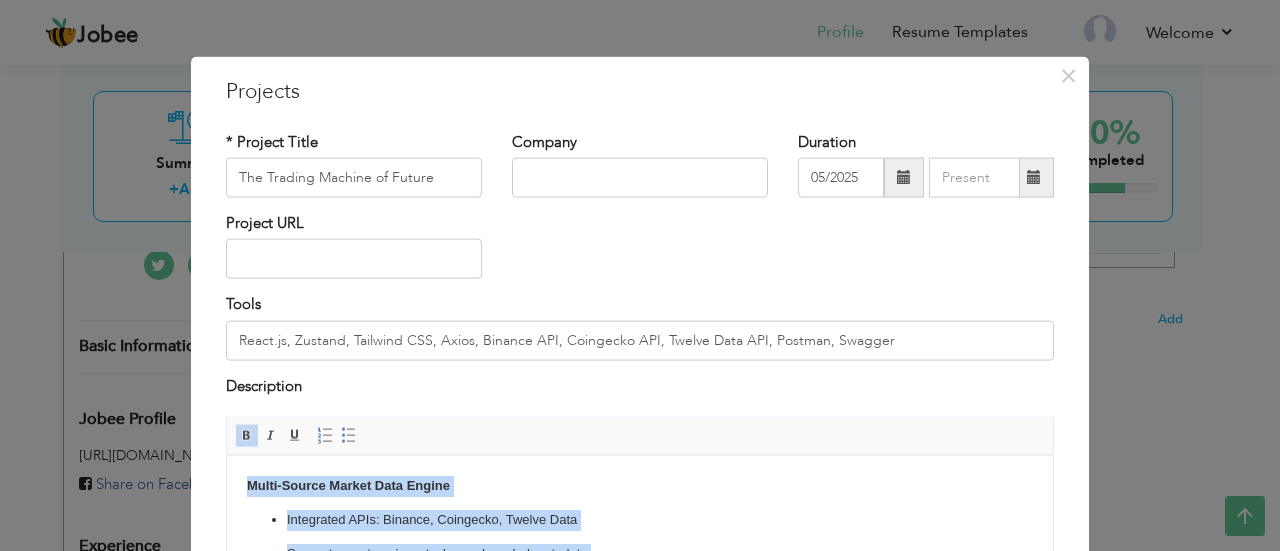 click on "Multi-Source Market Data Engine" at bounding box center [348, 484] 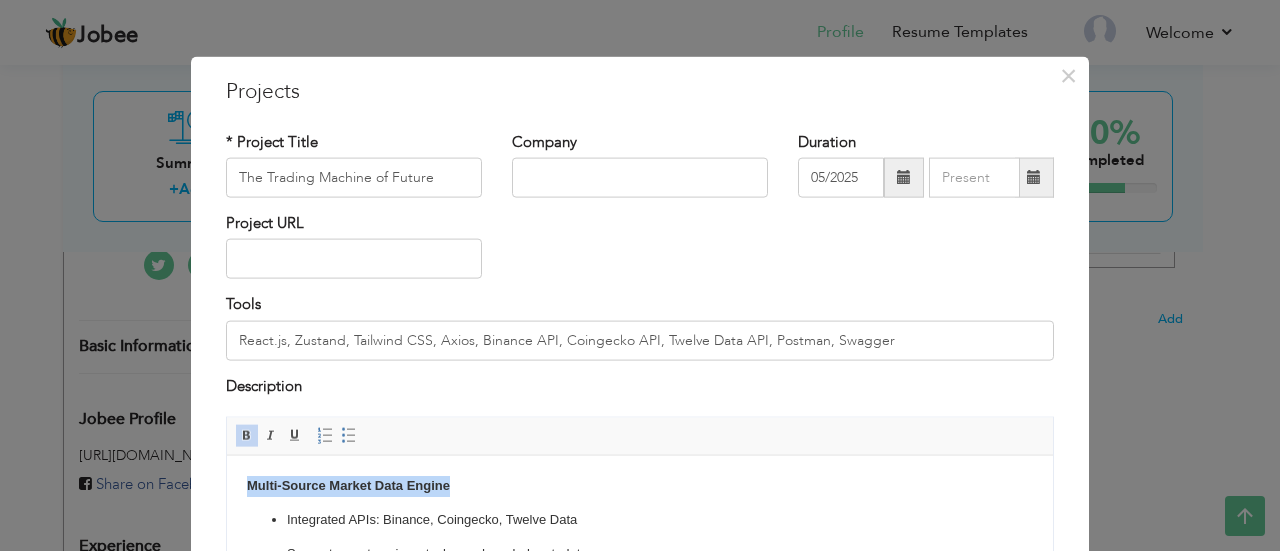 drag, startPoint x: 476, startPoint y: 483, endPoint x: 247, endPoint y: 479, distance: 229.03493 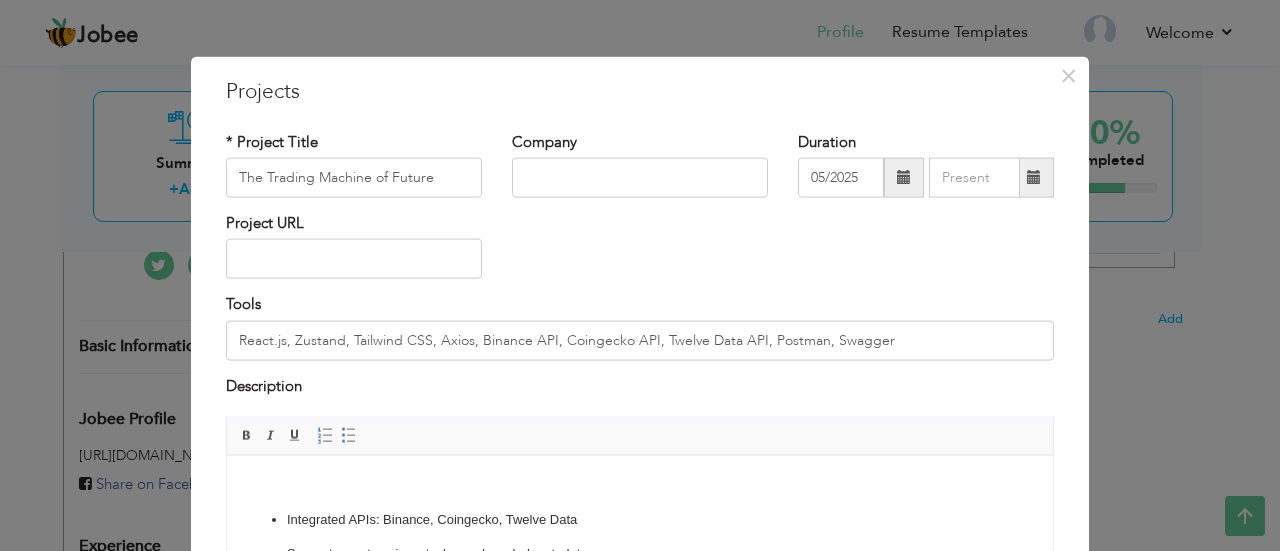 scroll, scrollTop: 240, scrollLeft: 0, axis: vertical 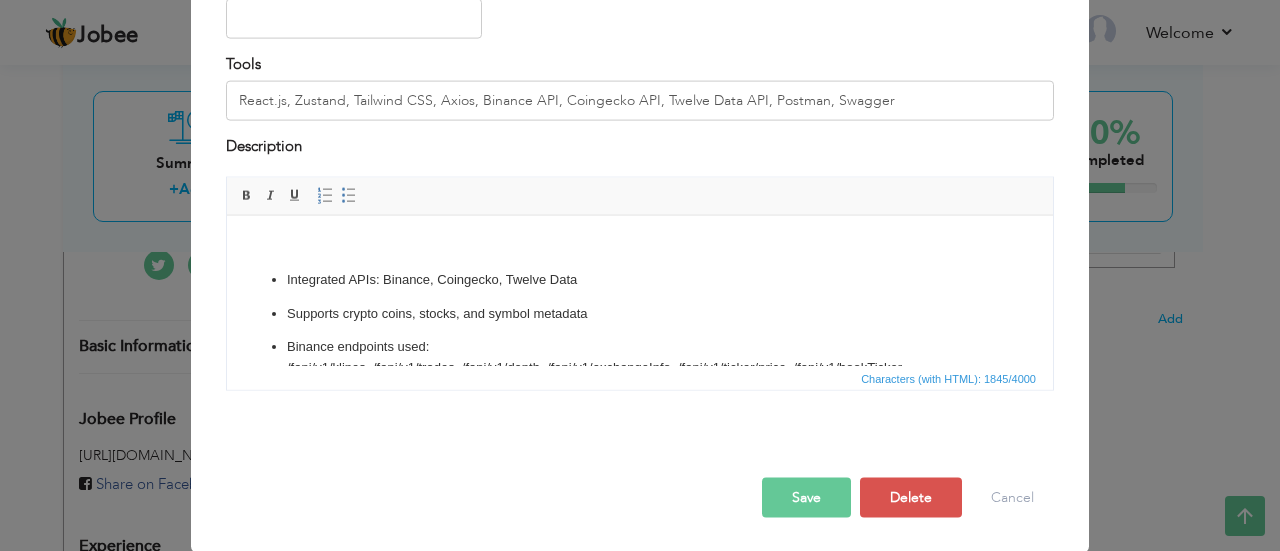 click at bounding box center (640, 245) 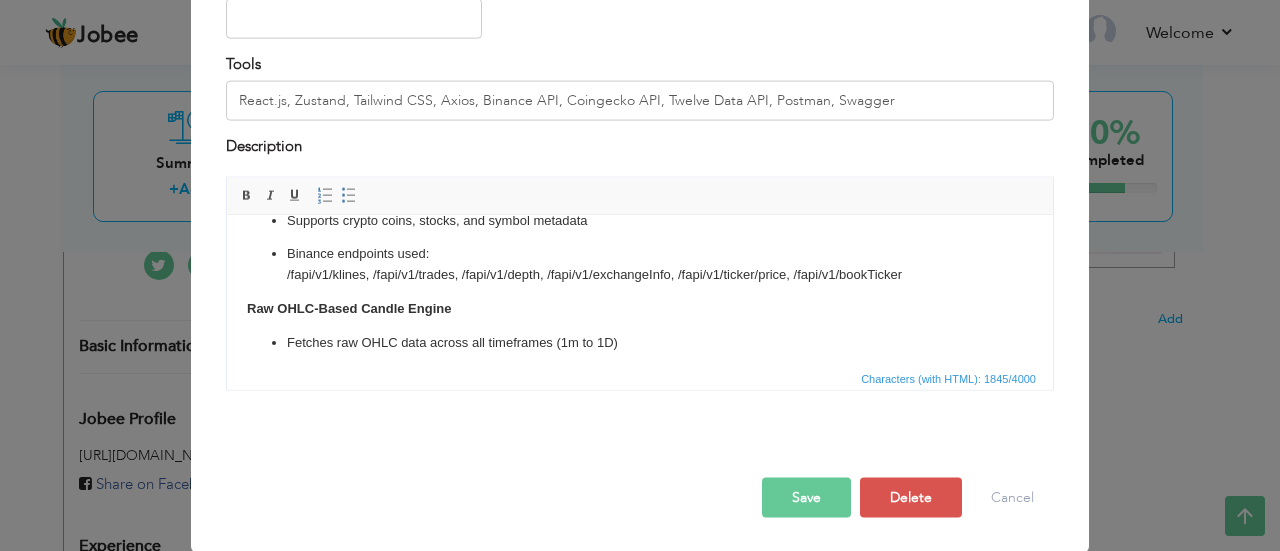 scroll, scrollTop: 56, scrollLeft: 0, axis: vertical 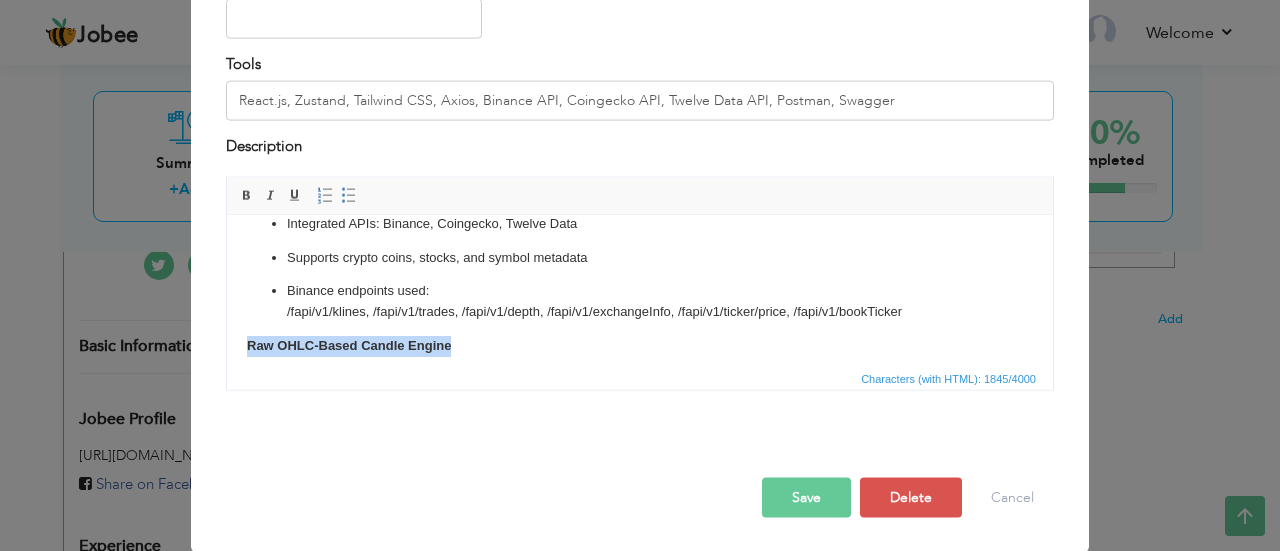 drag, startPoint x: 452, startPoint y: 345, endPoint x: 237, endPoint y: 339, distance: 215.08371 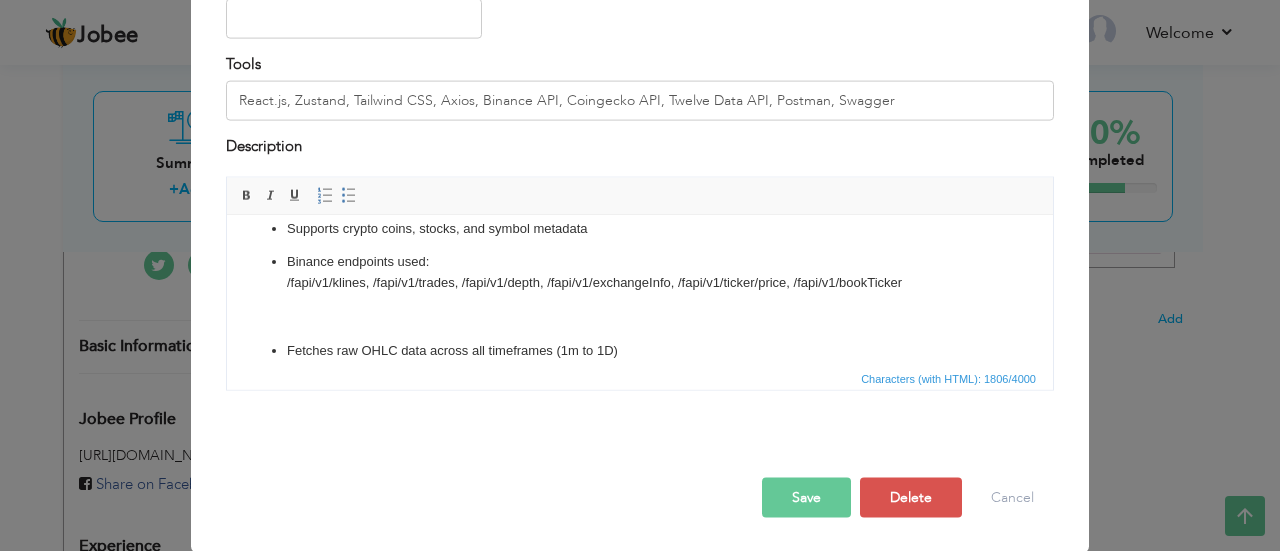 scroll, scrollTop: 80, scrollLeft: 0, axis: vertical 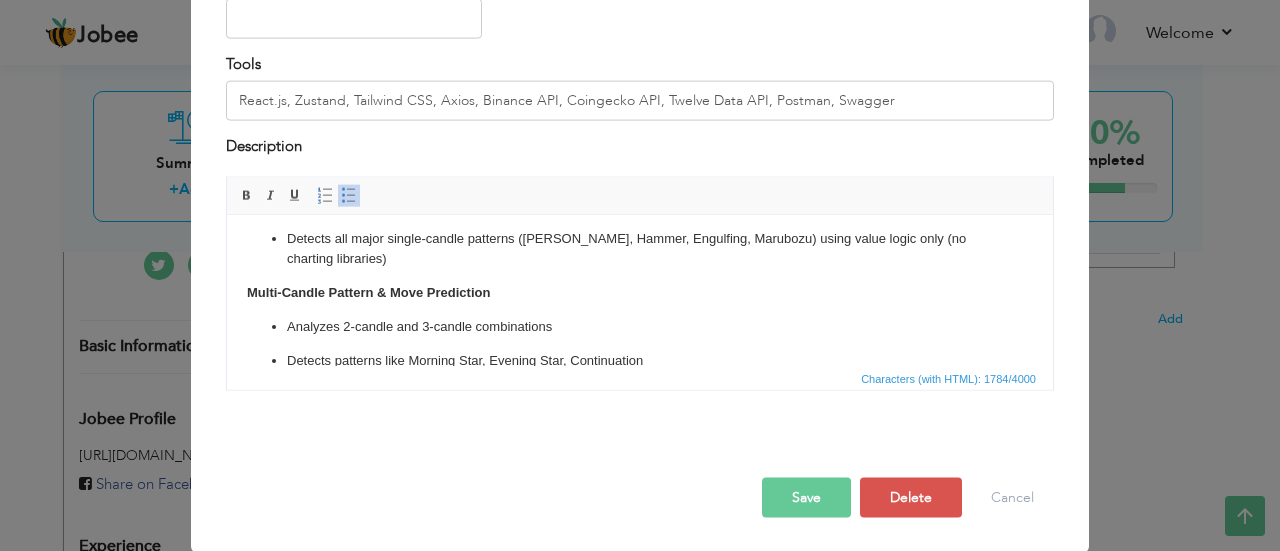 click on "Multi-Candle Pattern & Move Prediction" at bounding box center [640, 292] 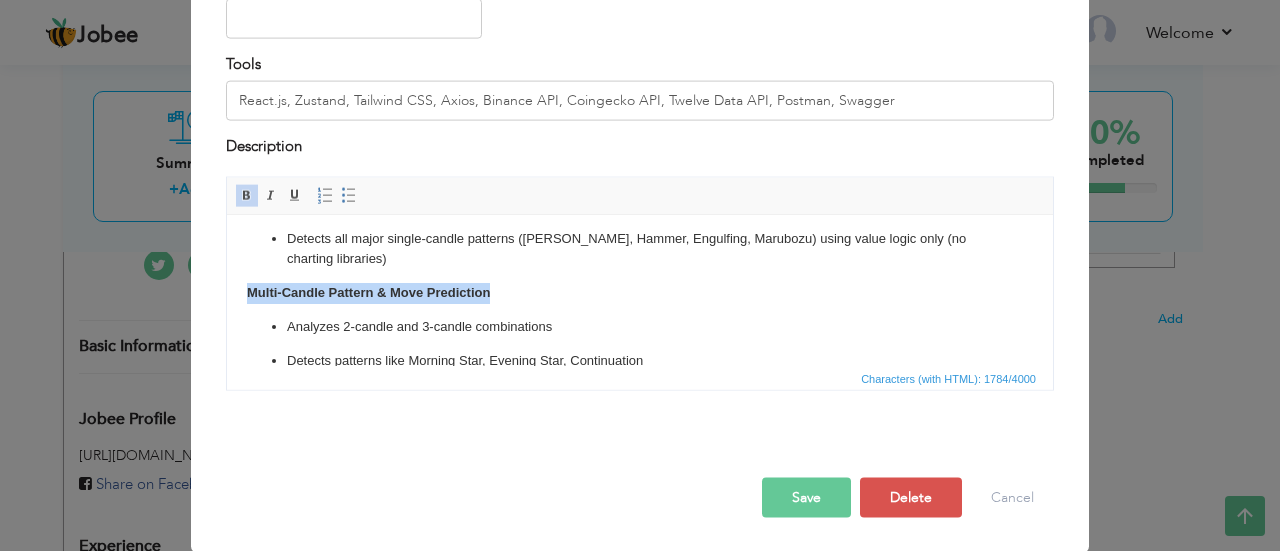 drag, startPoint x: 497, startPoint y: 286, endPoint x: 251, endPoint y: 284, distance: 246.00813 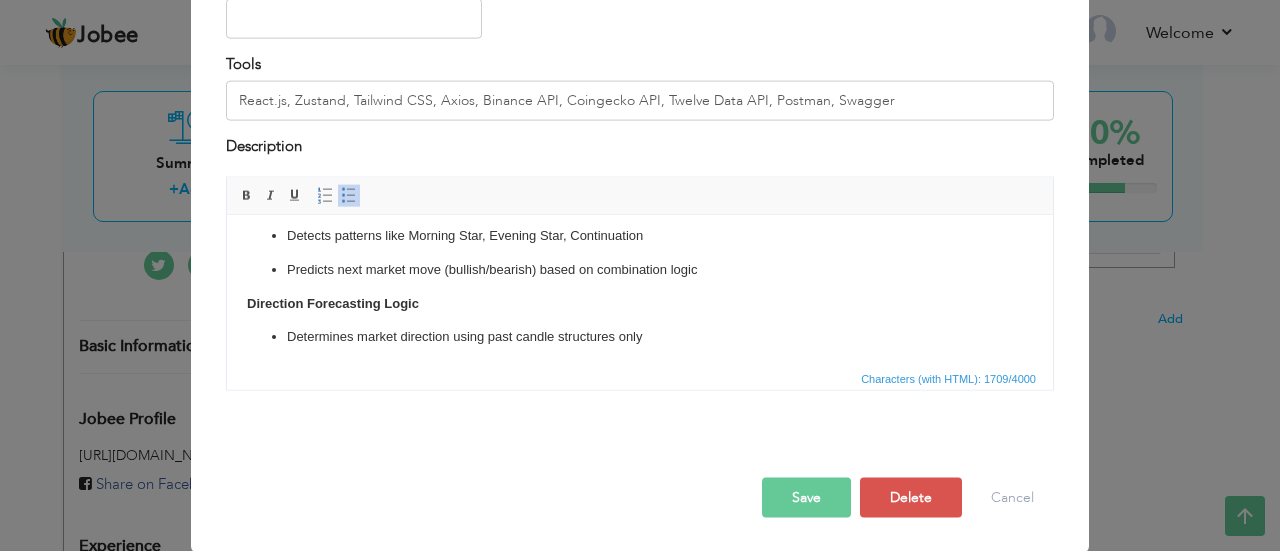 scroll, scrollTop: 328, scrollLeft: 0, axis: vertical 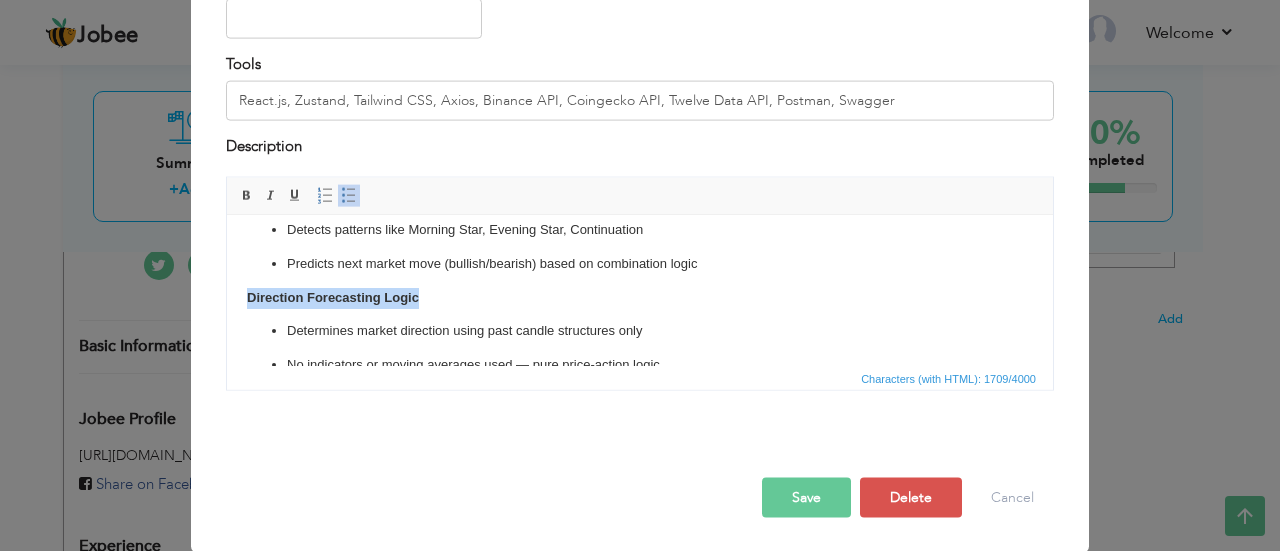 drag, startPoint x: 435, startPoint y: 301, endPoint x: 240, endPoint y: 301, distance: 195 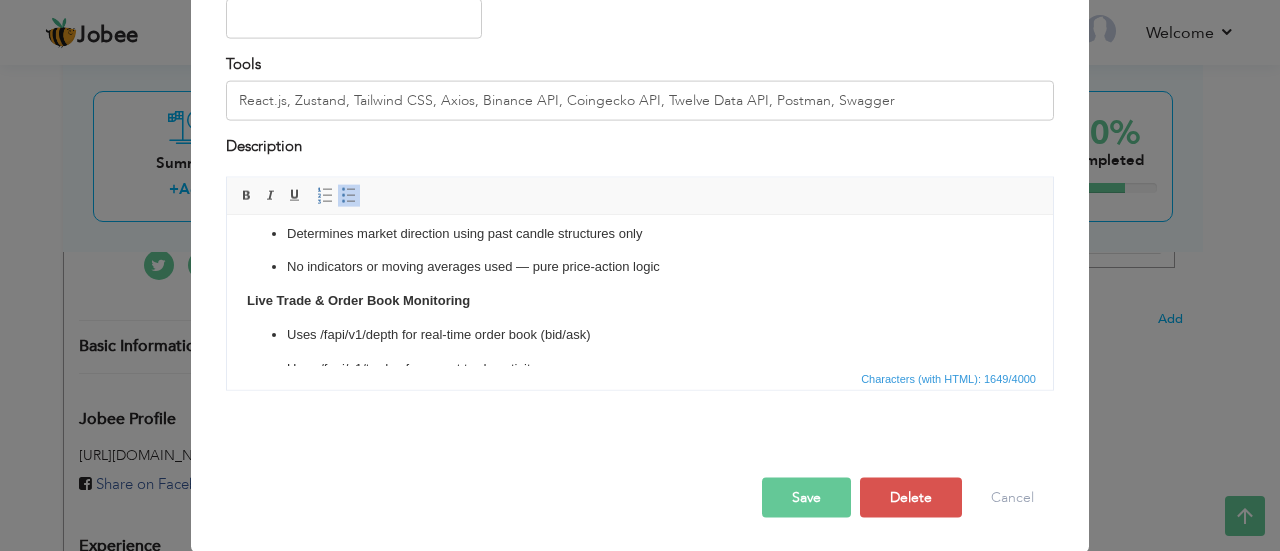 scroll, scrollTop: 440, scrollLeft: 0, axis: vertical 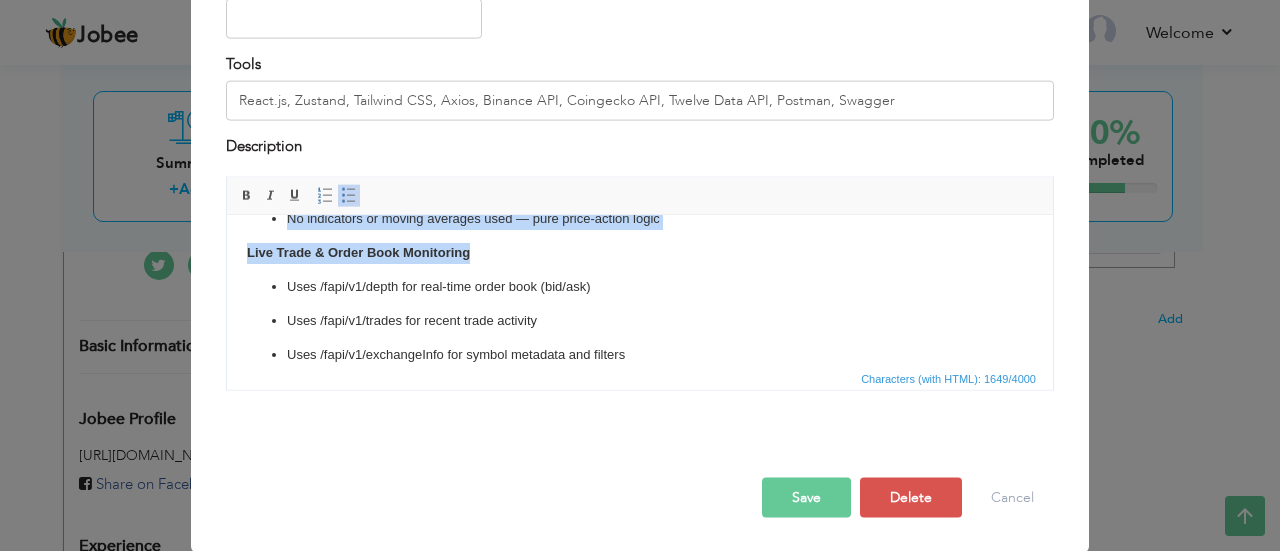 click on "Integrated APIs: Binance, Coingecko, Twelve Data Supports crypto coins, stocks, and symbol metadata Binance endpoints used: /fapi/v1/klines, /fapi/v1/trades, /fapi/v1/depth, /fapi/v1/exchangeInfo, /fapi/v1/ticker/price, /fapi/v1/bookTicker Fetches raw OHLC data across all timeframes (1m to 1D) Calculates candle-wise % and $ change Detects all major single-candle patterns (Doji, Hammer, Engulfing, Marubozu) using value logic only (no charting libraries) Analyzes 2-candle and 3-candle combinations Detects patterns like Morning Star, Evening Star, Continuation Predicts next market move (bullish/bearish) based on combination logic Determines market direction using past candle structures only No indicators or moving averages used — pure price-action logic Live Trade & Order Book Monitoring Uses /fapi/v1/depth for real-time order book (bid/ask) Uses /fapi/v1/trades for recent trade activity Uses /fapi/v1/exchangeInfo for symbol metadata and filters Visual + Logic Validation Layer Scalable Frontend Architecture" at bounding box center [640, 181] 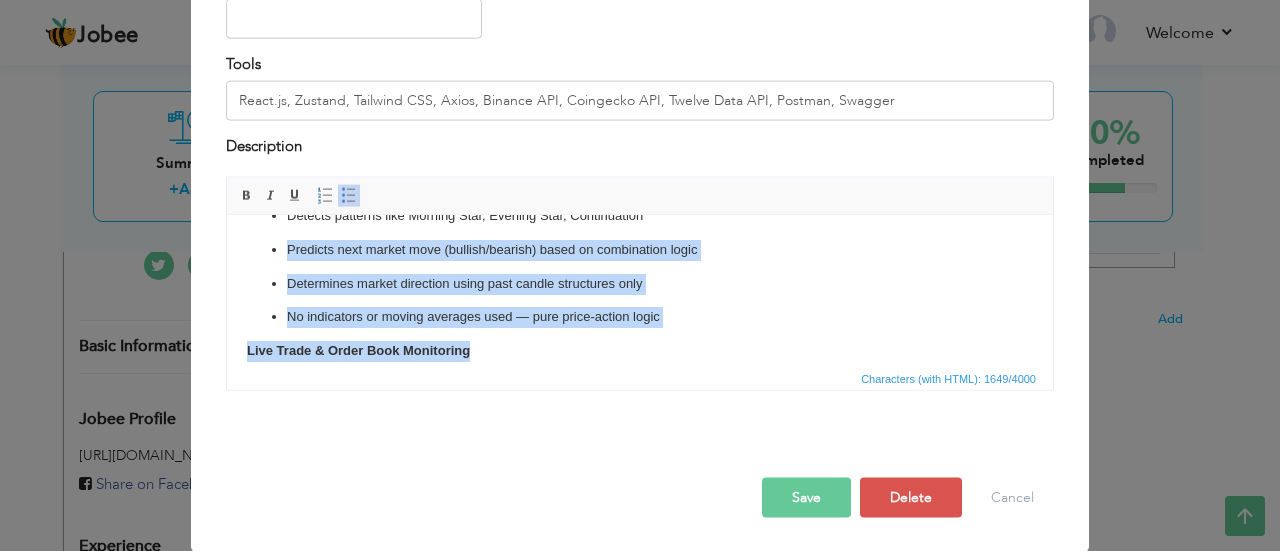 click on "Integrated APIs: Binance, Coingecko, Twelve Data Supports crypto coins, stocks, and symbol metadata Binance endpoints used: /fapi/v1/klines, /fapi/v1/trades, /fapi/v1/depth, /fapi/v1/exchangeInfo, /fapi/v1/ticker/price, /fapi/v1/bookTicker Fetches raw OHLC data across all timeframes (1m to 1D) Calculates candle-wise % and $ change Detects all major single-candle patterns (Doji, Hammer, Engulfing, Marubozu) using value logic only (no charting libraries) Analyzes 2-candle and 3-candle combinations Detects patterns like Morning Star, Evening Star, Continuation Predicts next market move (bullish/bearish) based on combination logic Determines market direction using past candle structures only No indicators or moving averages used — pure price-action logic Live Trade & Order Book Monitoring Uses /fapi/v1/depth for real-time order book (bid/ask) Uses /fapi/v1/trades for recent trade activity Uses /fapi/v1/exchangeInfo for symbol metadata and filters Visual + Logic Validation Layer Scalable Frontend Architecture" at bounding box center [640, 279] 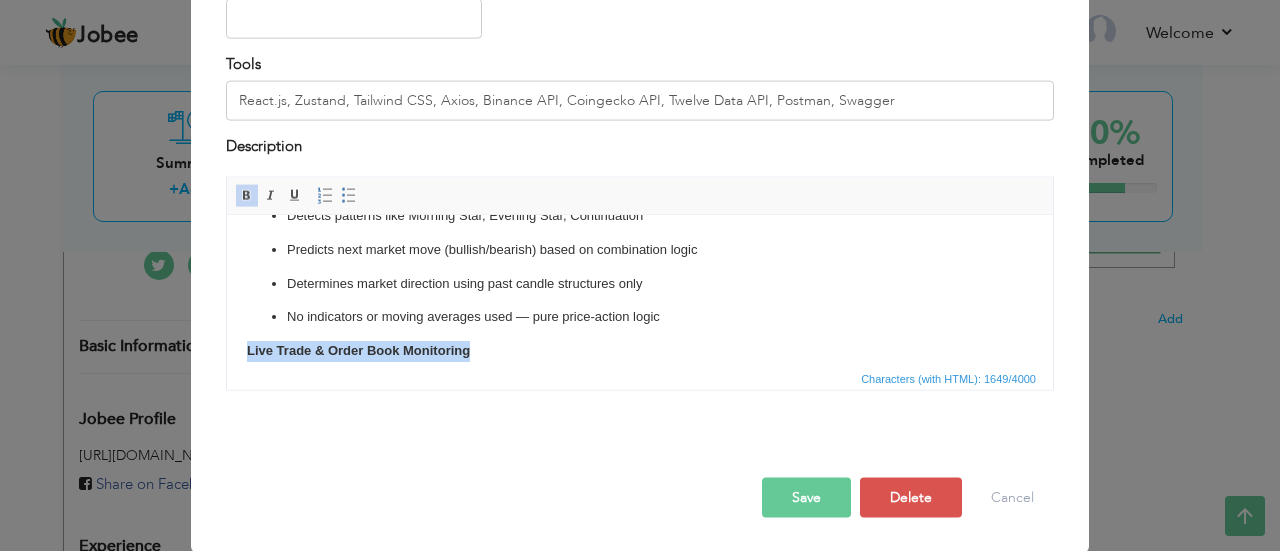 drag, startPoint x: 483, startPoint y: 353, endPoint x: 235, endPoint y: 347, distance: 248.07257 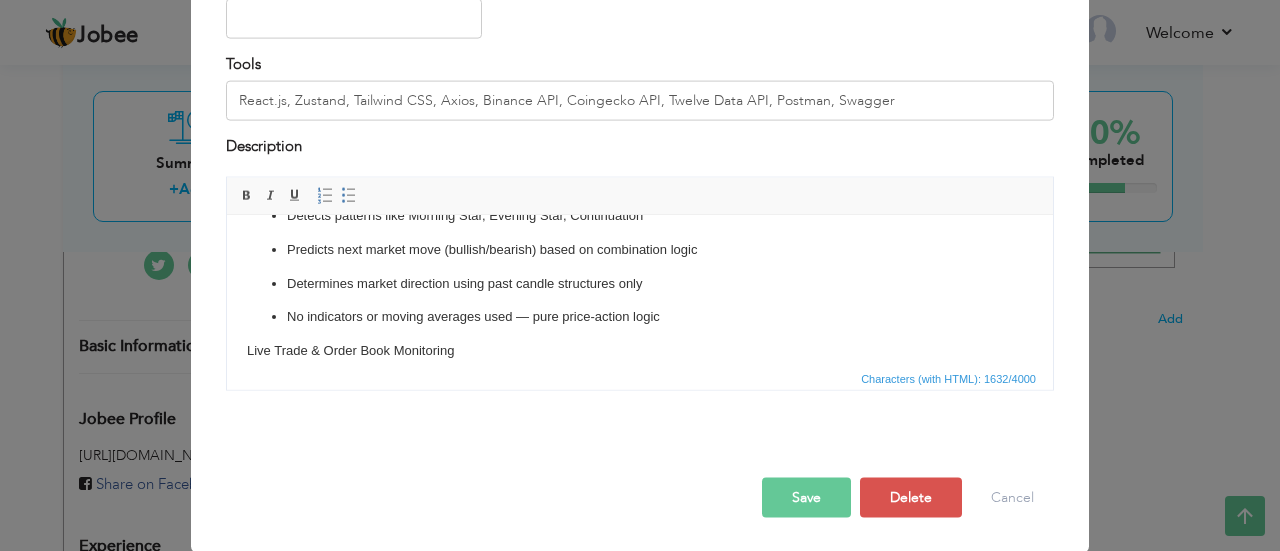 click on "No indicators or moving averages used — pure price-action logic" at bounding box center (640, 316) 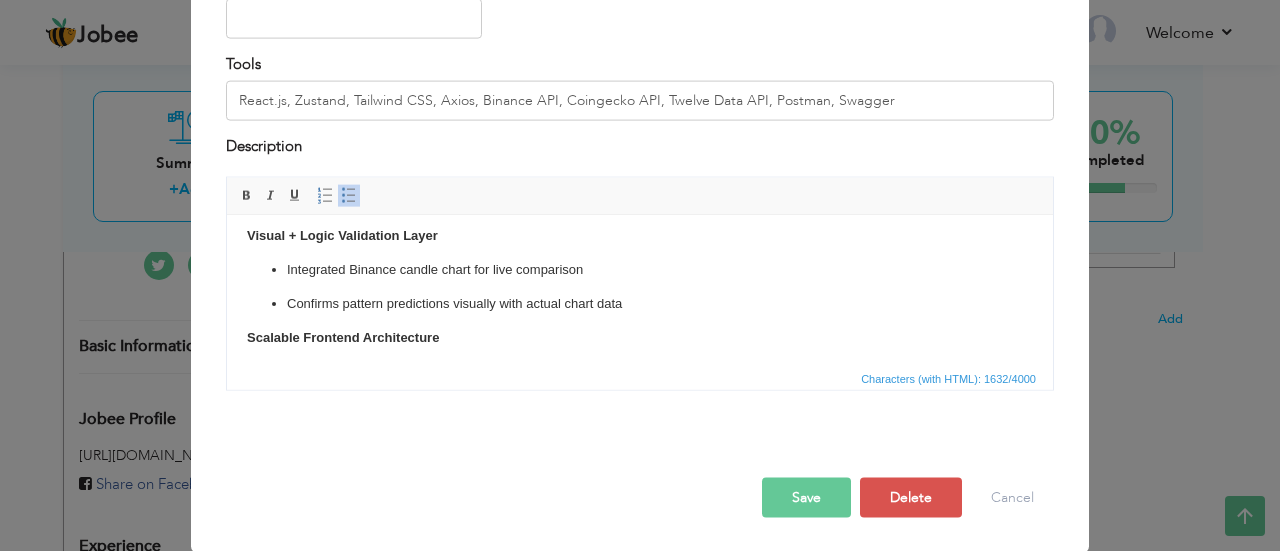 scroll, scrollTop: 597, scrollLeft: 0, axis: vertical 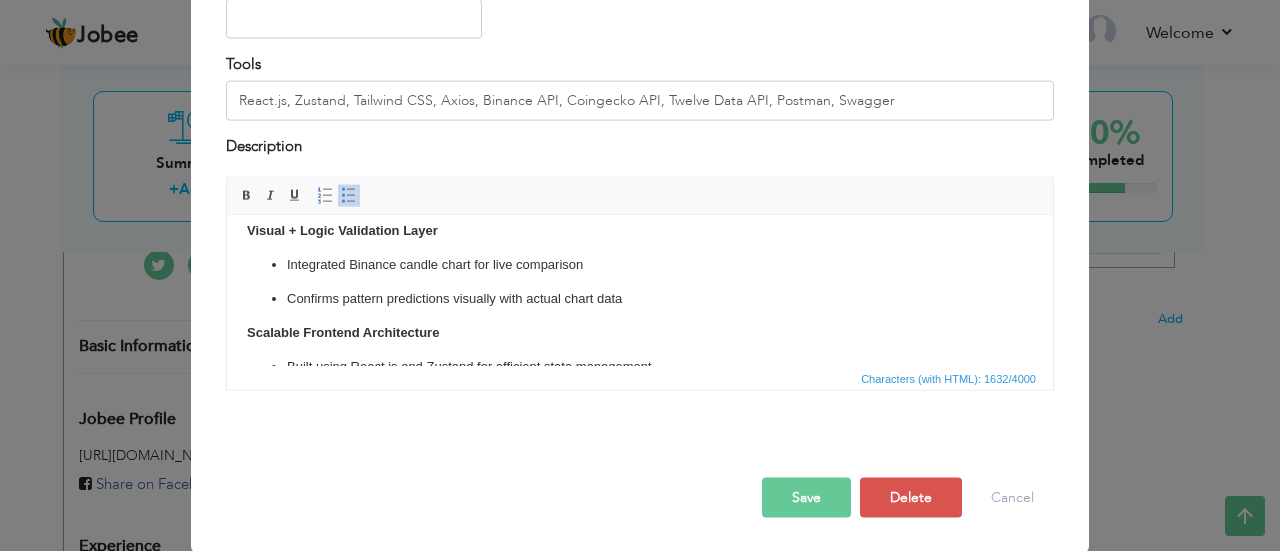 drag, startPoint x: 1047, startPoint y: 290, endPoint x: 1279, endPoint y: 540, distance: 341.06305 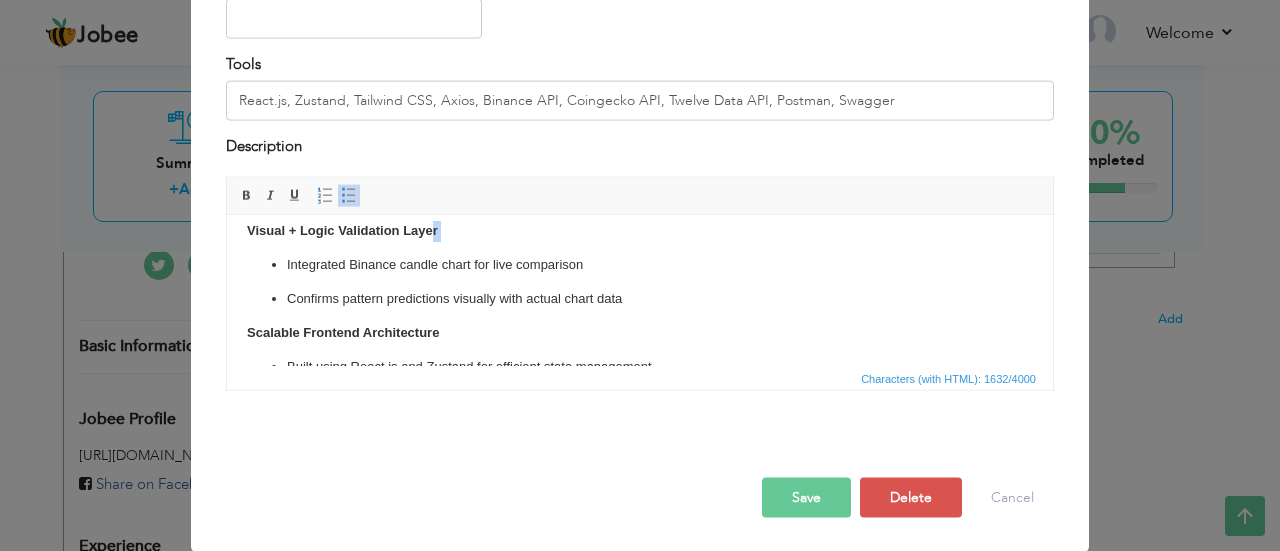 drag, startPoint x: 431, startPoint y: 236, endPoint x: 316, endPoint y: 245, distance: 115.35164 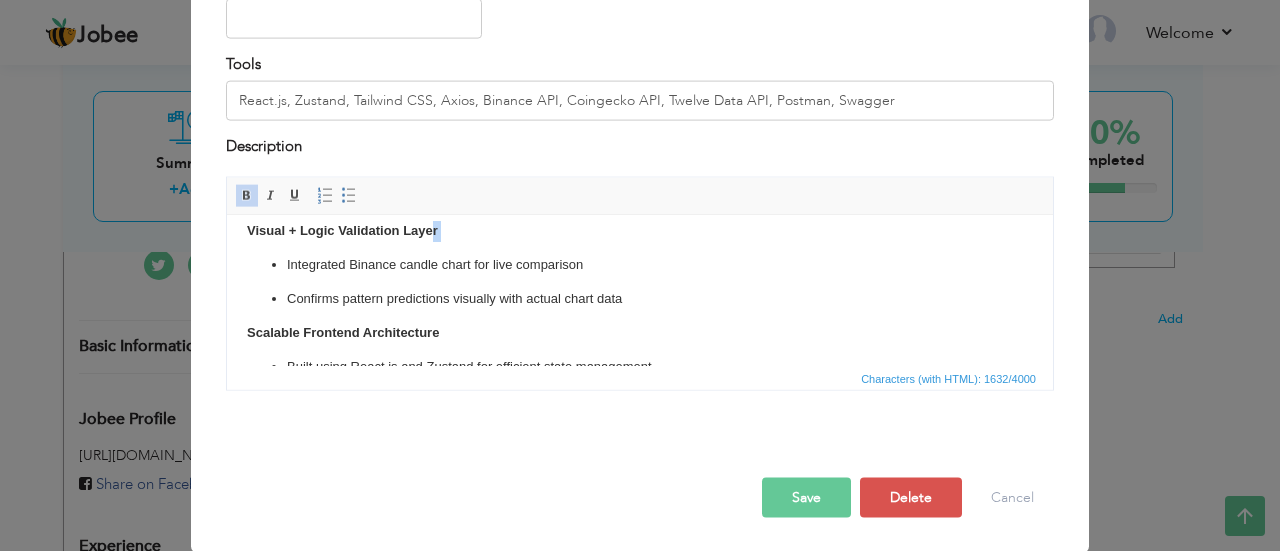 click on "Visual + Logic Validation Layer" at bounding box center (640, 230) 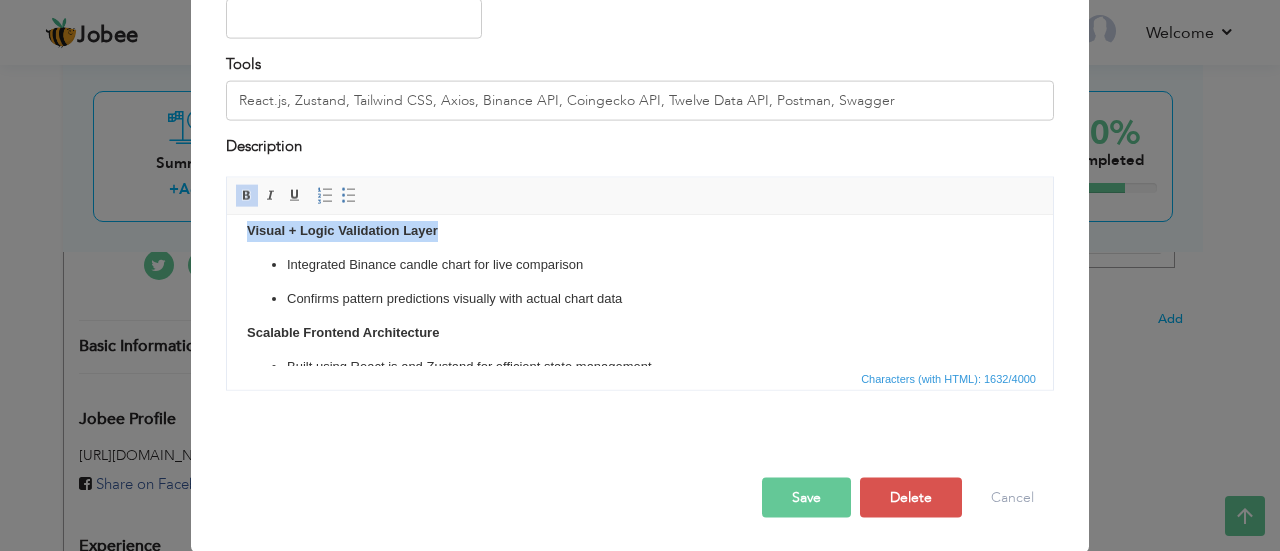 drag, startPoint x: 441, startPoint y: 226, endPoint x: 243, endPoint y: 232, distance: 198.09088 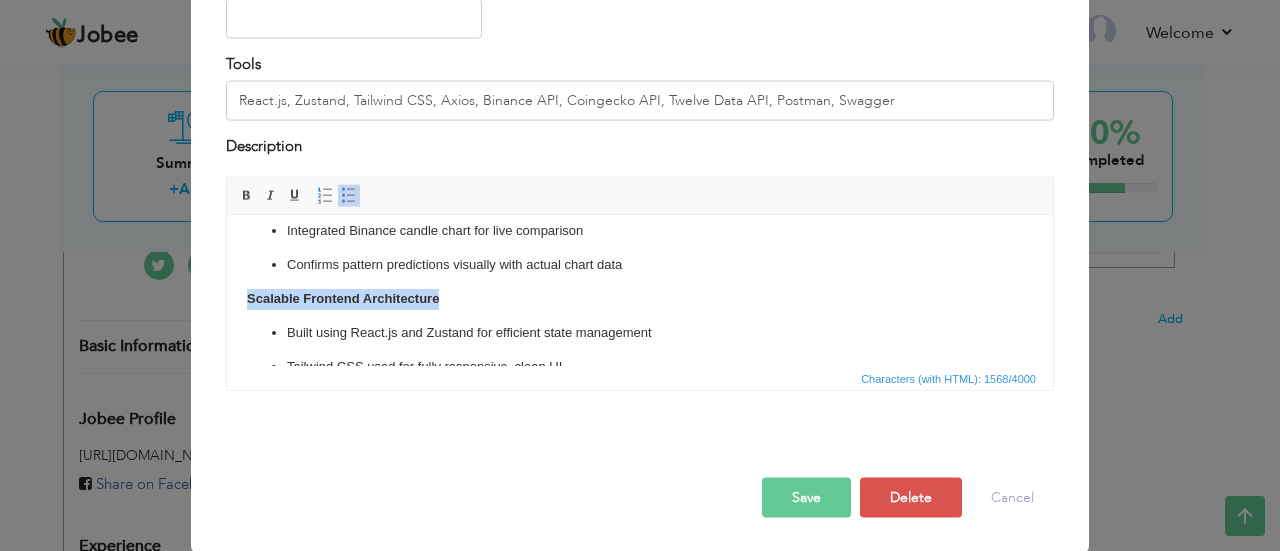 drag, startPoint x: 457, startPoint y: 298, endPoint x: 227, endPoint y: 299, distance: 230.00217 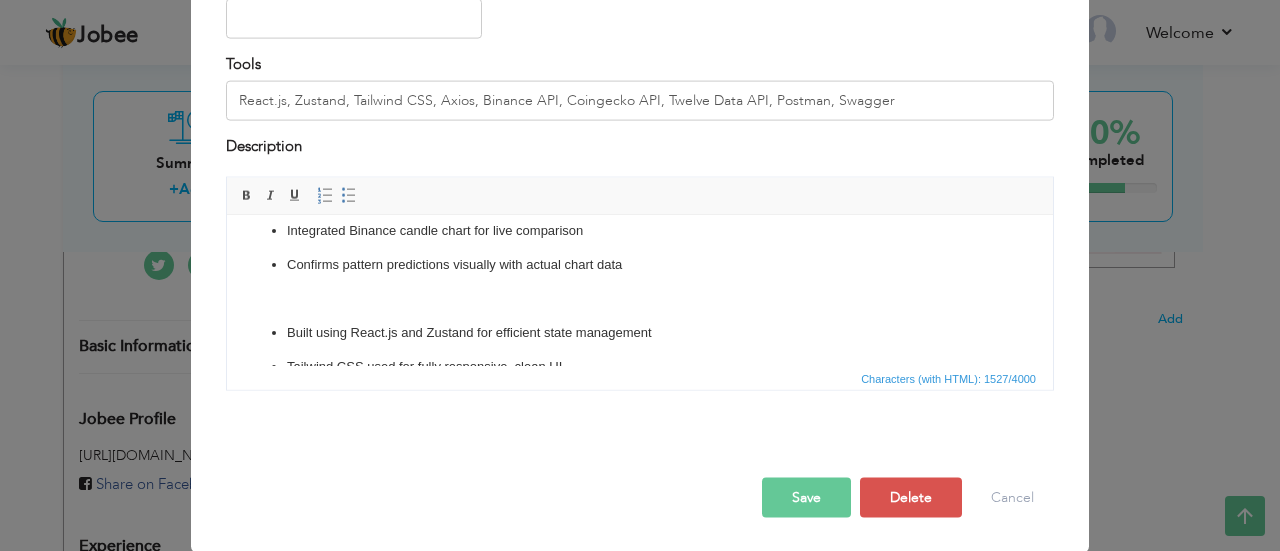 scroll, scrollTop: 594, scrollLeft: 0, axis: vertical 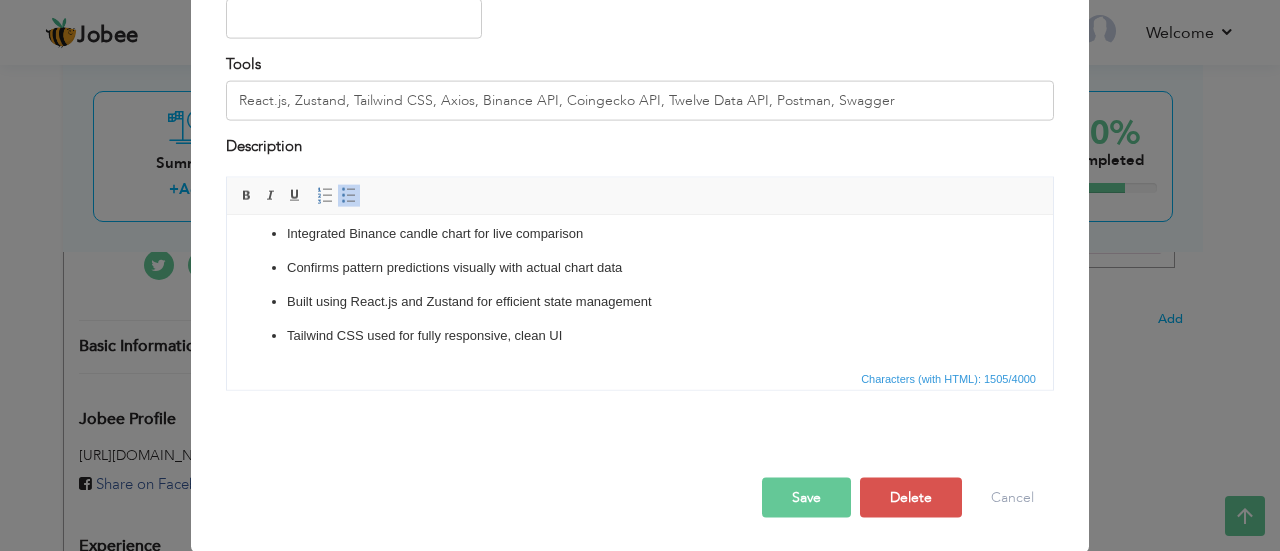 click on "Uses /fapi/v1/depth for real-time order book (bid/ask) Uses /fapi/v1/trades for recent trade activity Uses /fapi/v1/exchangeInfo for symbol metadata and filters Integrated Binance candle chart for live comparison Confirms pattern predictions visually with actual chart data Built using React.js and Zustand for efficient state management Tailwind CSS used for fully responsive, clean UI" at bounding box center [640, 234] 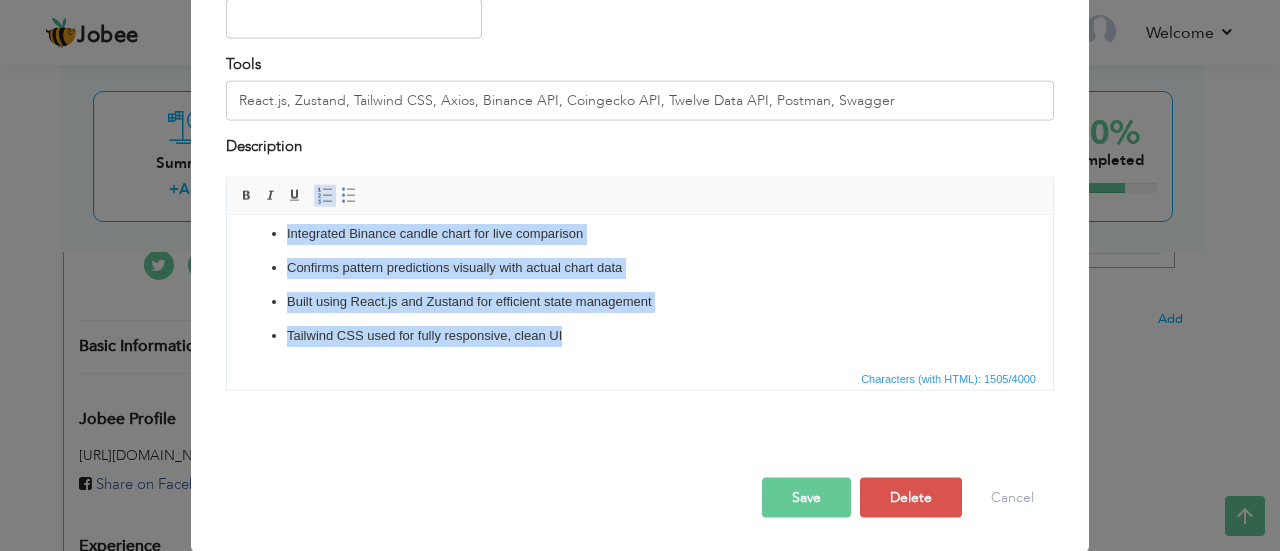 click at bounding box center [325, 196] 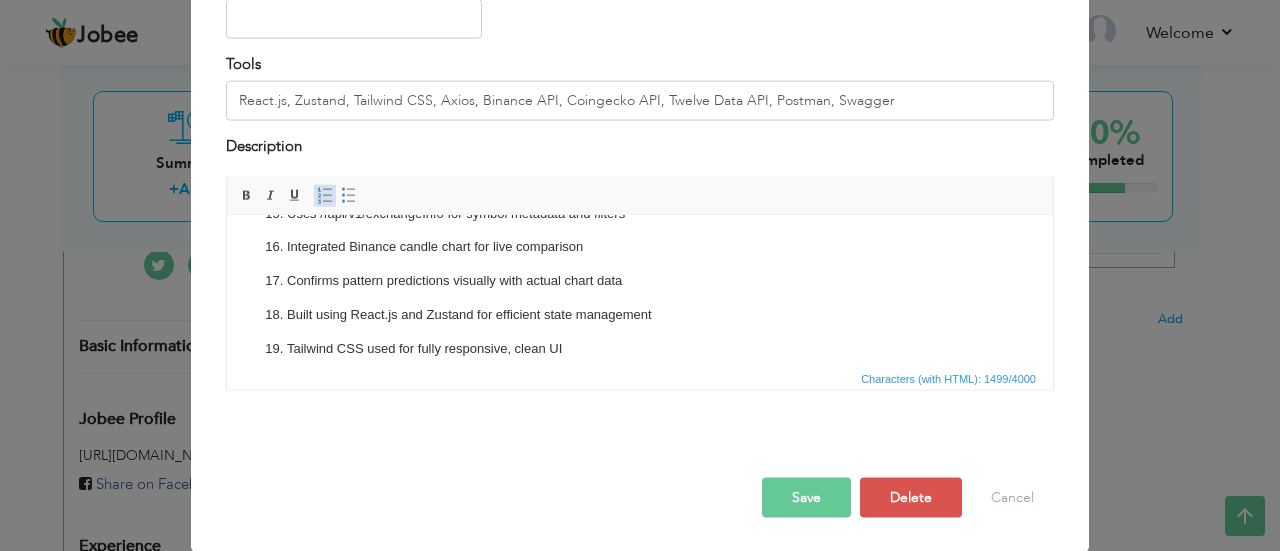 scroll, scrollTop: 597, scrollLeft: 0, axis: vertical 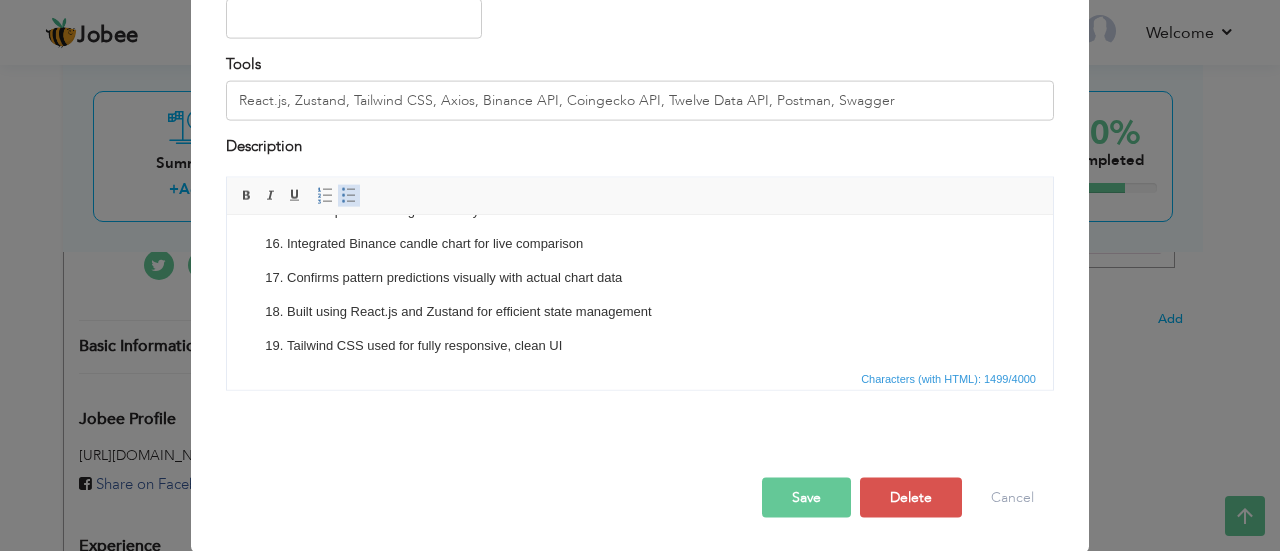 click at bounding box center (349, 196) 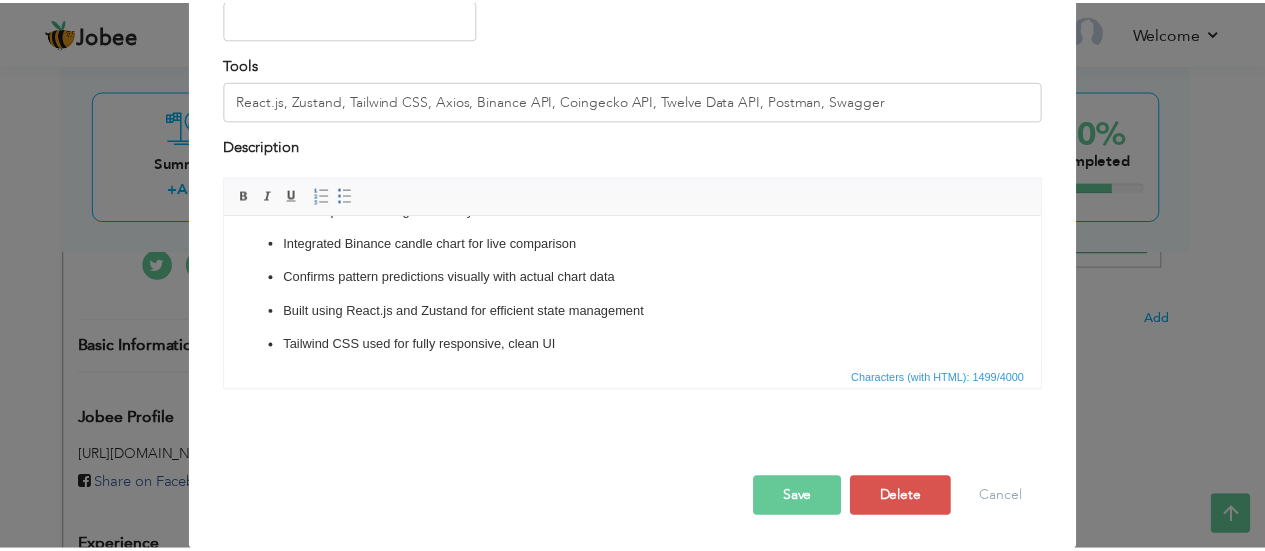 scroll, scrollTop: 0, scrollLeft: 0, axis: both 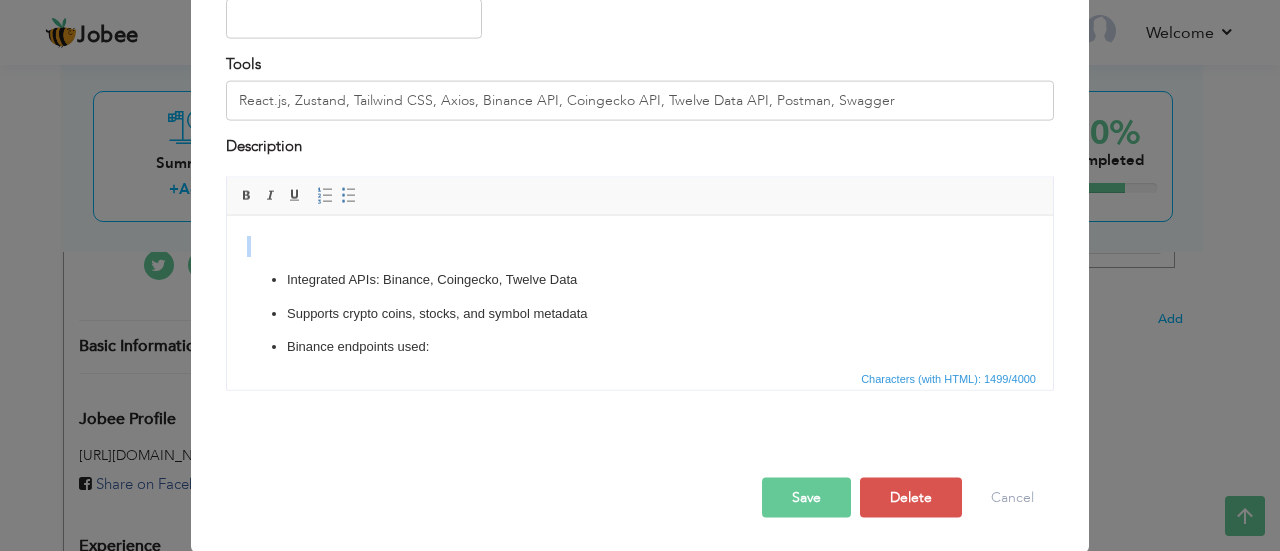 click at bounding box center [640, 245] 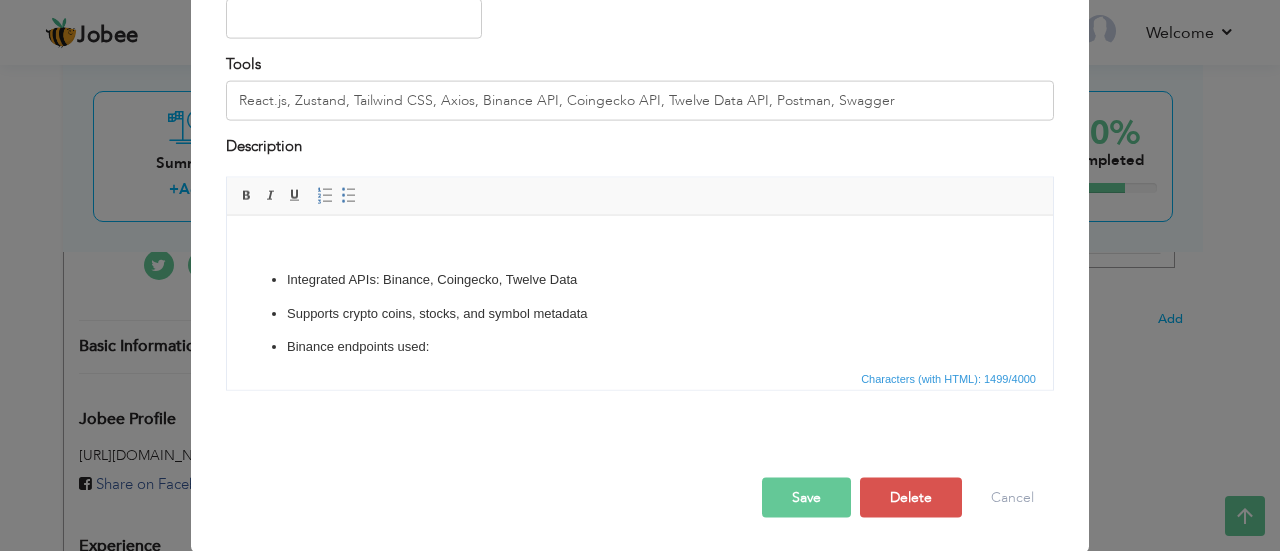 click on "Save" at bounding box center (806, 498) 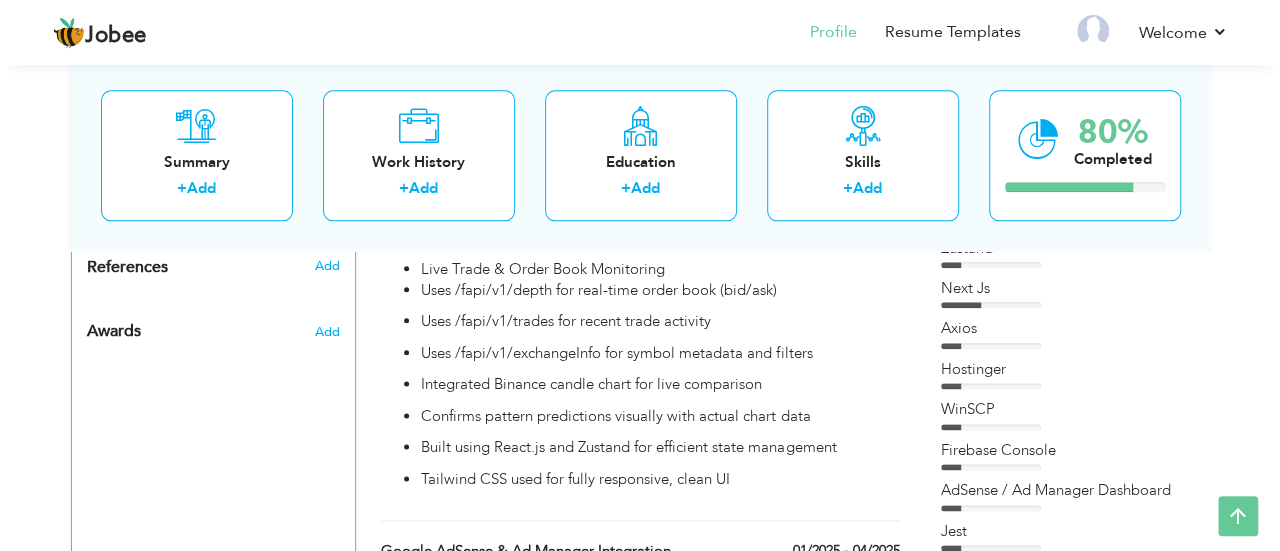 scroll, scrollTop: 1101, scrollLeft: 0, axis: vertical 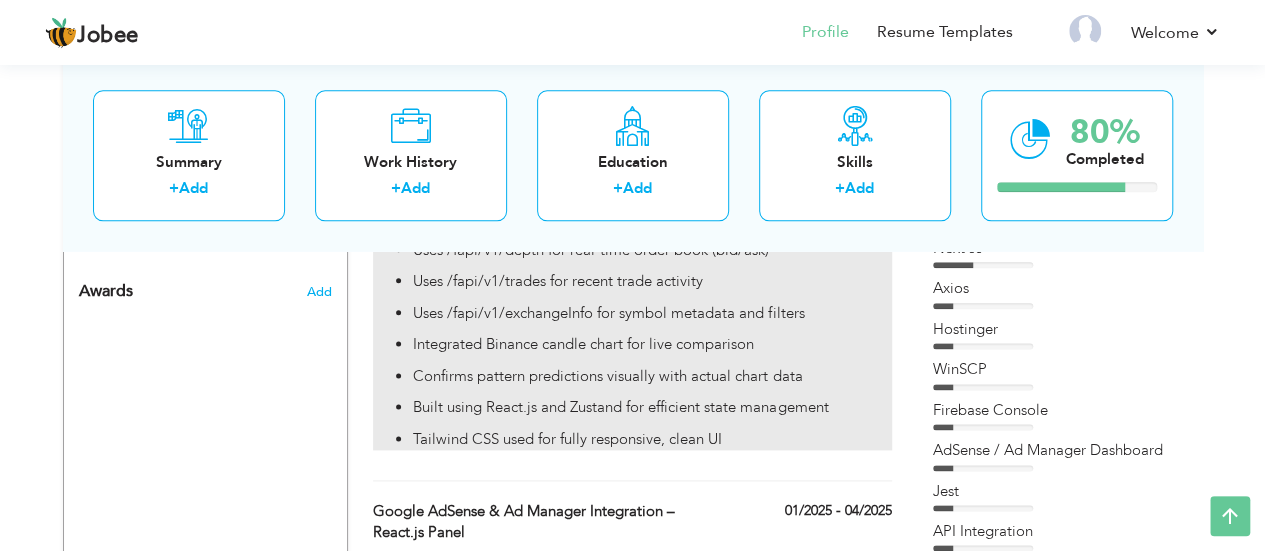 click on "Integrated APIs: Binance, Coingecko, Twelve Data
Supports crypto coins, stocks, and symbol metadata
Binance endpoints used:
/fapi/v1/klines, /fapi/v1/trades, /fapi/v1/depth, /fapi/v1/exchangeInfo, /fapi/v1/ticker/price, /fapi/v1/bookTicker
Fetches raw OHLC data across all timeframes (1m to 1D)
Calculates candle-wise % and $ change
Detects all major single-candle patterns (Doji, Hammer, Engulfing, Marubozu) using value logic only (no charting libraries)
Analyzes 2-candle and 3-candle combinations
Detects patterns like Morning Star, Evening Star, Continuation
Predicts next market move (bullish/bearish) based on combination logic
Determines market direction using past candle structures only
No indicators or moving averages used — pure price-action logic
Live Trade & Order Book Monitoring
Uses /fapi/v1/depth for real-time order book (bid/ask)
Uses /fapi/v1/trades for recent trade activity" at bounding box center [632, 124] 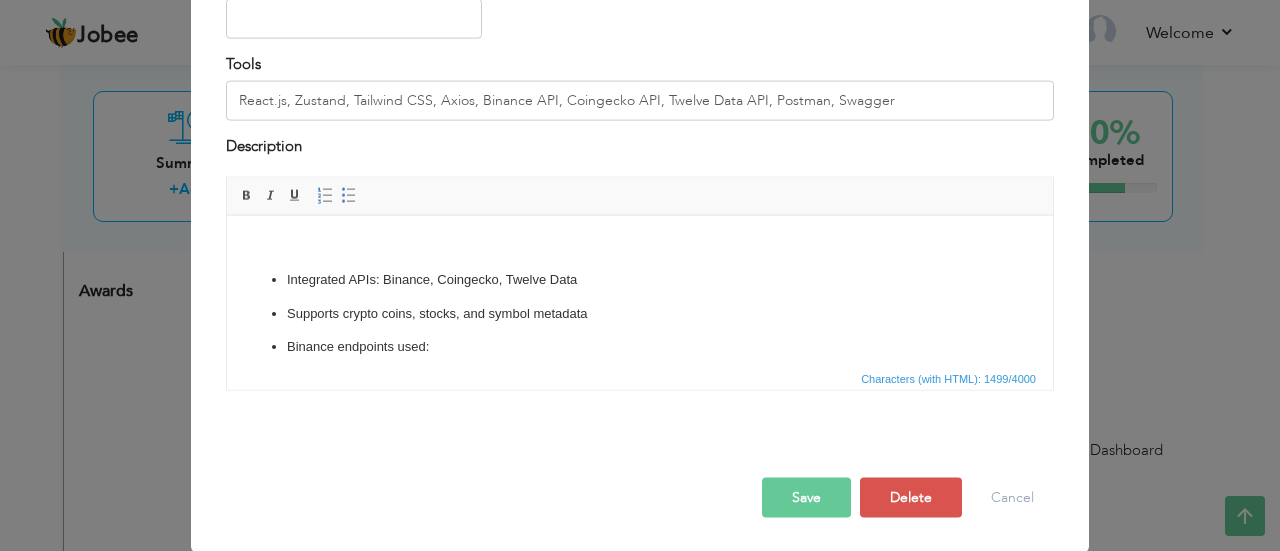 scroll, scrollTop: 0, scrollLeft: 0, axis: both 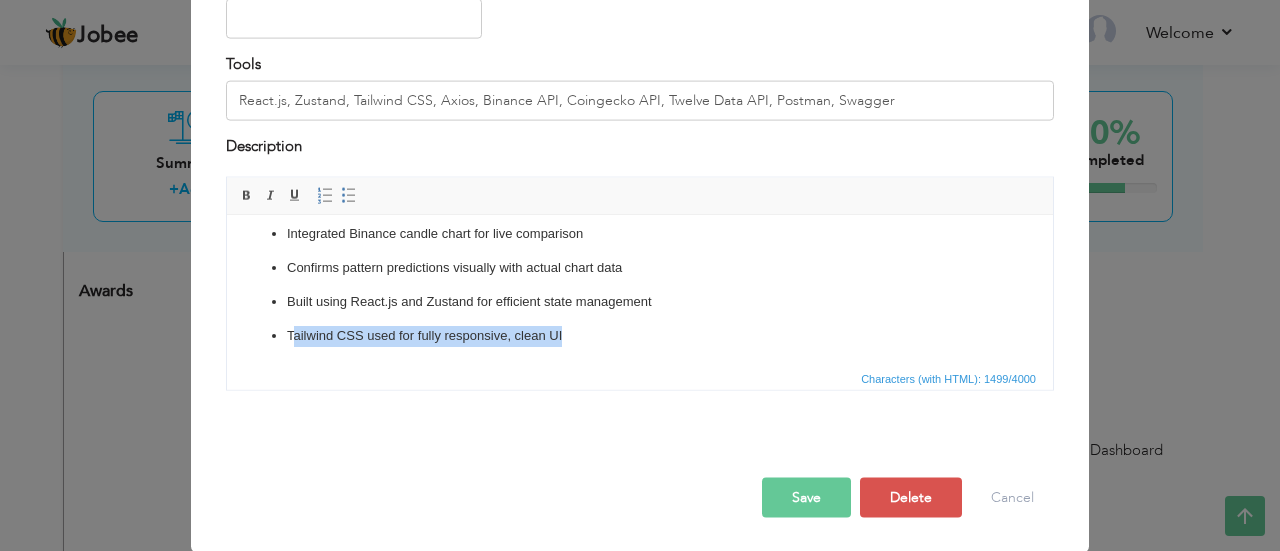drag, startPoint x: 596, startPoint y: 340, endPoint x: 291, endPoint y: 324, distance: 305.41937 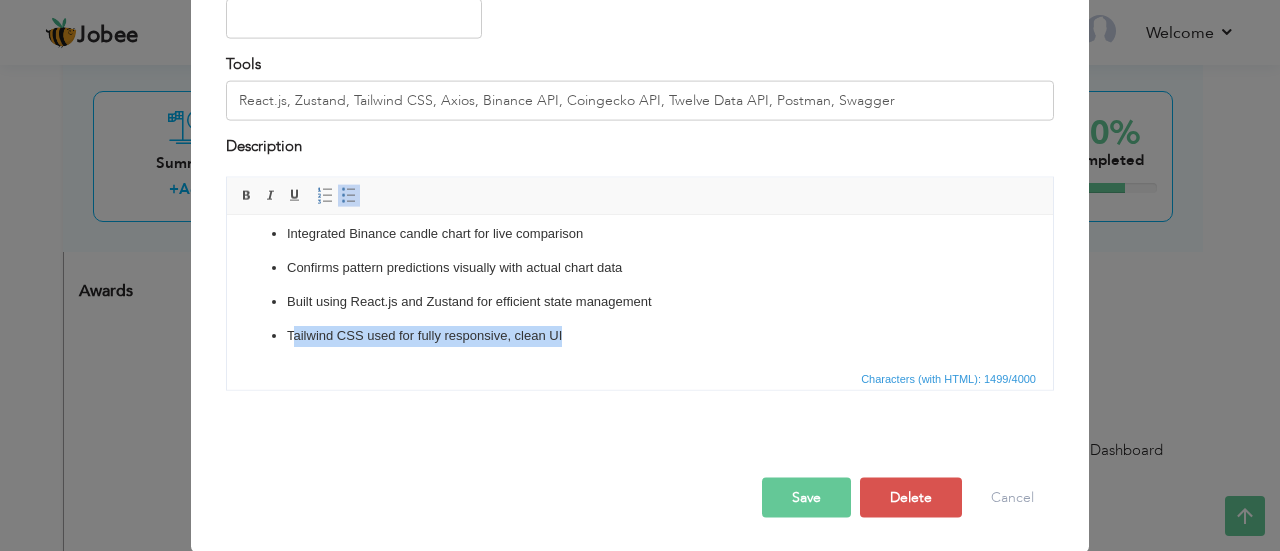 type 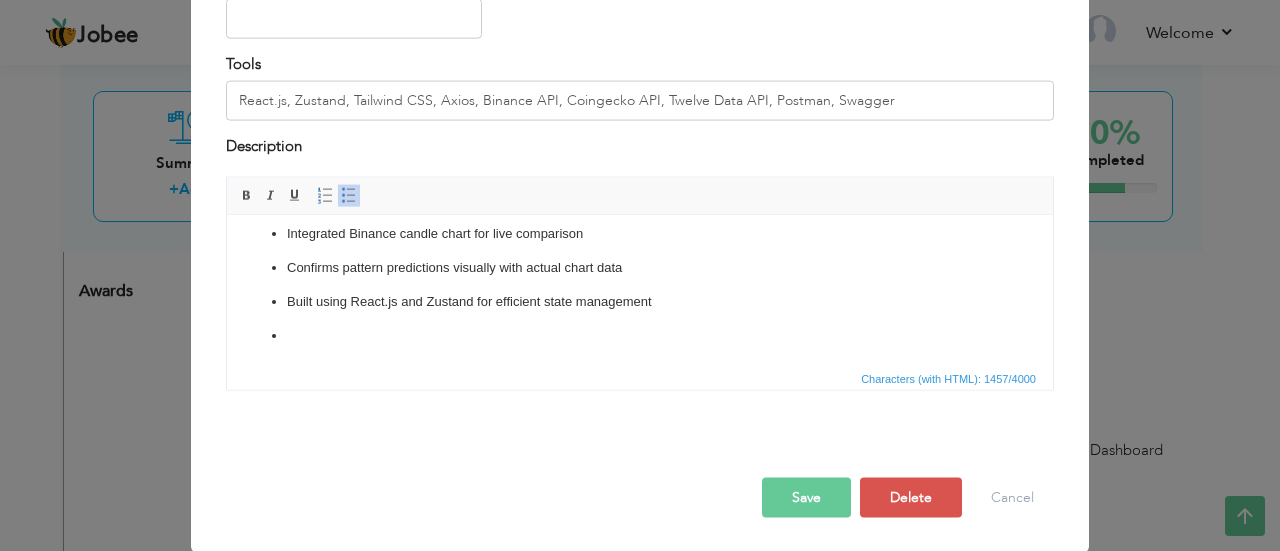 scroll, scrollTop: 573, scrollLeft: 0, axis: vertical 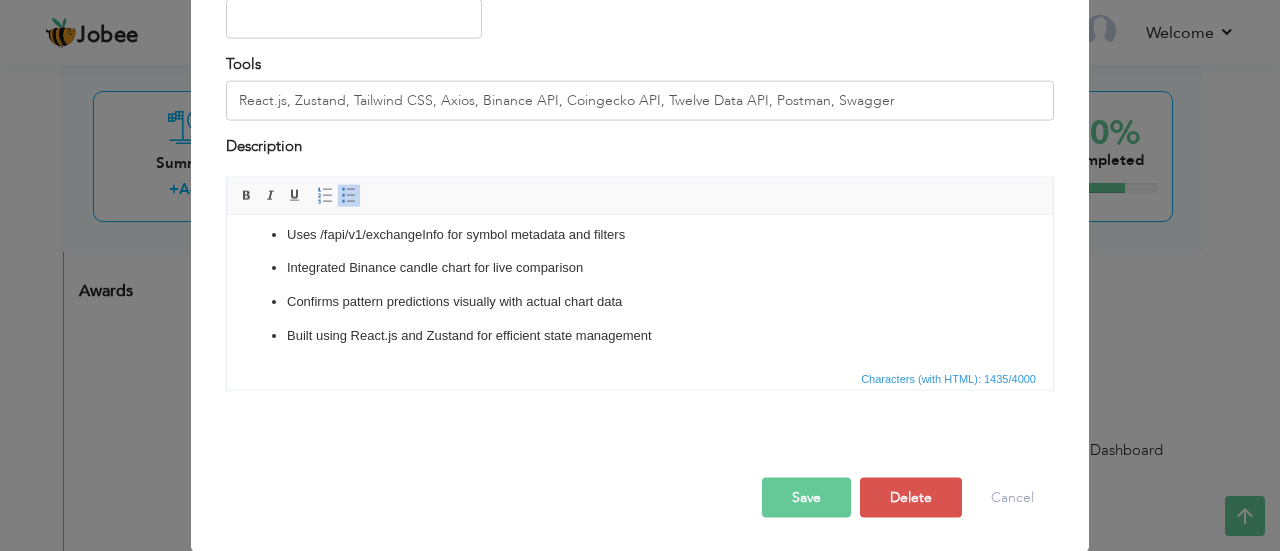 click on "Save" at bounding box center [806, 498] 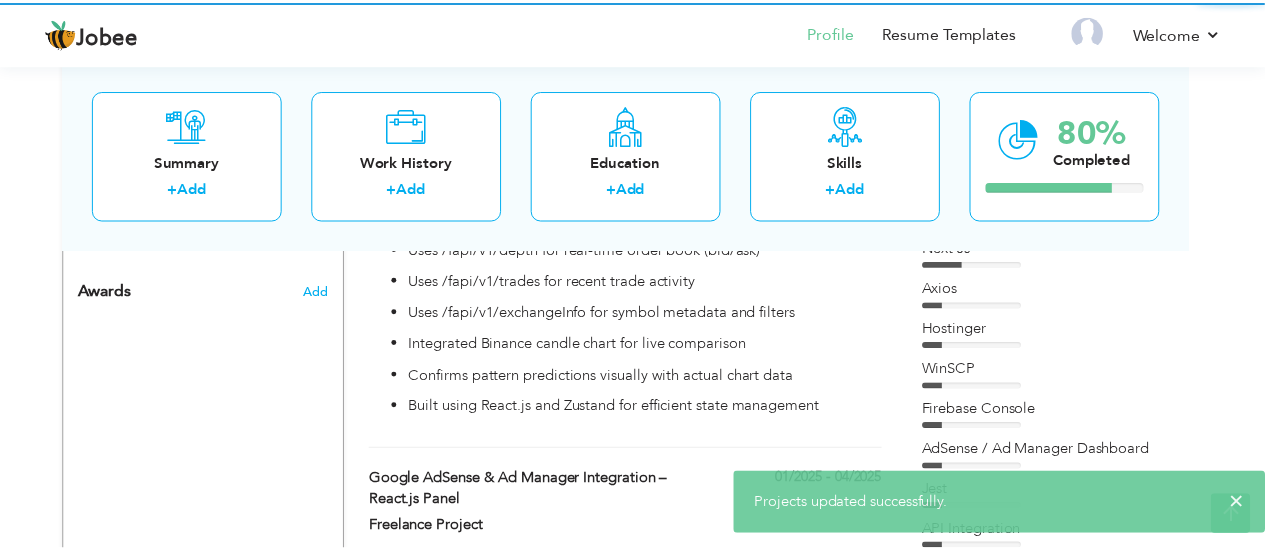 scroll, scrollTop: 0, scrollLeft: 0, axis: both 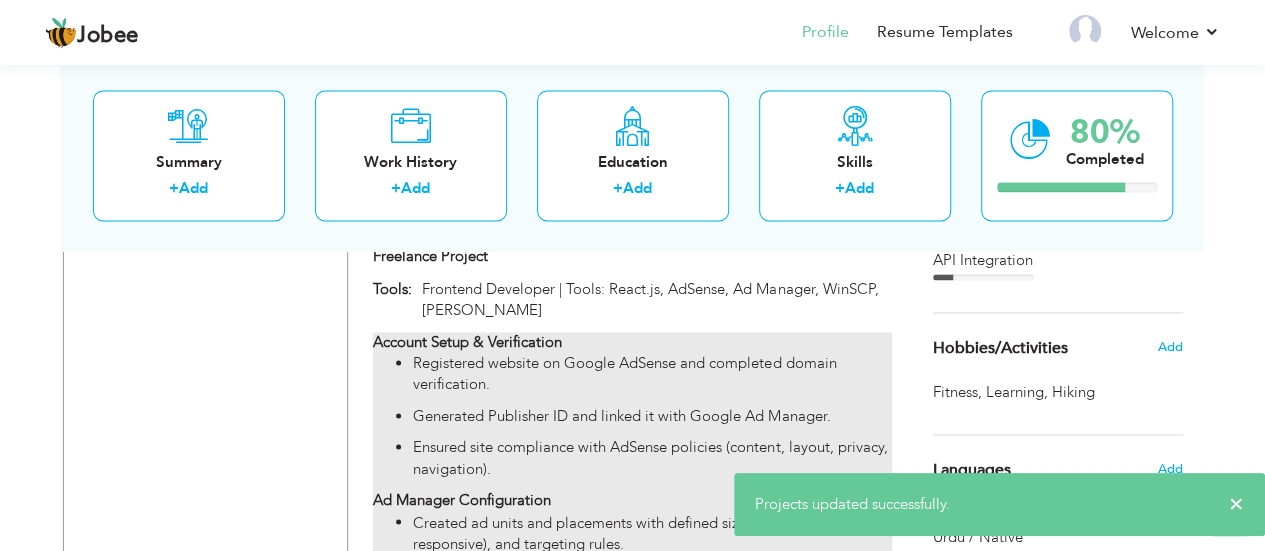 click on "Registered website on Google AdSense and completed domain verification." at bounding box center (652, 374) 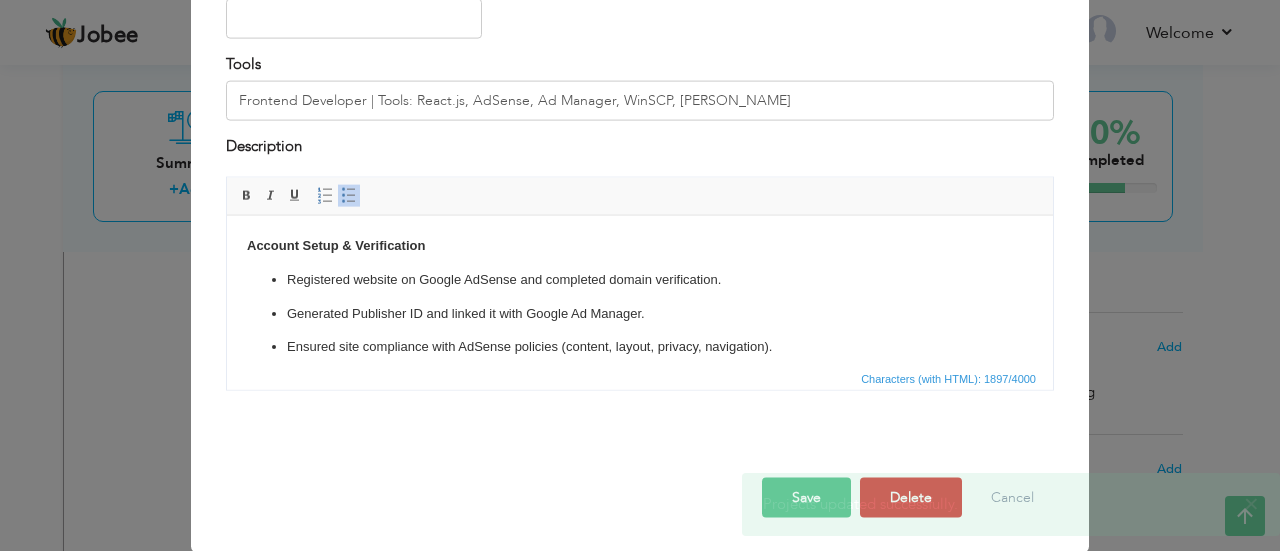 scroll, scrollTop: 0, scrollLeft: 0, axis: both 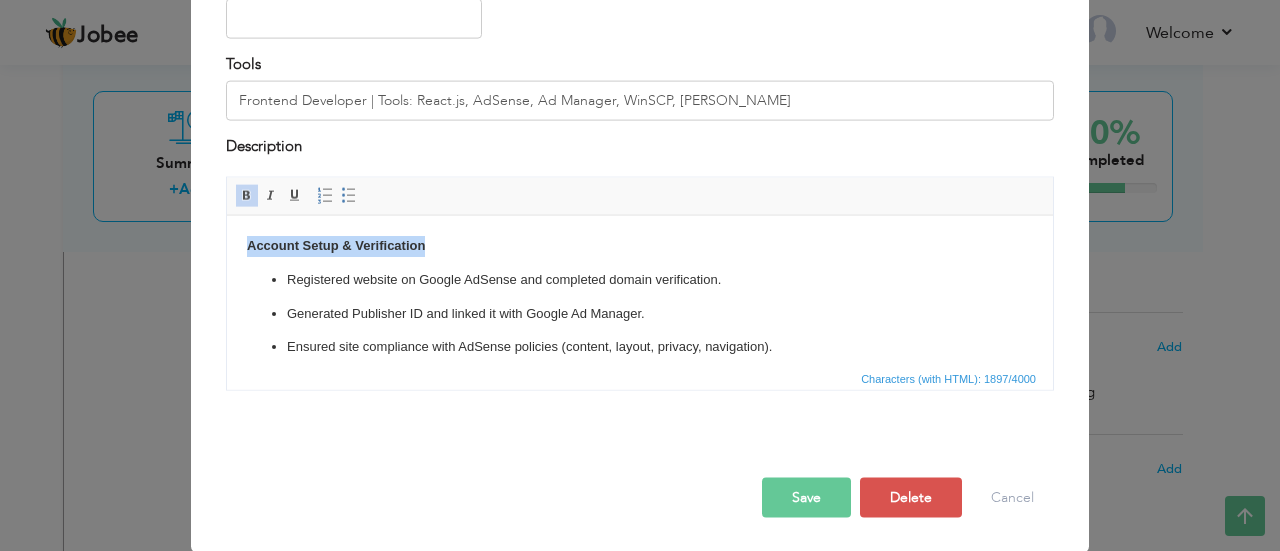 drag, startPoint x: 431, startPoint y: 247, endPoint x: 235, endPoint y: 235, distance: 196.367 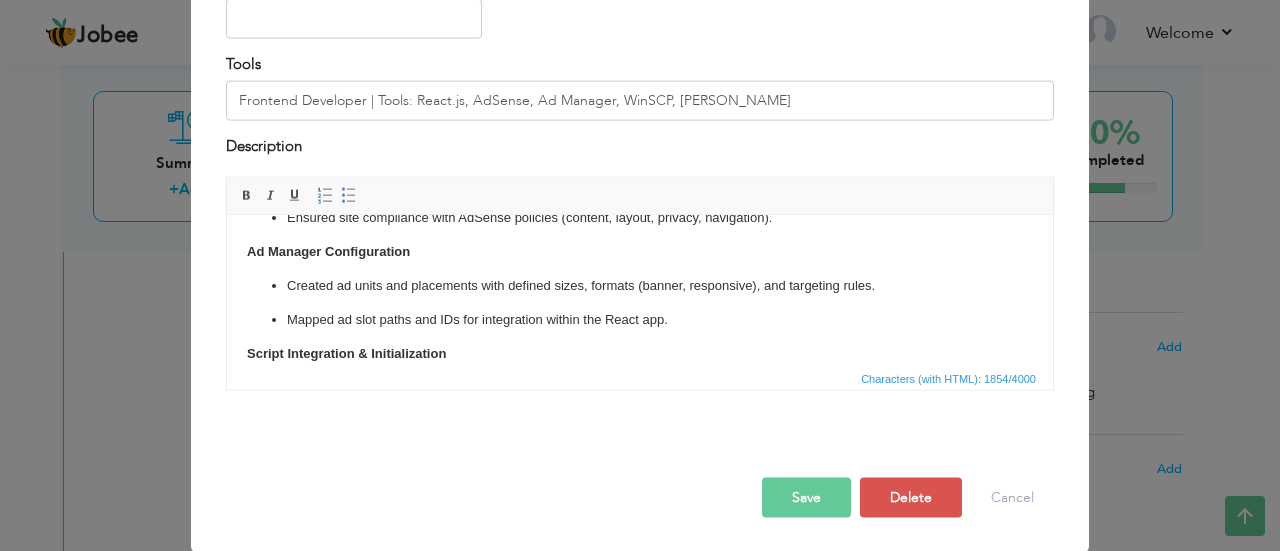scroll, scrollTop: 162, scrollLeft: 0, axis: vertical 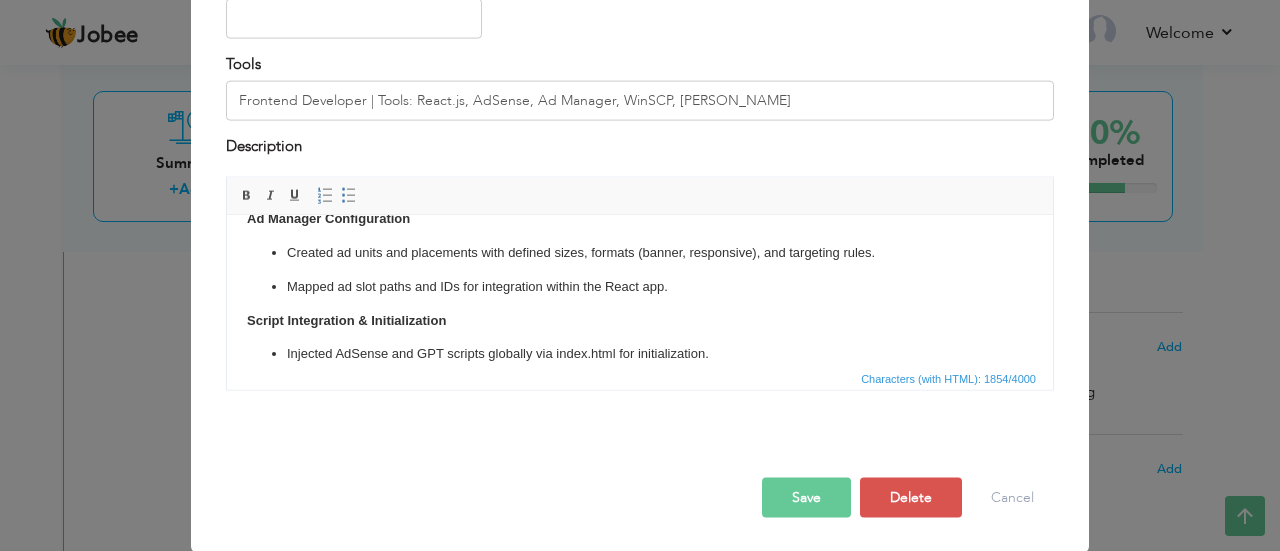 click on "Registered website on Google AdSense and completed domain verification. Generated Publisher ID and linked it with Google Ad Manager. Ensured site compliance with AdSense policies (content, layout, privacy, navigation).    Ad Manager Configuration Created ad units and placements with defined sizes, formats (banner, responsive), and targeting rules. Mapped ad slot paths and IDs for integration within the React app.    Script Integration & Initialization Injected AdSense and GPT scripts globally via index.html for initialization. Verified loading and delivery using Google Publisher Console and browser inspector tools.    React Integration Rendered ads dynamically in React components with route-aware reinitialization using lifecycle methods. Implemented conditional rendering to ensure ads reload on page changes.   Performance & Optimization Applied lazy loading and CLS-safe spacing to improve Core Web Vitals. Handled ad-block fallback for better user experience and ad visibility.   Responsive Design" at bounding box center (640, 455) 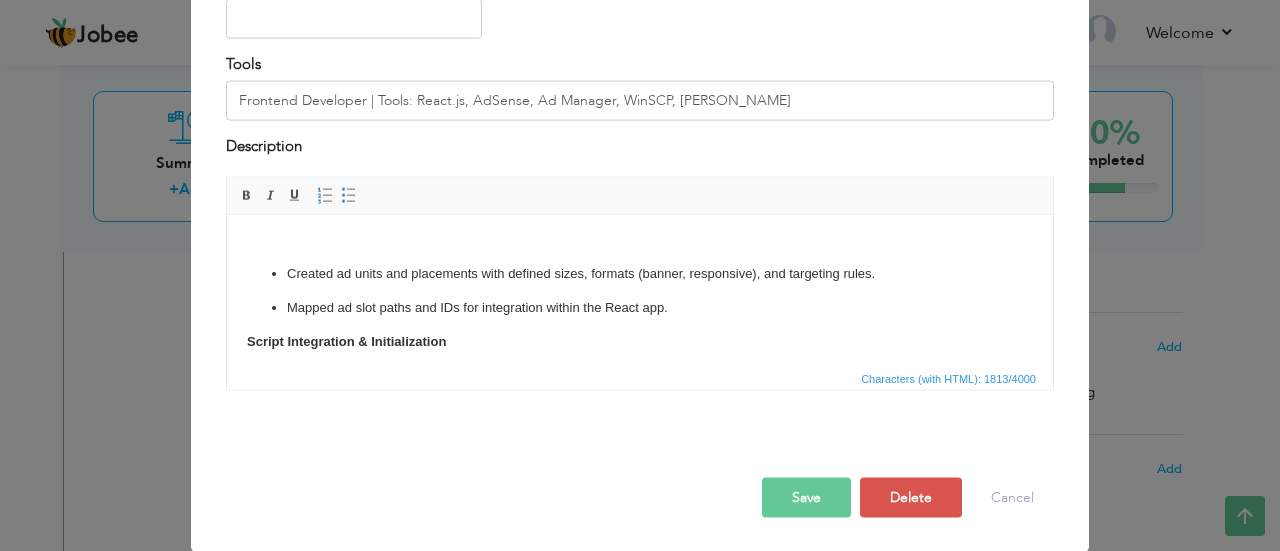 scroll, scrollTop: 132, scrollLeft: 0, axis: vertical 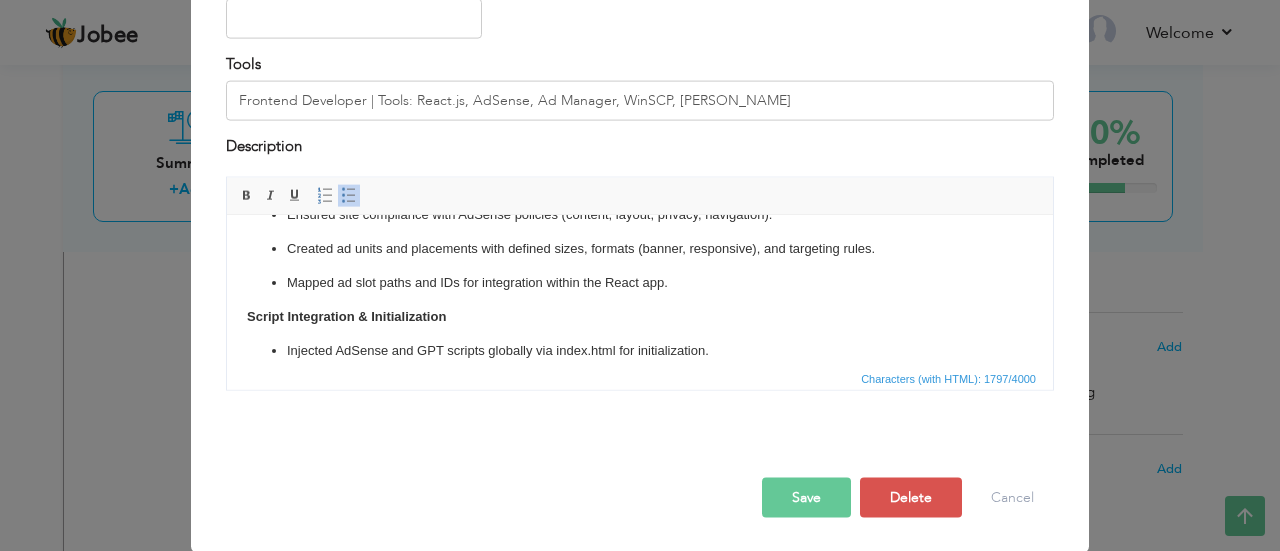 click on "Registered website on Google AdSense and completed domain verification. Generated Publisher ID and linked it with Google Ad Manager. Ensured site compliance with AdSense policies (content, layout, privacy, navigation).   Created ad units and placements with defined sizes, formats (banner, responsive), and targeting rules. Mapped ad slot paths and IDs for integration within the React app.    Script Integration & Initialization Injected AdSense and GPT scripts globally via index.html for initialization. Verified loading and delivery using Google Publisher Console and browser inspector tools.    React Integration Rendered ads dynamically in React components with route-aware reinitialization using lifecycle methods. Implemented conditional rendering to ensure ads reload on page changes.   Performance & Optimization Applied lazy loading and CLS-safe spacing to improve Core Web Vitals. Handled ad-block fallback for better user experience and ad visibility.   Responsive Design    Testing & Deployment" at bounding box center [640, 468] 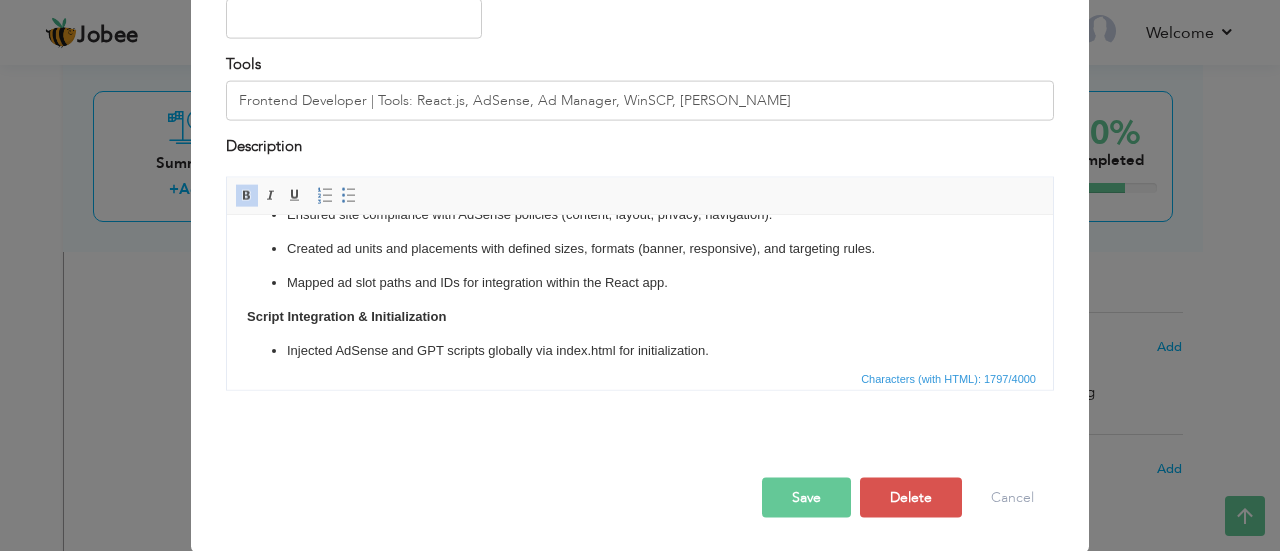 drag, startPoint x: 463, startPoint y: 319, endPoint x: 235, endPoint y: 305, distance: 228.42941 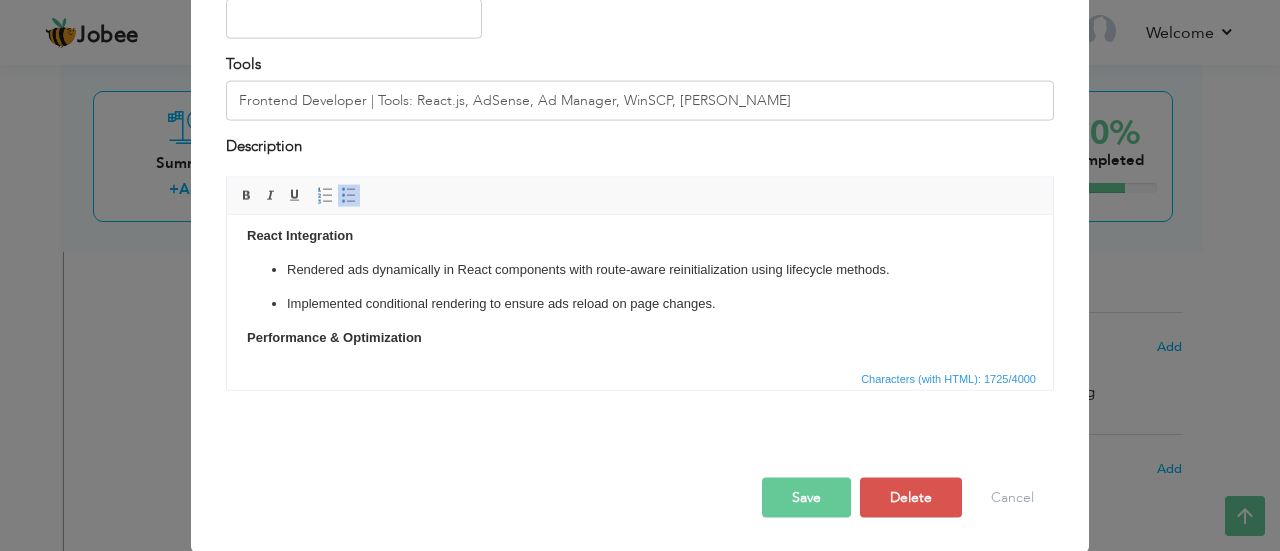 scroll, scrollTop: 263, scrollLeft: 0, axis: vertical 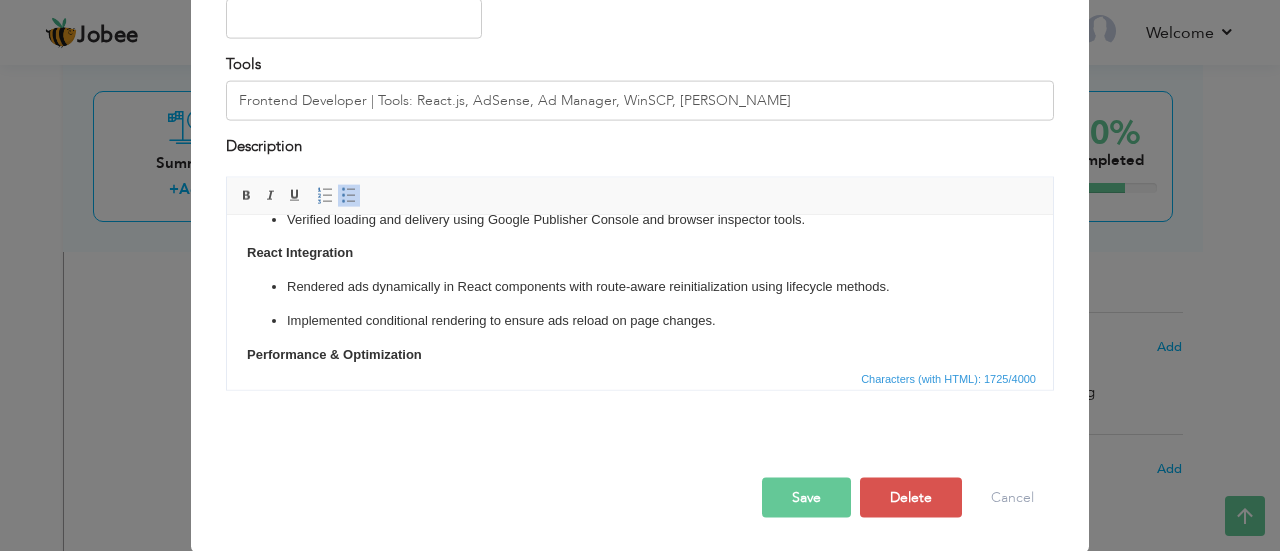 click on "Registered website on Google AdSense and completed domain verification. Generated Publisher ID and linked it with Google Ad Manager. Ensured site compliance with AdSense policies (content, layout, privacy, navigation).   Created ad units and placements with defined sizes, formats (banner, responsive), and targeting rules. Mapped ad slot paths and IDs for integration within the React app.   Injected AdSense and GPT scripts globally via index.html for initialization. Verified loading and delivery using Google Publisher Console and browser inspector tools.    React Integration Rendered ads dynamically in React components with route-aware reinitialization using lifecycle methods. Implemented conditional rendering to ensure ads reload on page changes.   Performance & Optimization Applied lazy loading and CLS-safe spacing to improve Core Web Vitals. Handled ad-block fallback for better user experience and ad visibility.   Responsive Design Enabled full-width, mobile-friendly ad layouts.    Testing & Deployment" at bounding box center [640, 320] 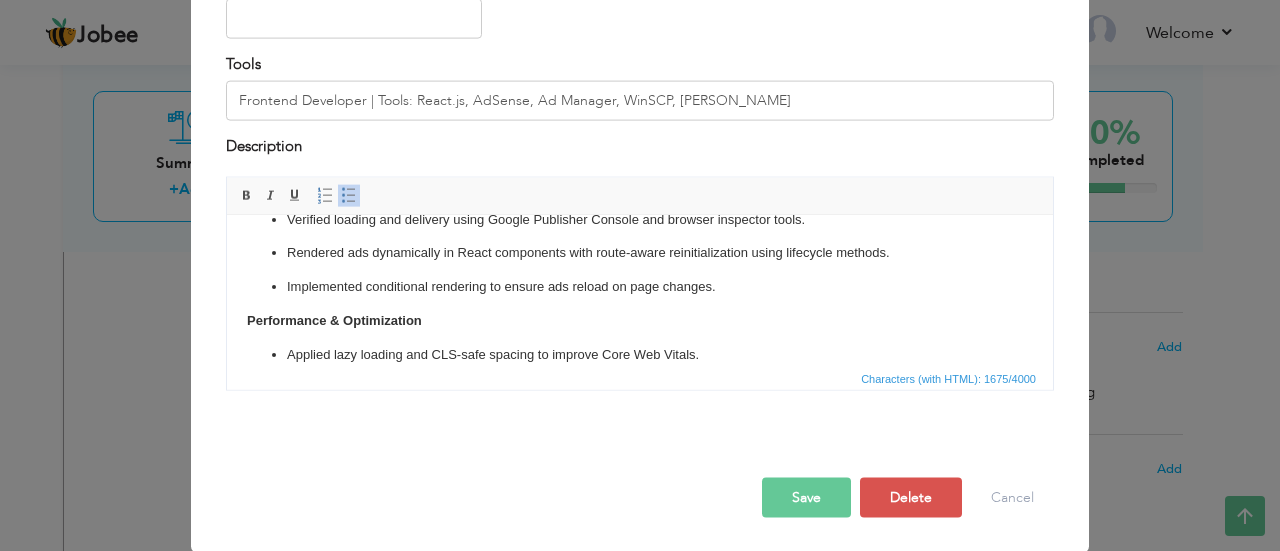click on "Registered website on Google AdSense and completed domain verification. Generated Publisher ID and linked it with Google Ad Manager. Ensured site compliance with AdSense policies (content, layout, privacy, navigation).   Created ad units and placements with defined sizes, formats (banner, responsive), and targeting rules. Mapped ad slot paths and IDs for integration within the React app.   Injected AdSense and GPT scripts globally via index.html for initialization. Verified loading and delivery using Google Publisher Console and browser inspector tools.   Rendered ads dynamically in React components with route-aware reinitialization using lifecycle methods. Implemented conditional rendering to ensure ads reload on page changes.   Performance & Optimization Applied lazy loading and CLS-safe spacing to improve Core Web Vitals. Handled ad-block fallback for better user experience and ad visibility.   Responsive Design Enabled full-width, mobile-friendly ad layouts.    Testing & Deployment WinSCP (SFTP)" at bounding box center (640, 303) 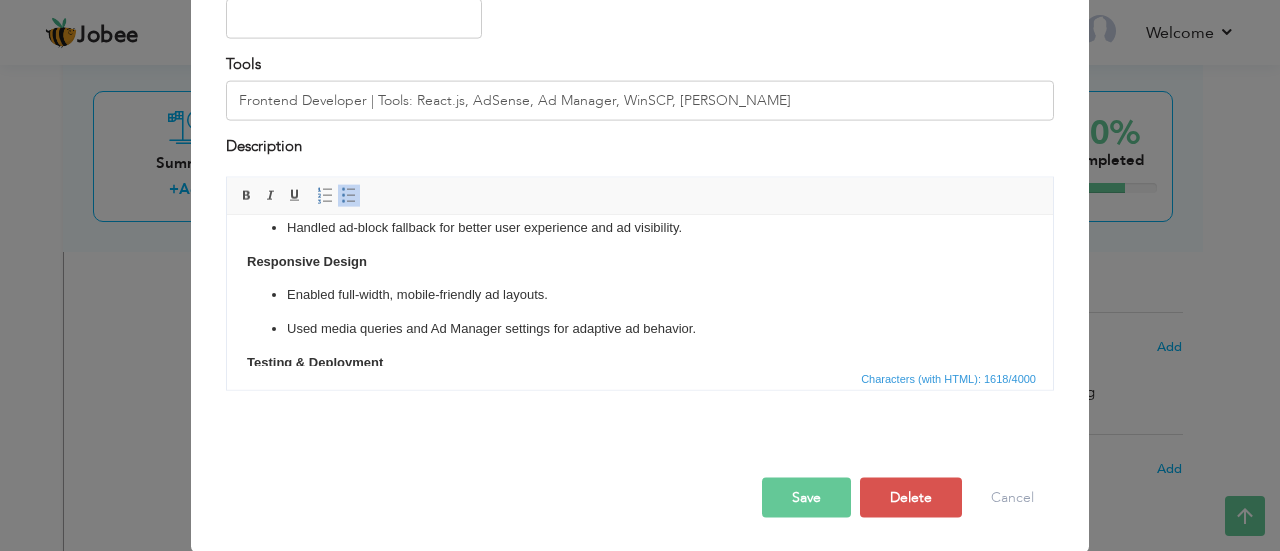 scroll, scrollTop: 398, scrollLeft: 0, axis: vertical 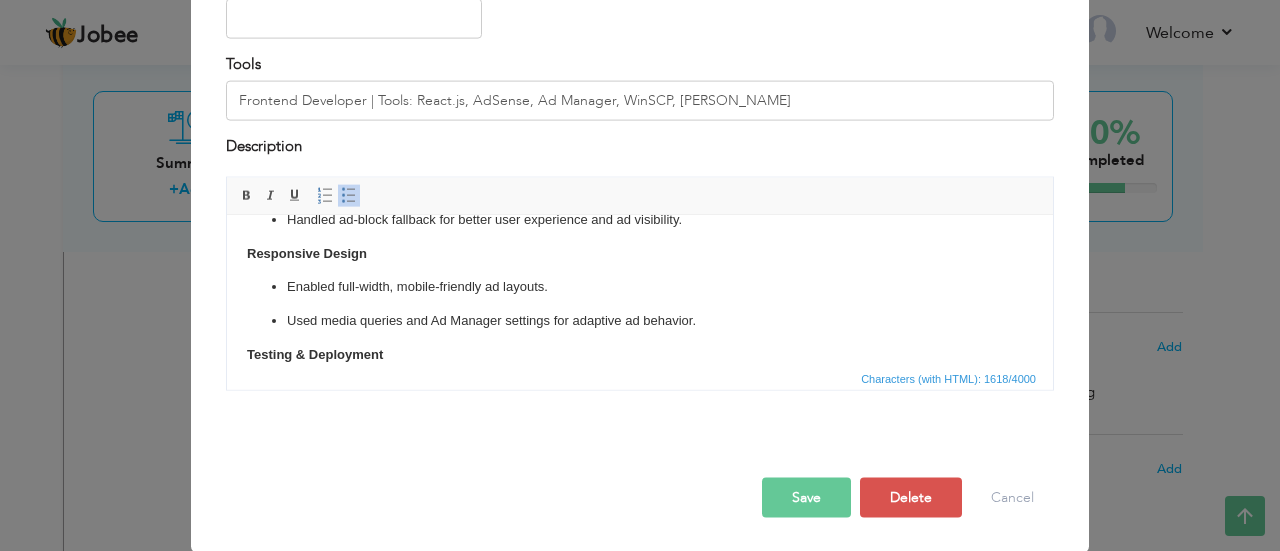 click on "Registered website on Google AdSense and completed domain verification. Generated Publisher ID and linked it with Google Ad Manager. Ensured site compliance with AdSense policies (content, layout, privacy, navigation).   Created ad units and placements with defined sizes, formats (banner, responsive), and targeting rules. Mapped ad slot paths and IDs for integration within the React app.   Injected AdSense and GPT scripts globally via index.html for initialization. Verified loading and delivery using Google Publisher Console and browser inspector tools.   Rendered ads dynamically in React components with route-aware reinitialization using lifecycle methods. Implemented conditional rendering to ensure ads reload on page changes.   Applied lazy loading and CLS-safe spacing to improve Core Web Vitals. Handled ad-block fallback for better user experience and ad visibility.   Responsive Design Enabled full-width, mobile-friendly ad layouts. Used media queries and Ad Manager settings for adaptive ad behavior." at bounding box center (640, 151) 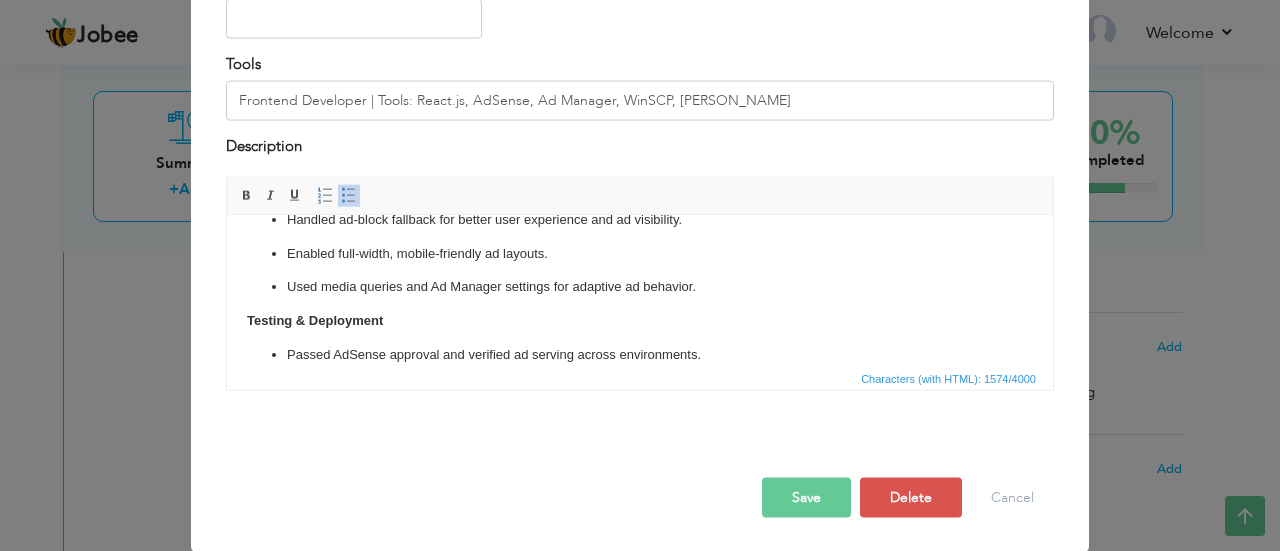 click on "Registered website on Google AdSense and completed domain verification. Generated Publisher ID and linked it with Google Ad Manager. Ensured site compliance with AdSense policies (content, layout, privacy, navigation).   Created ad units and placements with defined sizes, formats (banner, responsive), and targeting rules. Mapped ad slot paths and IDs for integration within the React app.   Injected AdSense and GPT scripts globally via index.html for initialization. Verified loading and delivery using Google Publisher Console and browser inspector tools.   Rendered ads dynamically in React components with route-aware reinitialization using lifecycle methods. Implemented conditional rendering to ensure ads reload on page changes.   Applied lazy loading and CLS-safe spacing to improve Core Web Vitals. Handled ad-block fallback for better user experience and ad visibility.   Enabled full-width, mobile-friendly ad layouts. Used media queries and Ad Manager settings for adaptive ad behavior.   WinSCP (SFTP)" at bounding box center (640, 134) 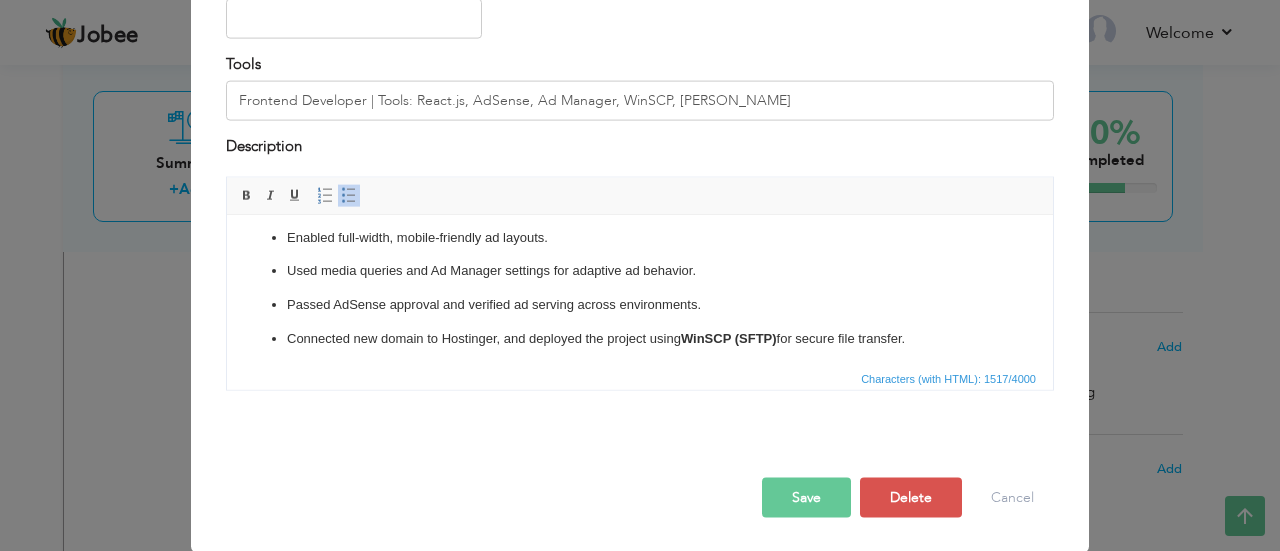 scroll, scrollTop: 451, scrollLeft: 0, axis: vertical 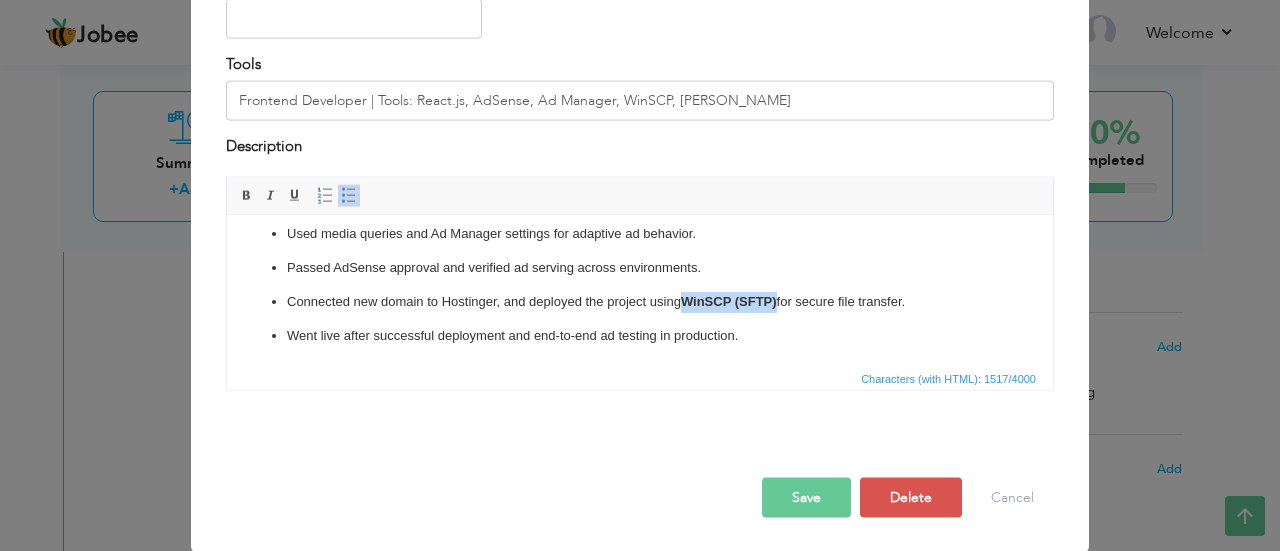 drag, startPoint x: 779, startPoint y: 299, endPoint x: 687, endPoint y: 304, distance: 92.13577 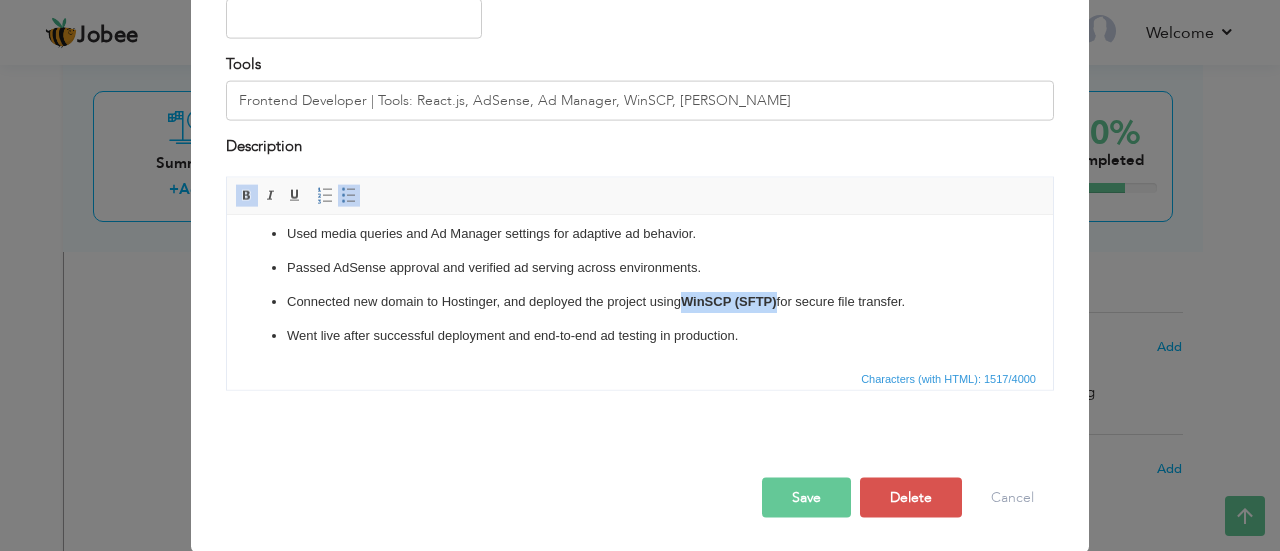 click at bounding box center (247, 196) 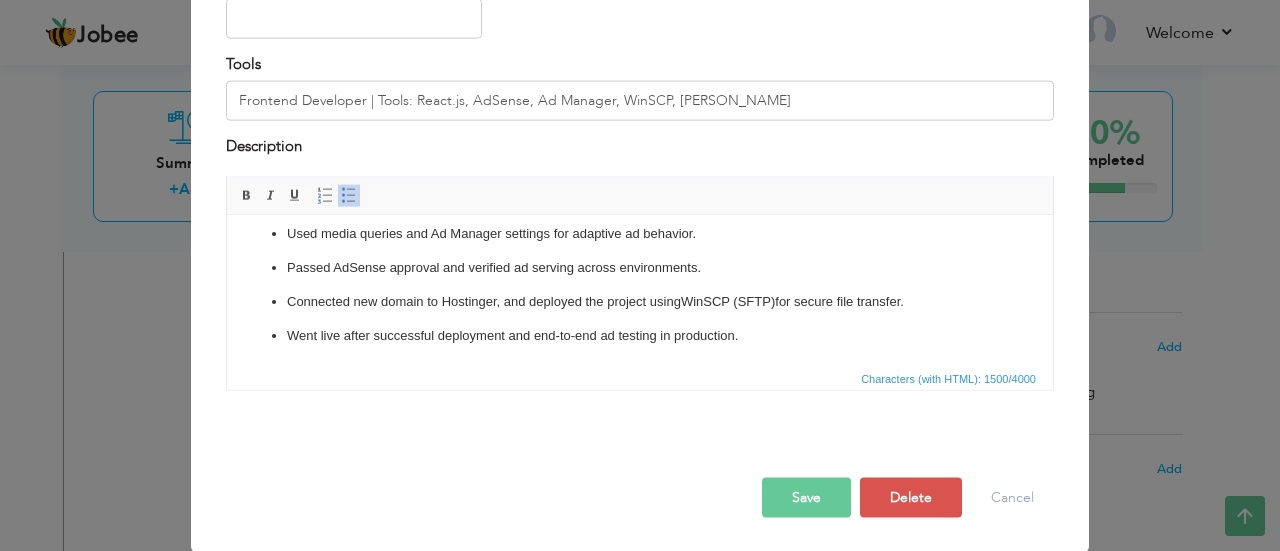 click on "Went live after successful deployment and end-to-end ad testing in production." at bounding box center (640, 335) 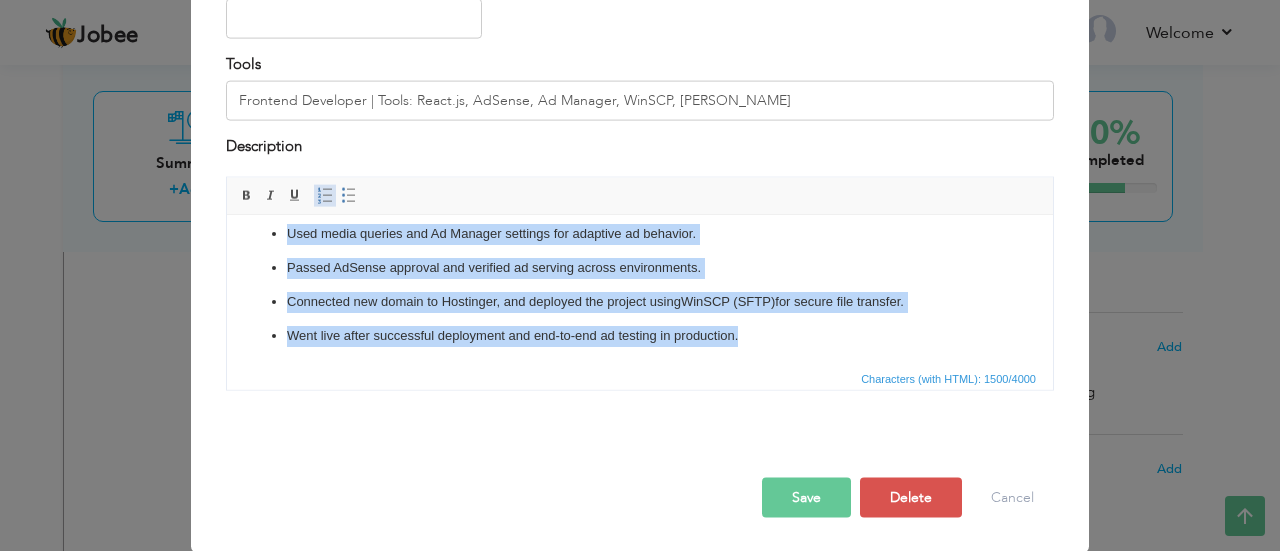 click at bounding box center (325, 196) 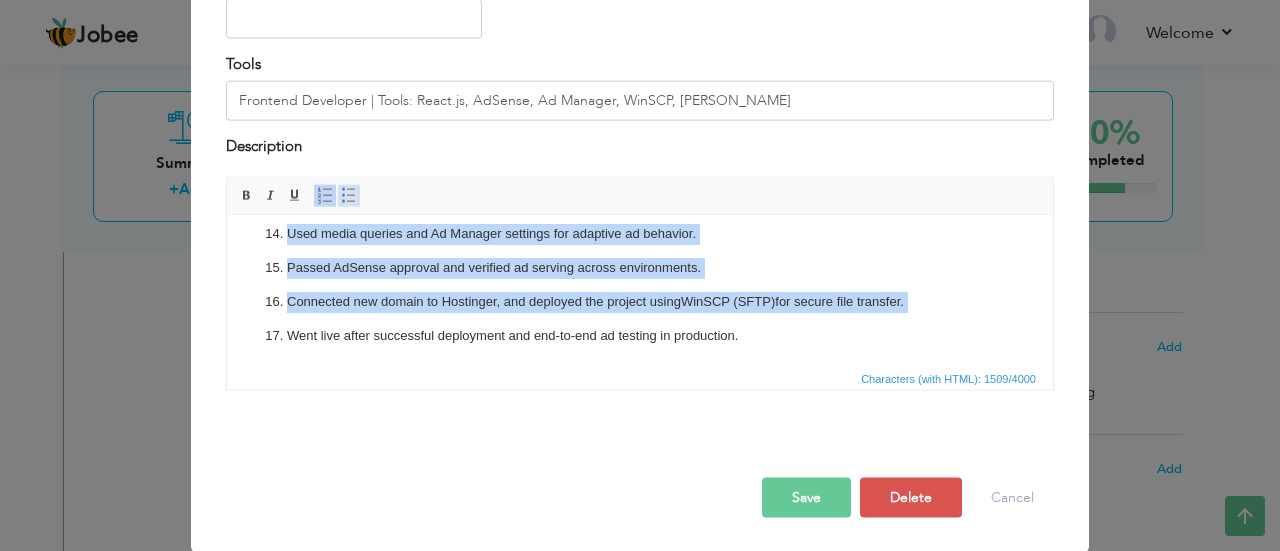 click at bounding box center (349, 196) 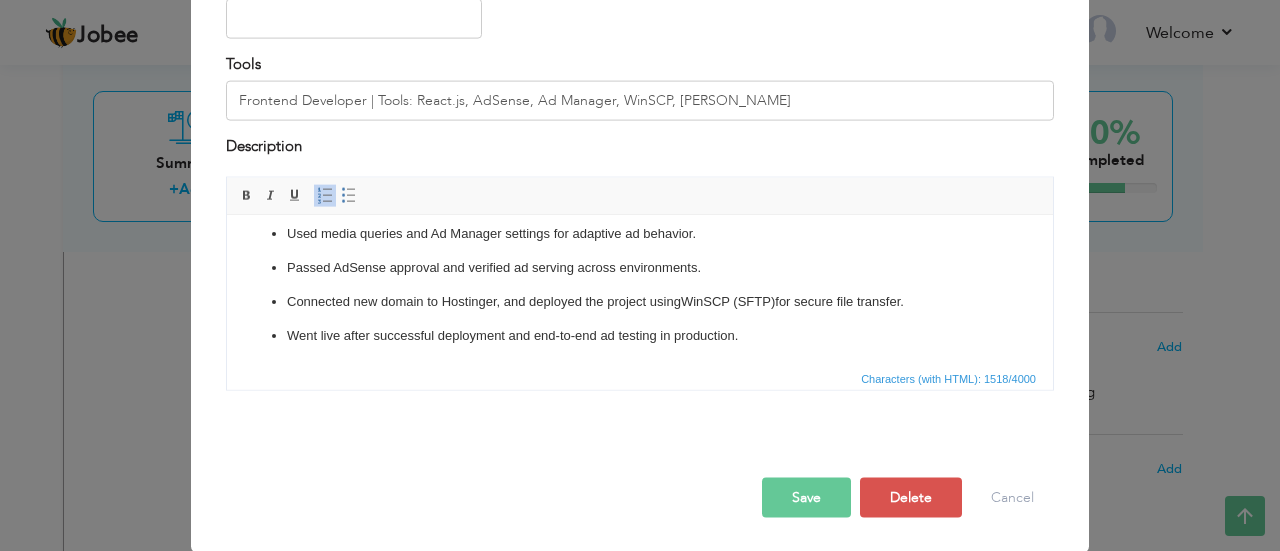 click on "Save" at bounding box center (806, 498) 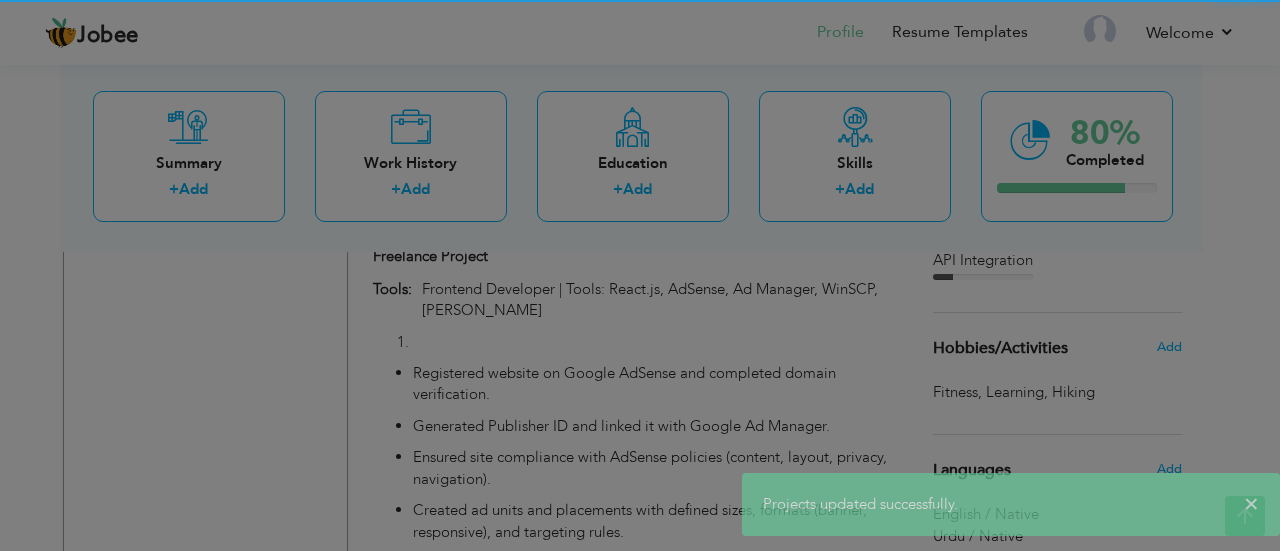 scroll, scrollTop: 0, scrollLeft: 0, axis: both 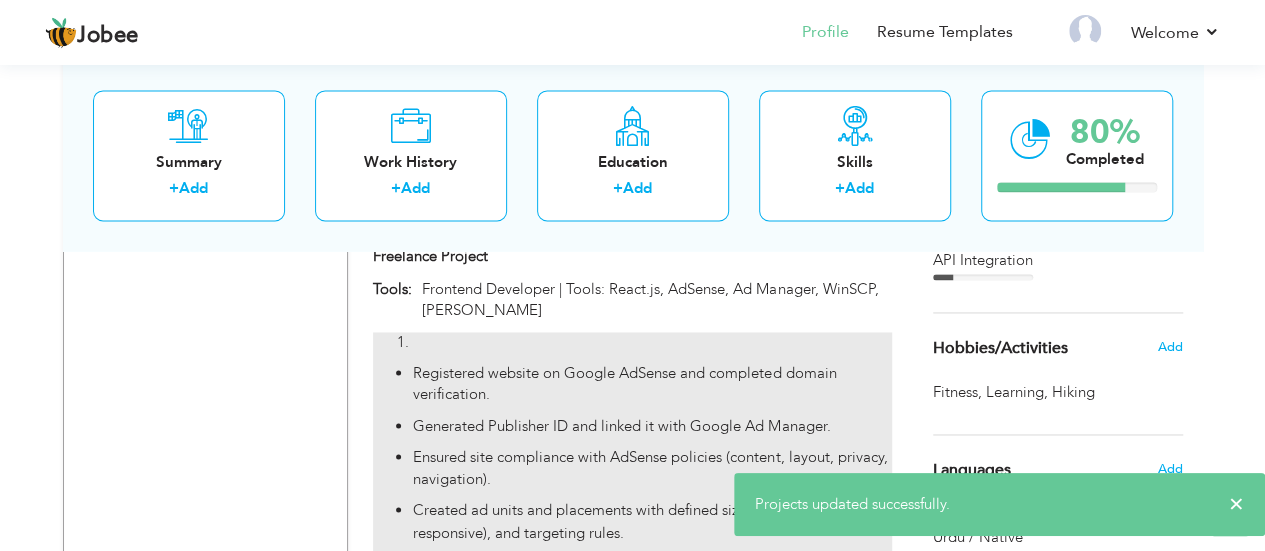 click on "Registered website on Google AdSense and completed domain verification.
Generated Publisher ID and linked it with Google Ad Manager.
Ensured site compliance with AdSense policies (content, layout, privacy, navigation).
Created ad units and placements with defined sizes, formats (banner, responsive), and targeting rules.
Mapped ad slot paths and IDs for integration within the React app.
Injected AdSense and GPT scripts globally via index.html for initialization.
Verified loading and delivery using Google Publisher Console and browser inspector tools.
Rendered ads dynamically in React components with route-aware reinitialization using lifecycle methods.
Implemented conditional rendering to ensure ads reload on page changes.
Applied lazy loading and CLS-safe spacing to improve Core Web Vitals.
Handled ad-block fallback for better user experience and ad visibility." at bounding box center [632, 690] 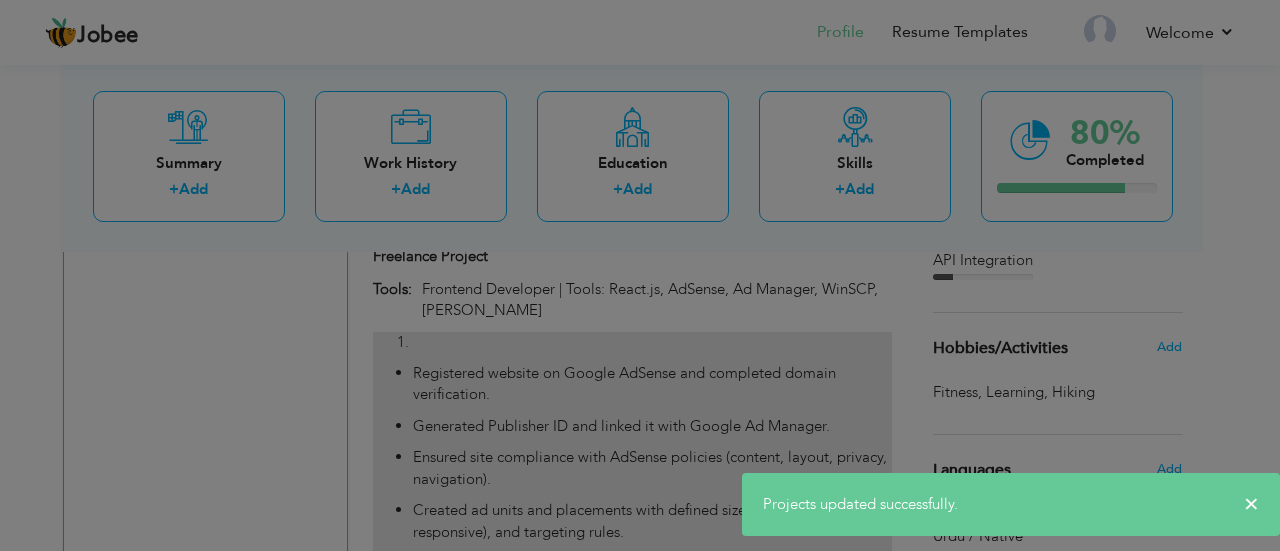 scroll, scrollTop: 0, scrollLeft: 0, axis: both 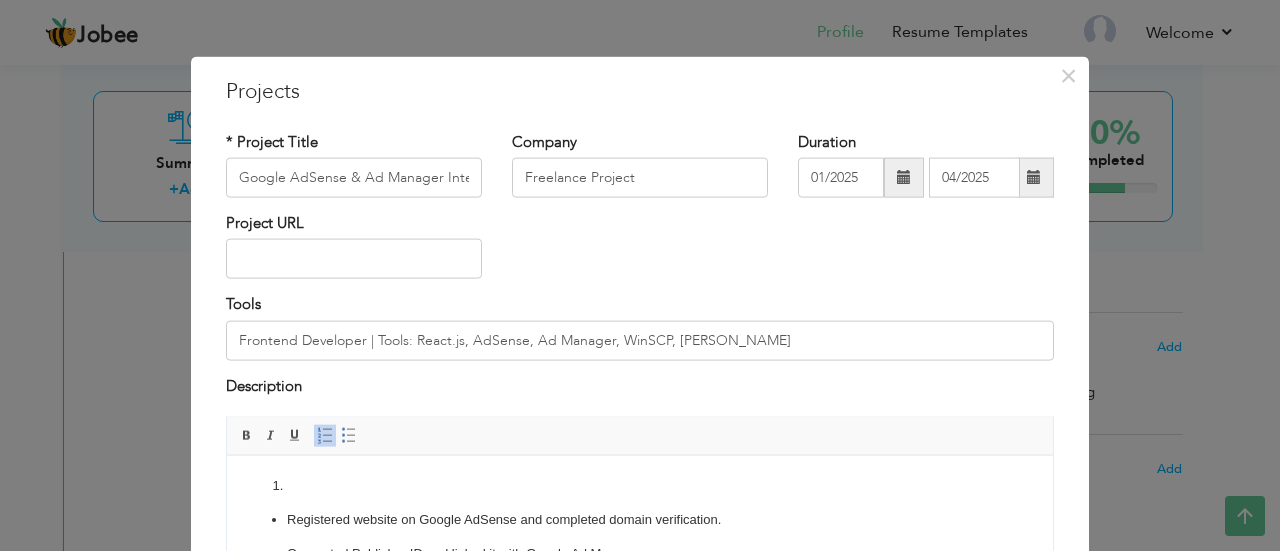 click at bounding box center [640, 485] 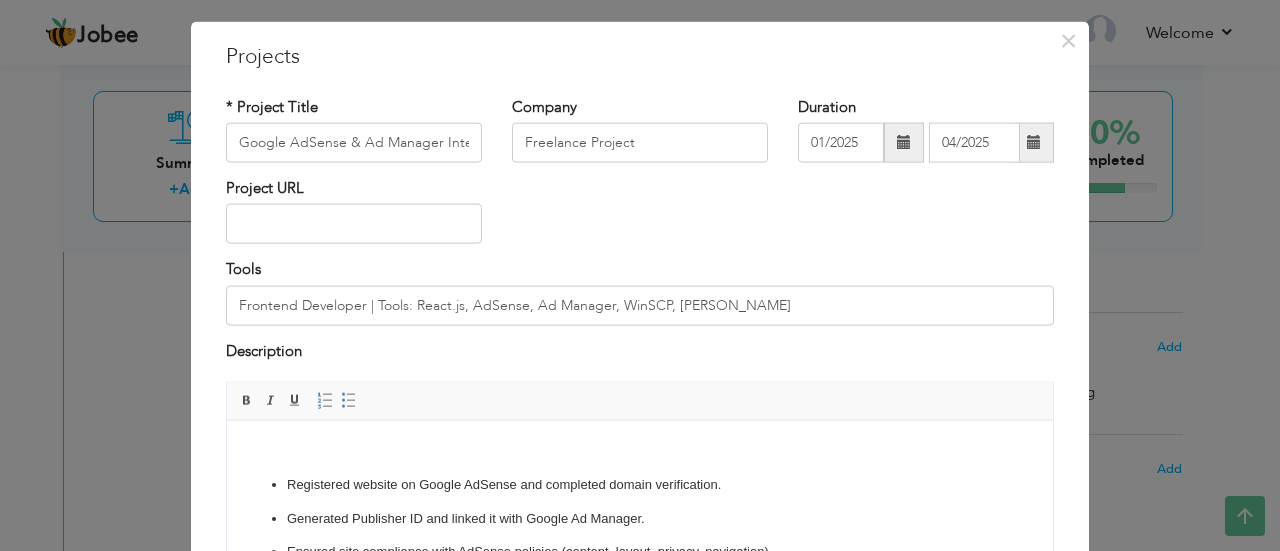 scroll, scrollTop: 23, scrollLeft: 0, axis: vertical 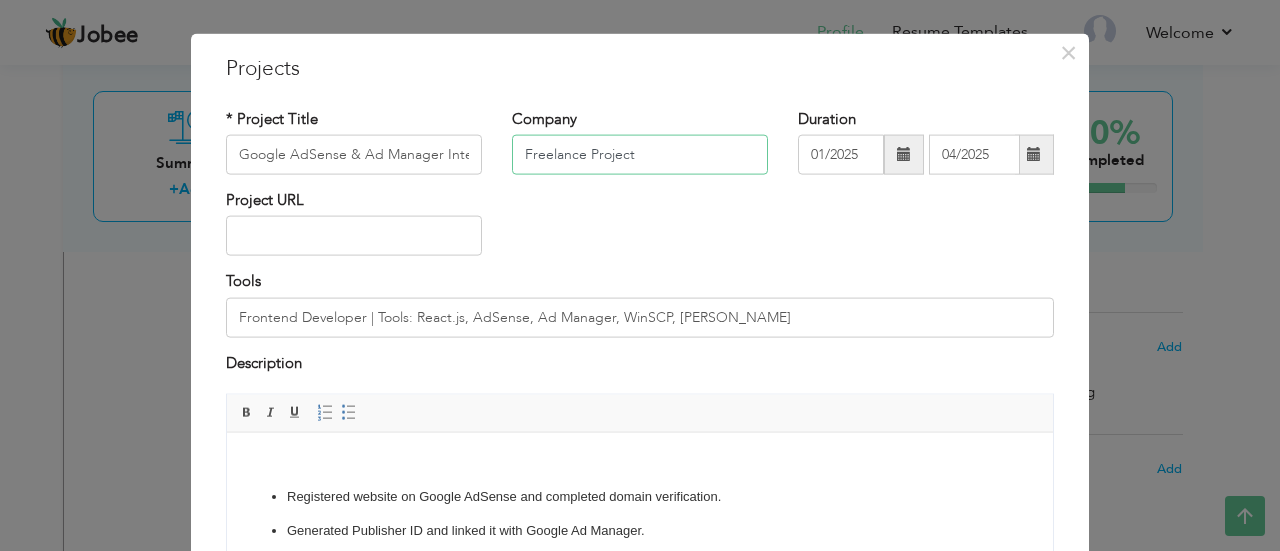 click on "Freelance Project" at bounding box center (640, 155) 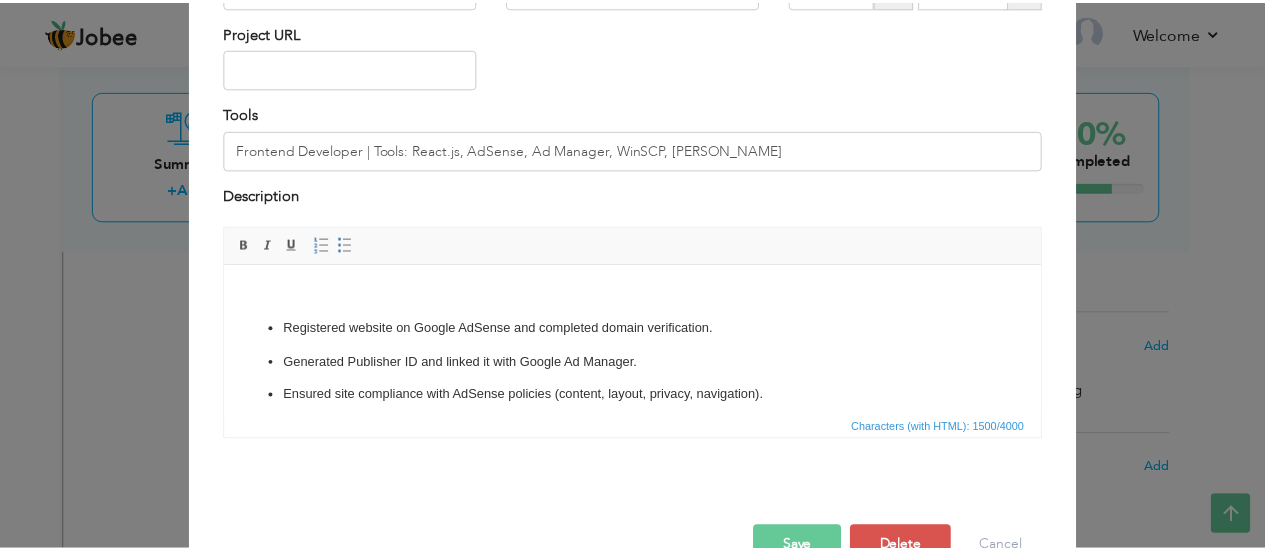 scroll, scrollTop: 240, scrollLeft: 0, axis: vertical 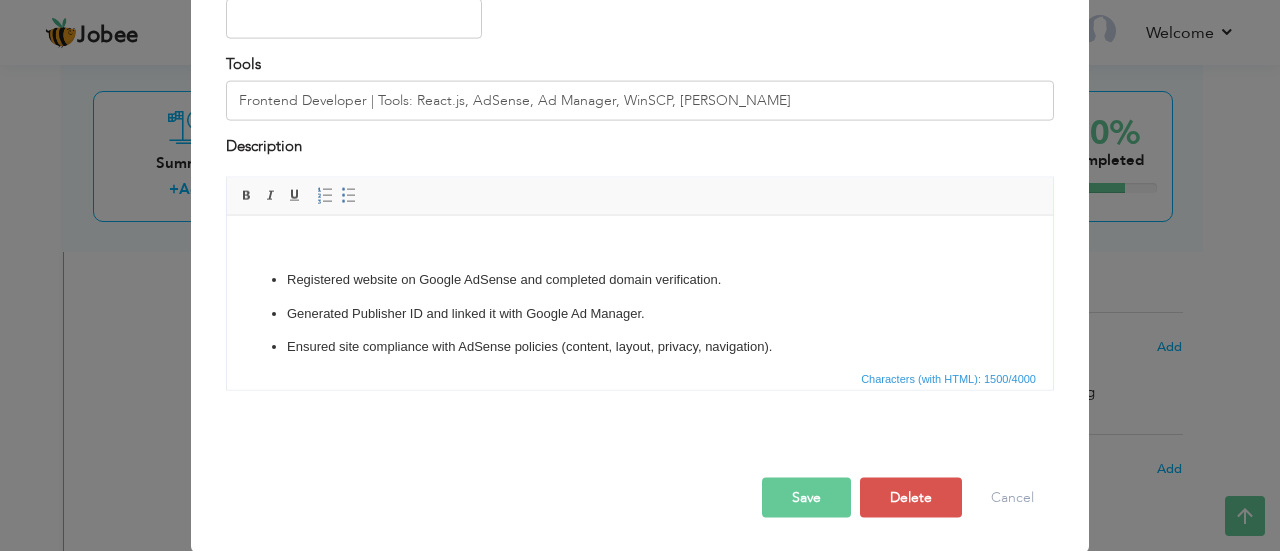 click on "Save" at bounding box center (806, 498) 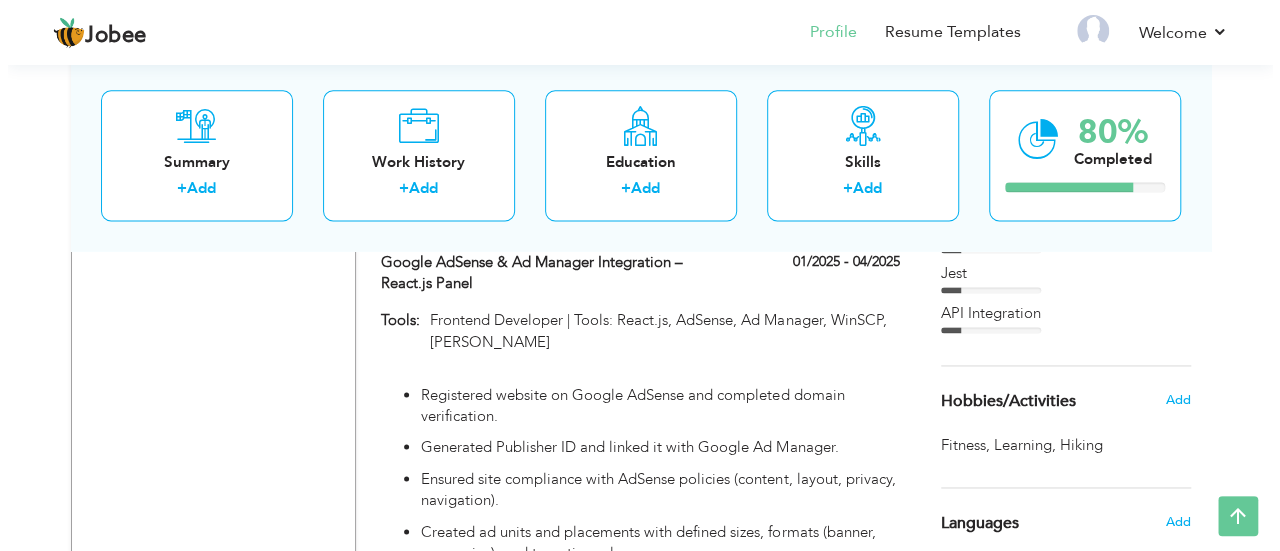 scroll, scrollTop: 1253, scrollLeft: 0, axis: vertical 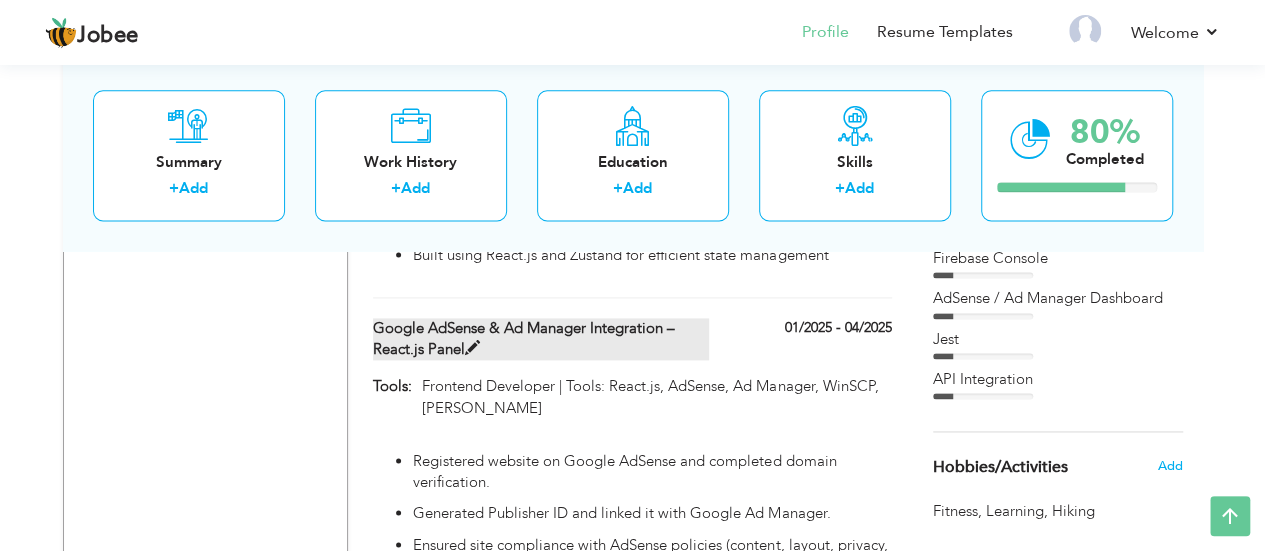 click on "Google AdSense & Ad Manager Integration – React.js Panel" at bounding box center [541, 339] 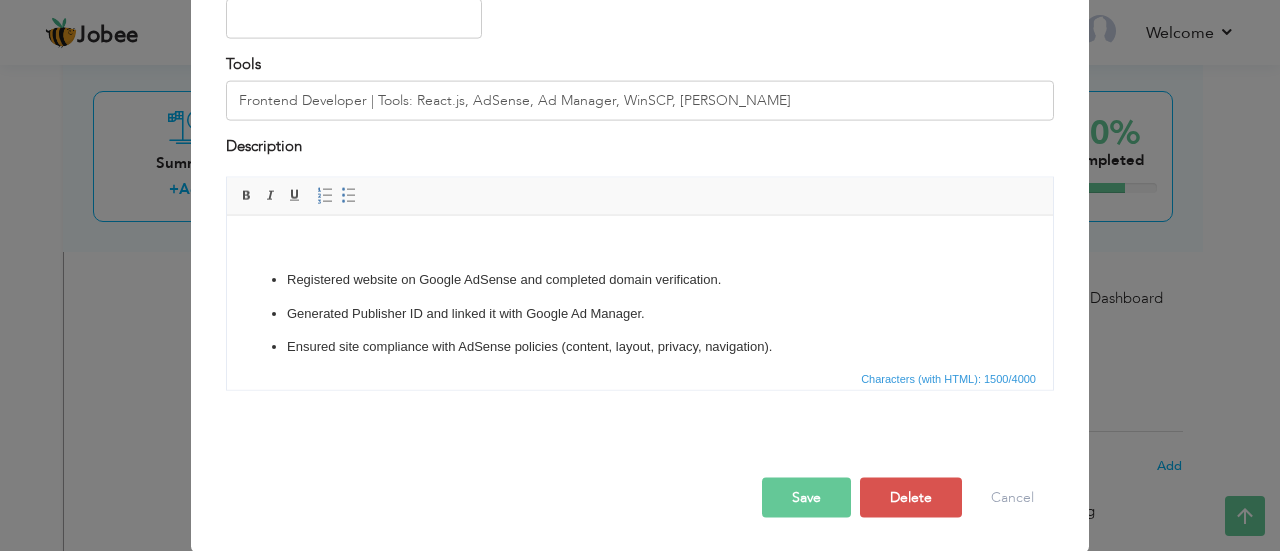 scroll, scrollTop: 0, scrollLeft: 0, axis: both 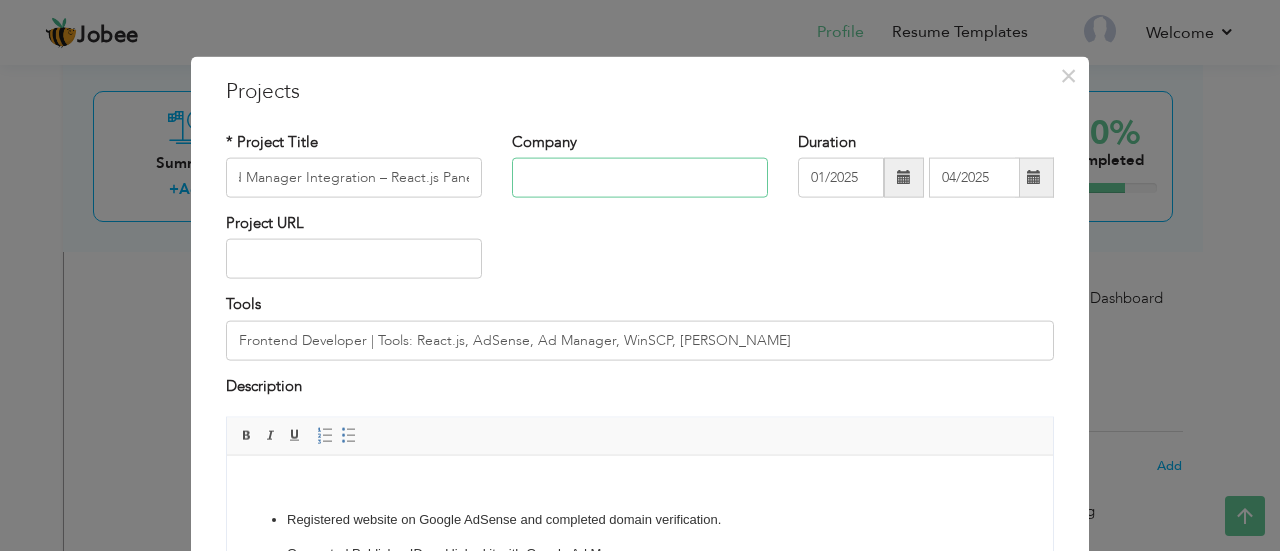 click at bounding box center (640, 178) 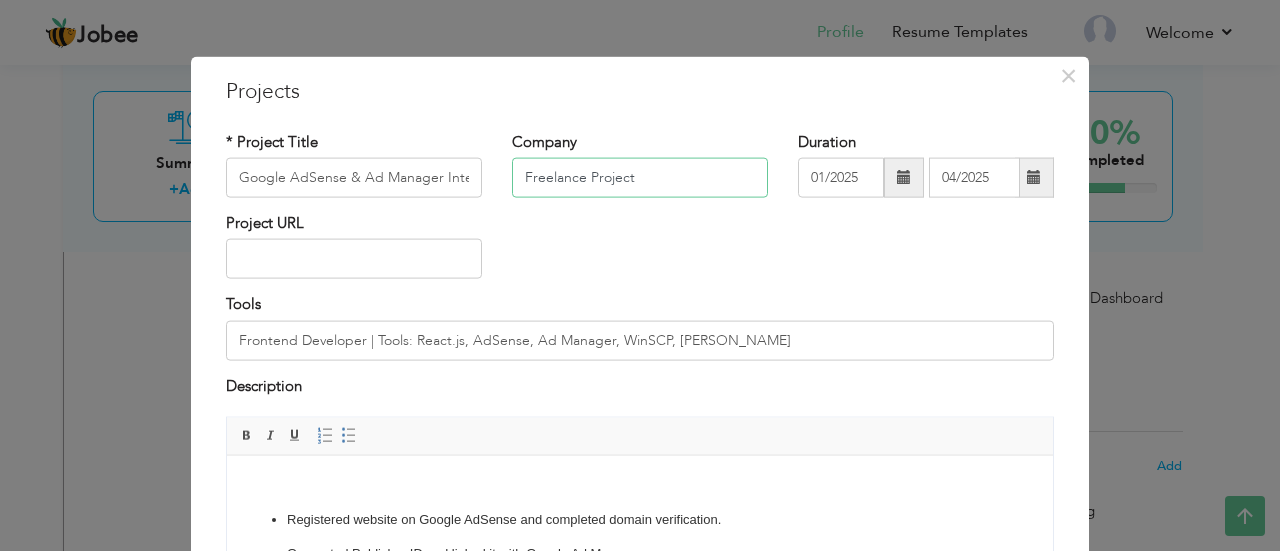 type on "Freelance Project" 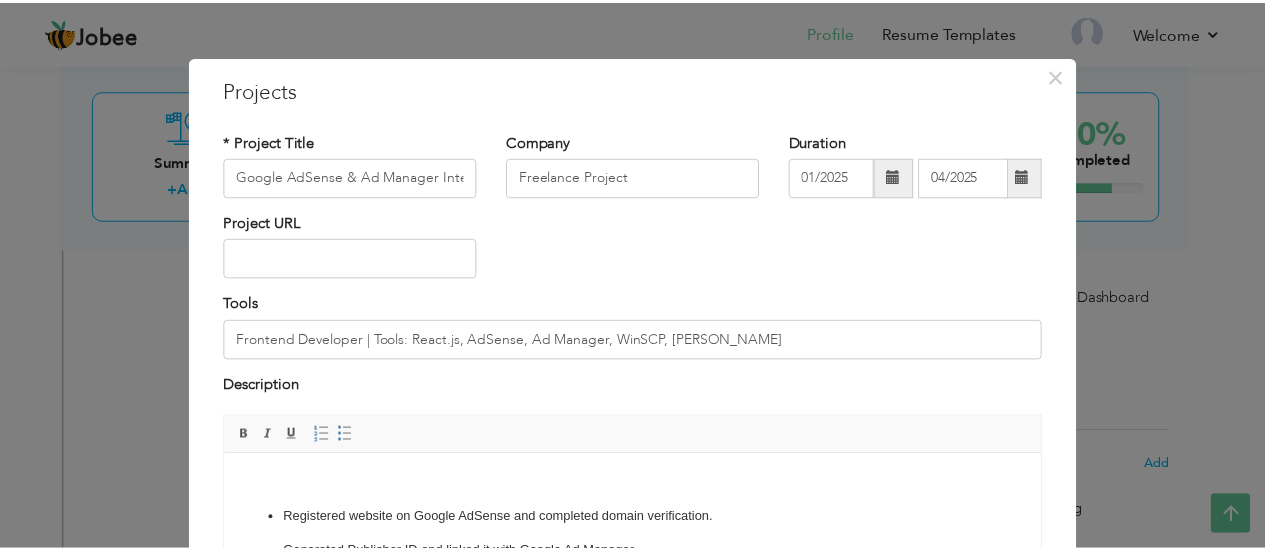 scroll, scrollTop: 240, scrollLeft: 0, axis: vertical 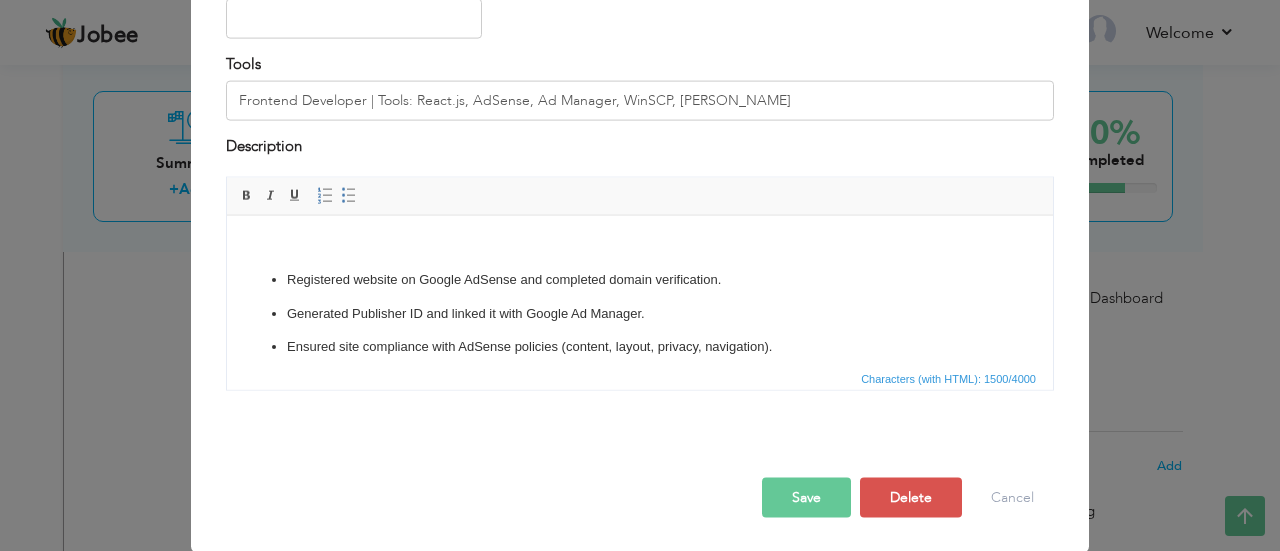 click on "Save" at bounding box center [806, 498] 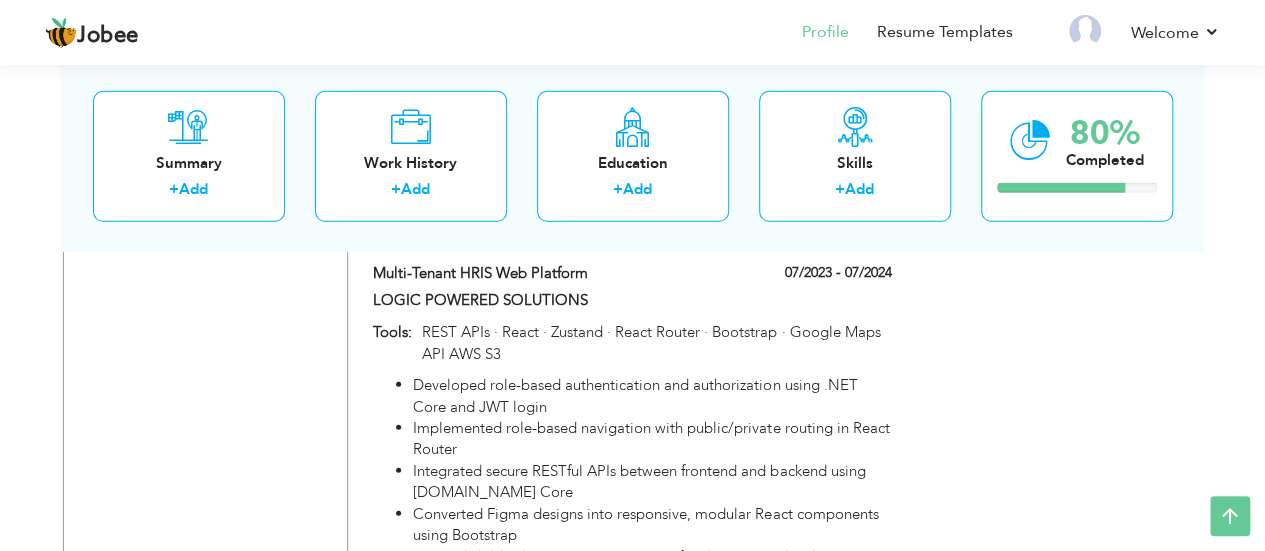 scroll, scrollTop: 2718, scrollLeft: 0, axis: vertical 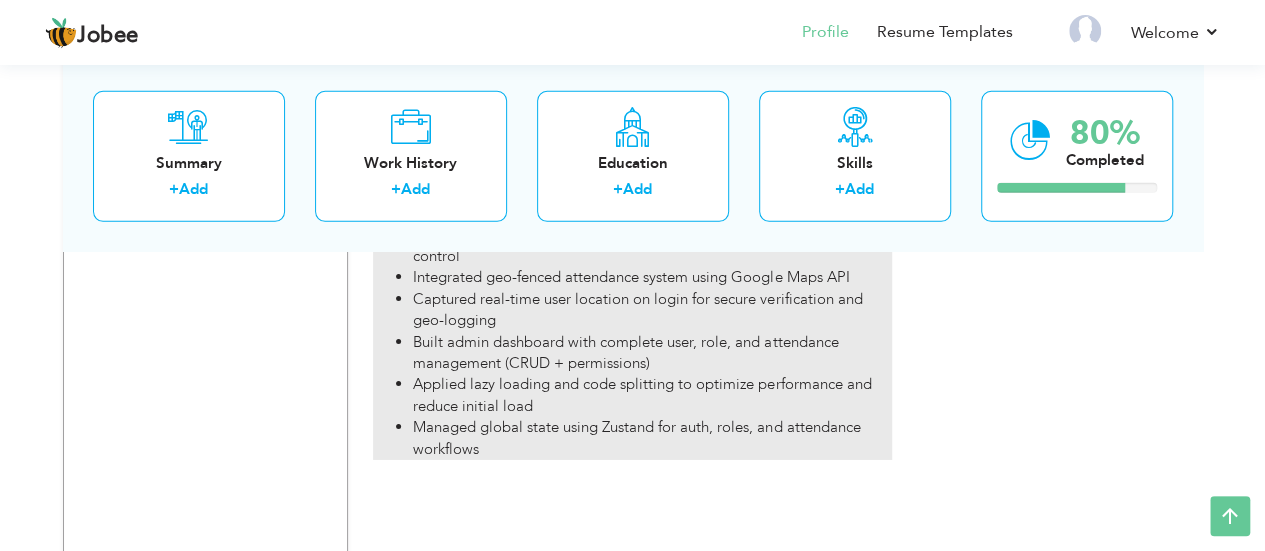 click on "Applied lazy loading and code splitting to optimize performance and reduce initial load" at bounding box center (652, 395) 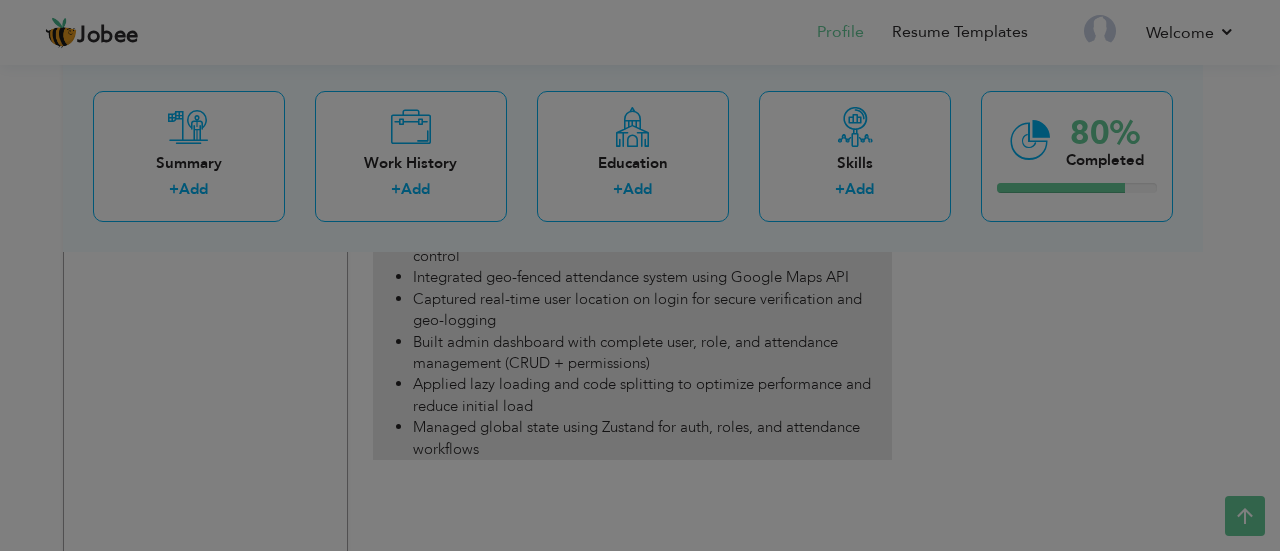 scroll, scrollTop: 0, scrollLeft: 0, axis: both 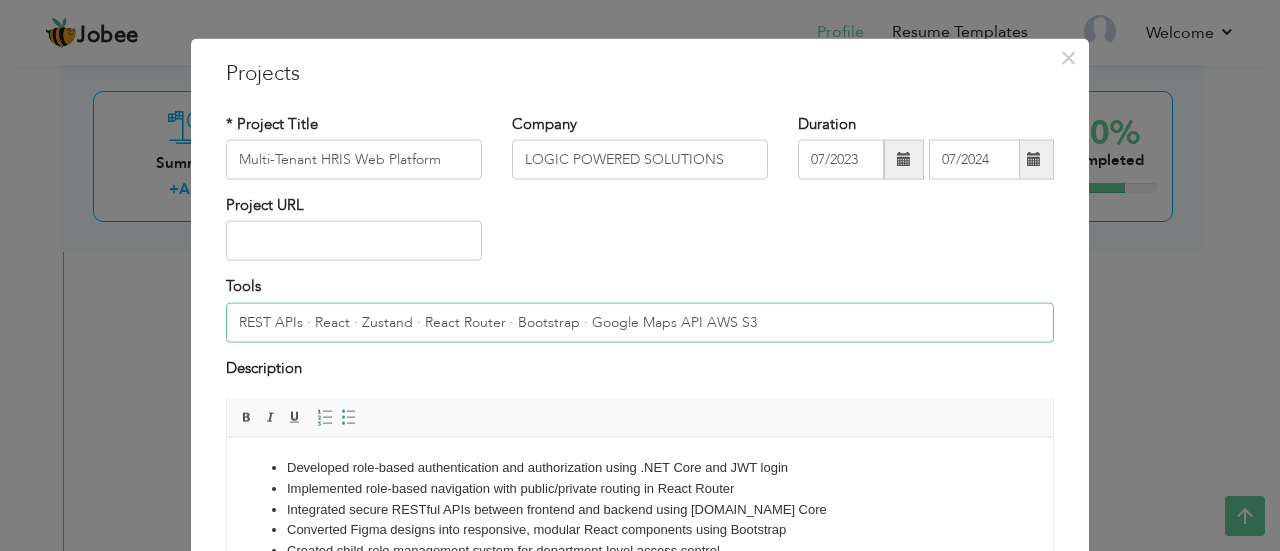 click on "REST APIs · React · Zustand · React Router · Bootstrap · Google Maps API AWS S3" at bounding box center [640, 322] 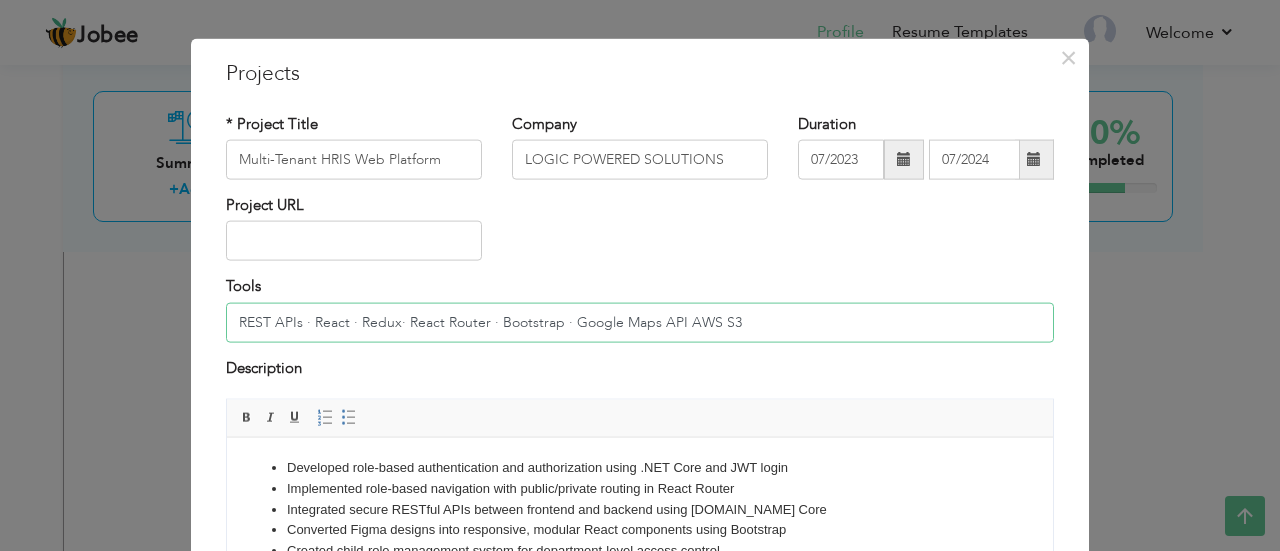 click on "REST APIs · React · Redux· React Router · Bootstrap · Google Maps API AWS S3" at bounding box center [640, 322] 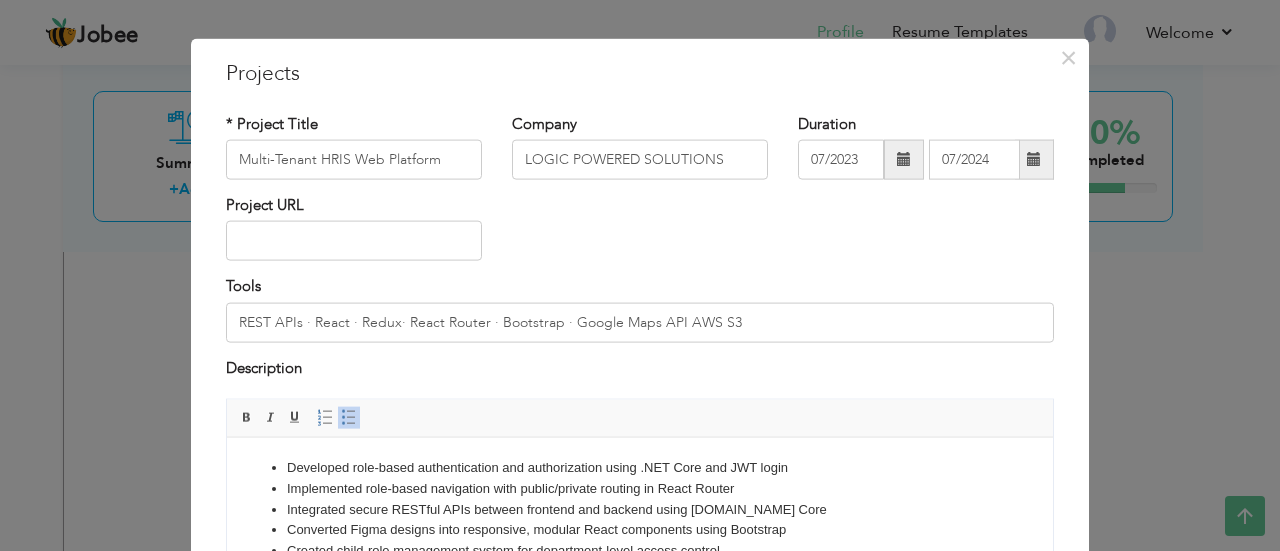 scroll, scrollTop: 98, scrollLeft: 0, axis: vertical 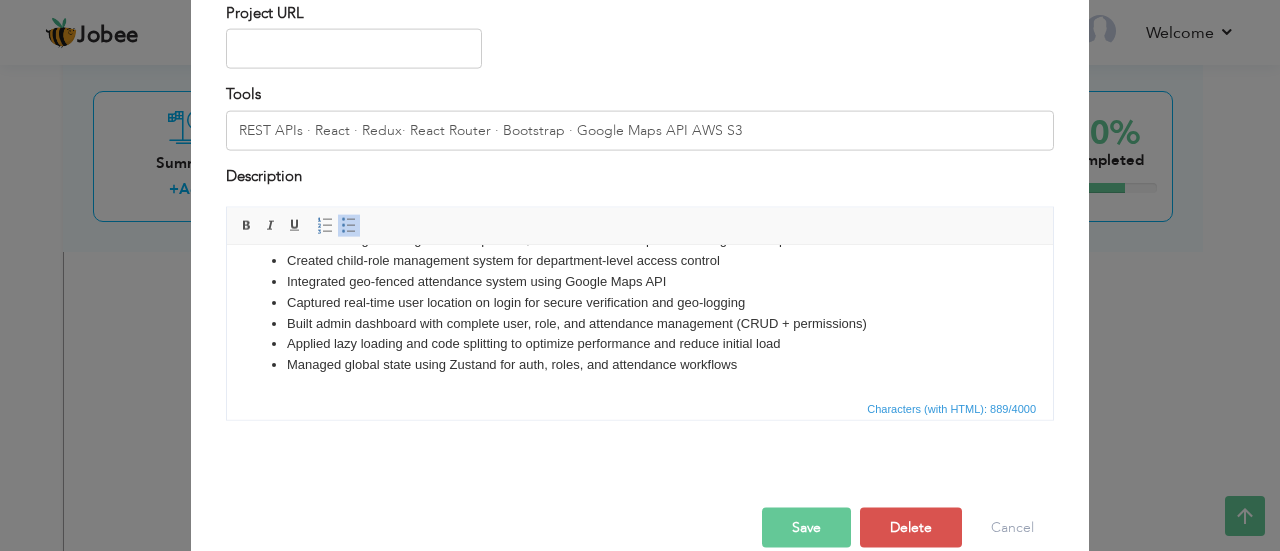 click on "Managed global state using Zustand for auth, roles, and attendance workflows" at bounding box center (640, 364) 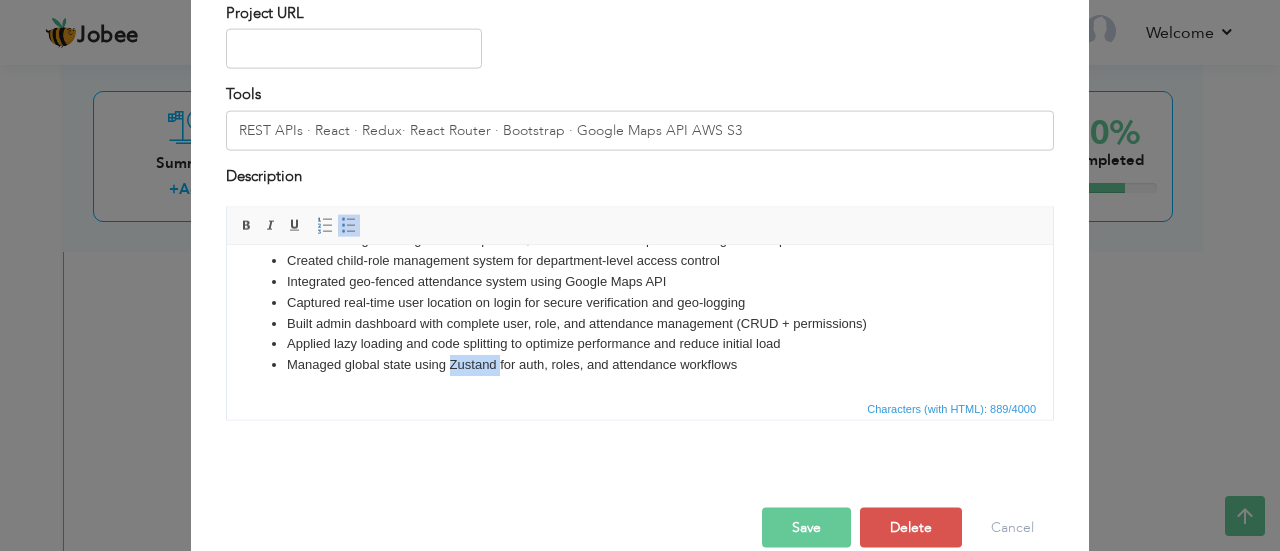click on "Managed global state using Zustand for auth, roles, and attendance workflows" at bounding box center (640, 364) 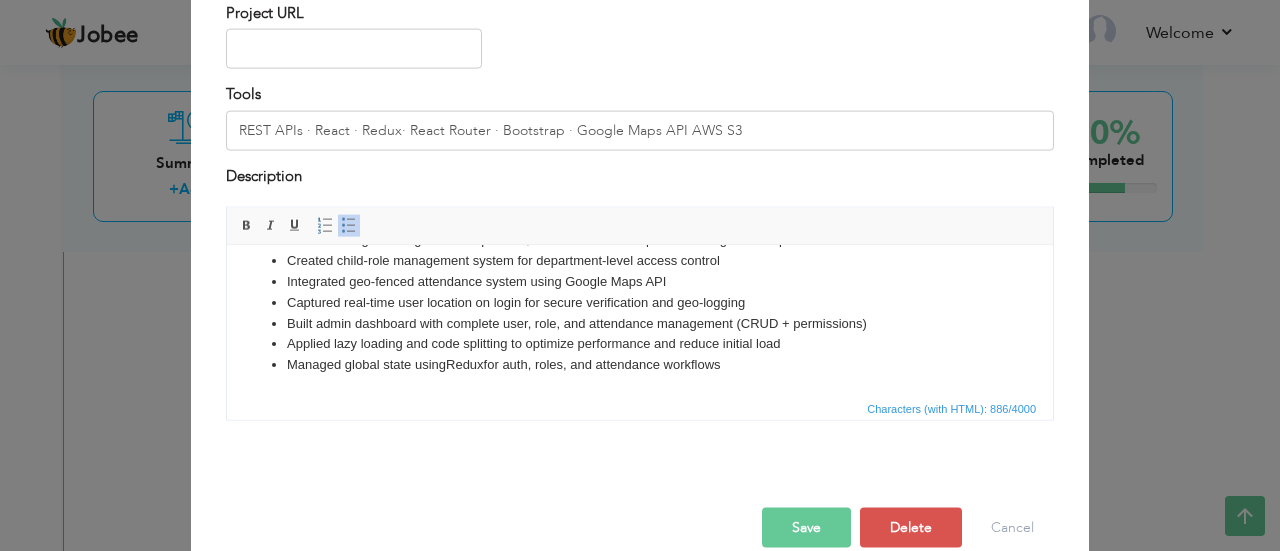 type 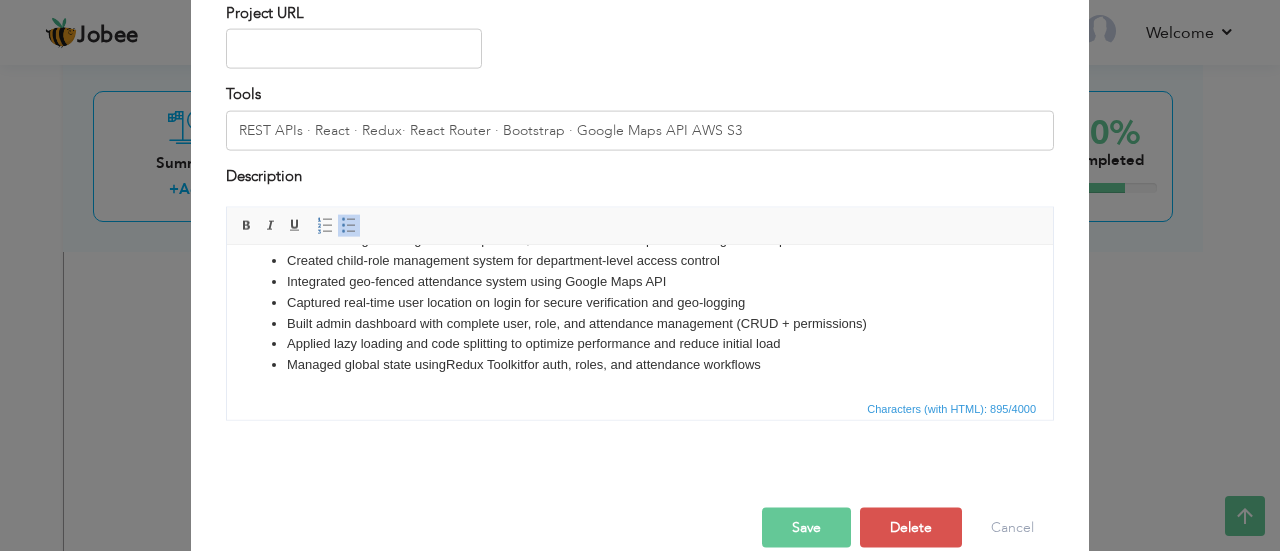 click on "Managed global state using  Redux Toolkit  for auth, roles, and attendance workflows" at bounding box center (640, 364) 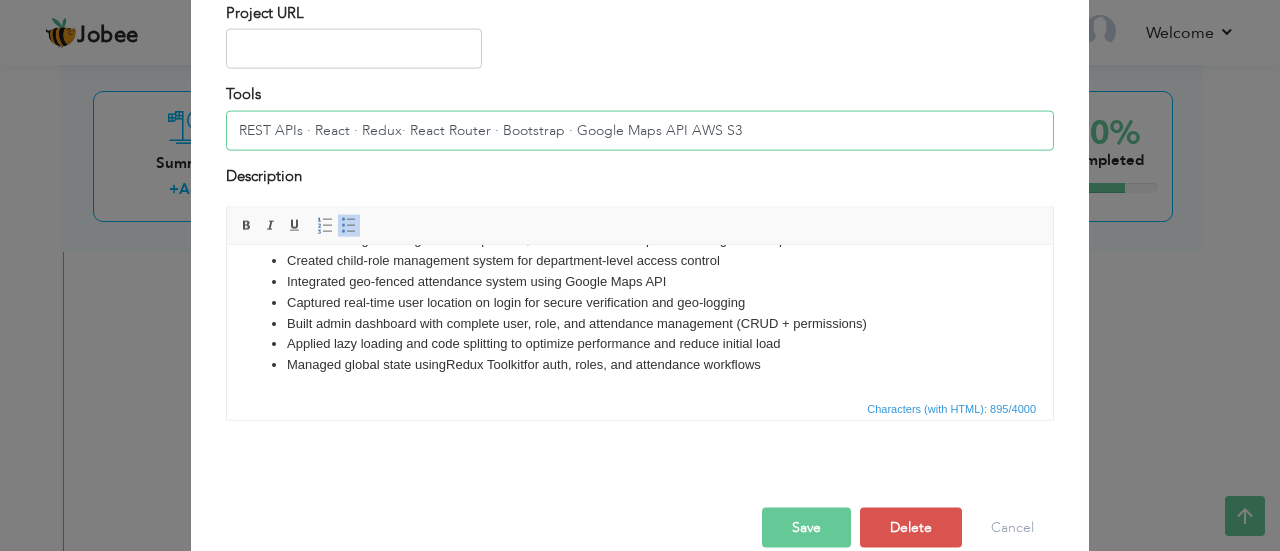 click on "REST APIs · React · Redux· React Router · Bootstrap · Google Maps API AWS S3" at bounding box center [640, 130] 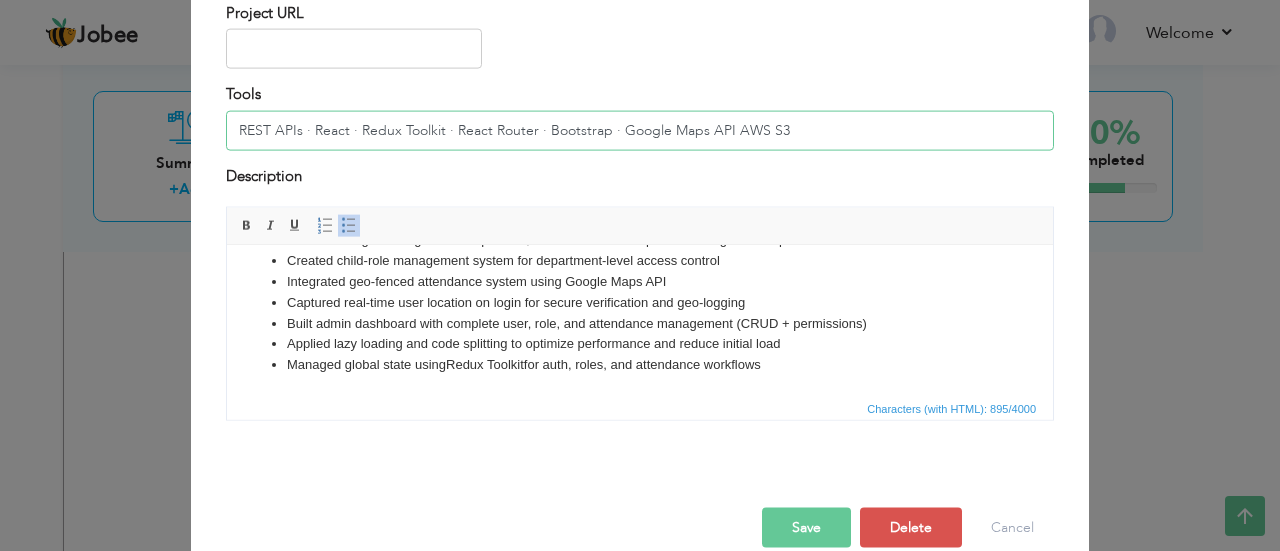type on "REST APIs · React · Redux Toolkit · React Router · Bootstrap · Google Maps API AWS S3" 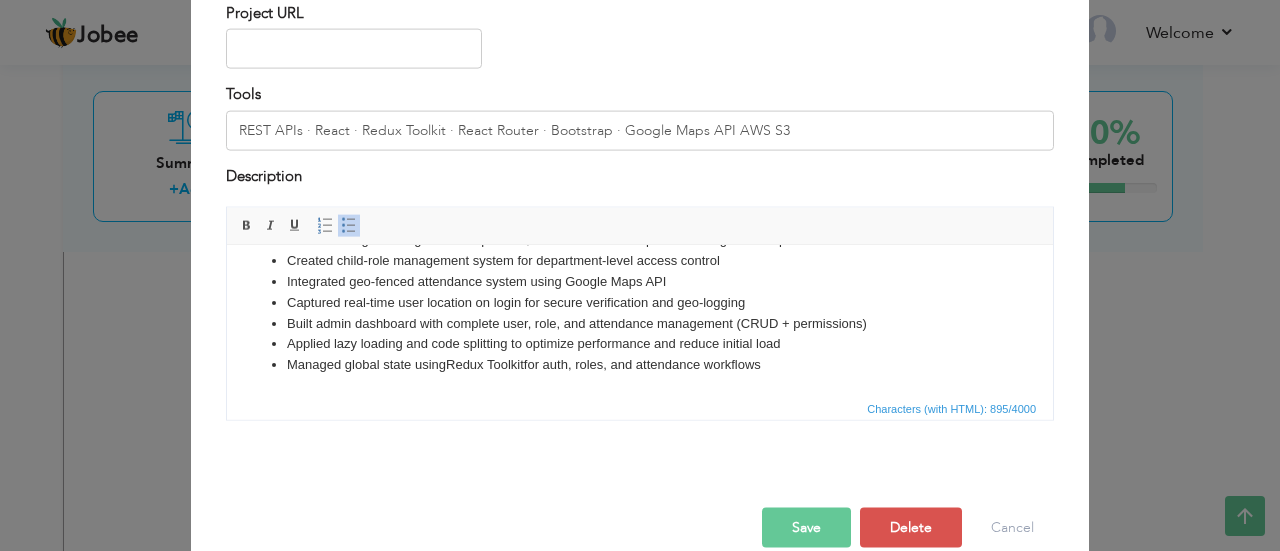 click on "Save" at bounding box center [806, 528] 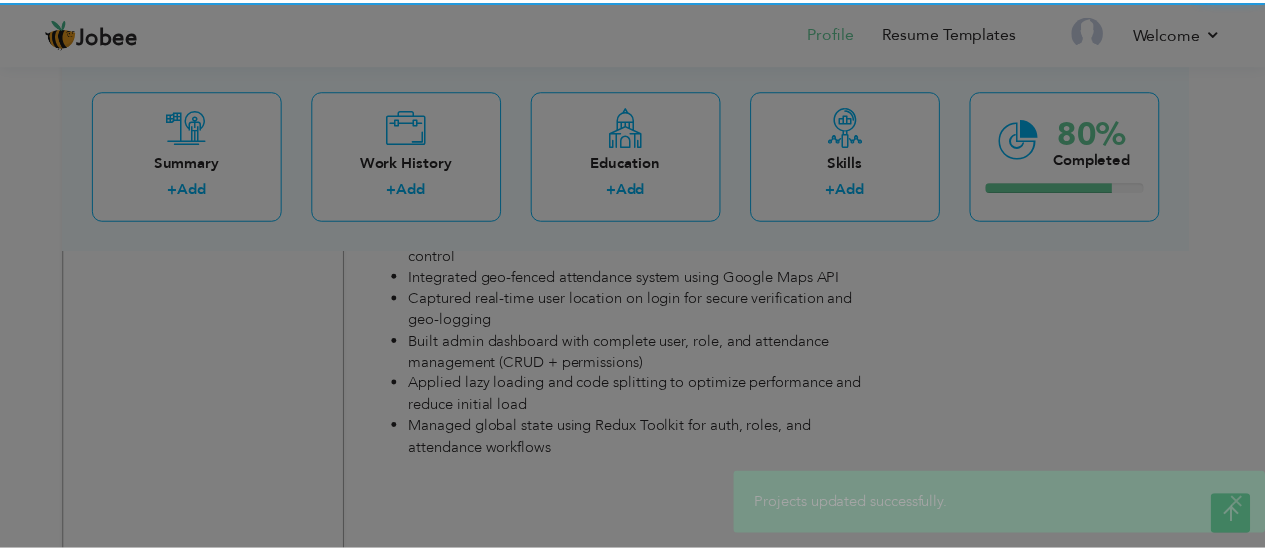 scroll, scrollTop: 0, scrollLeft: 0, axis: both 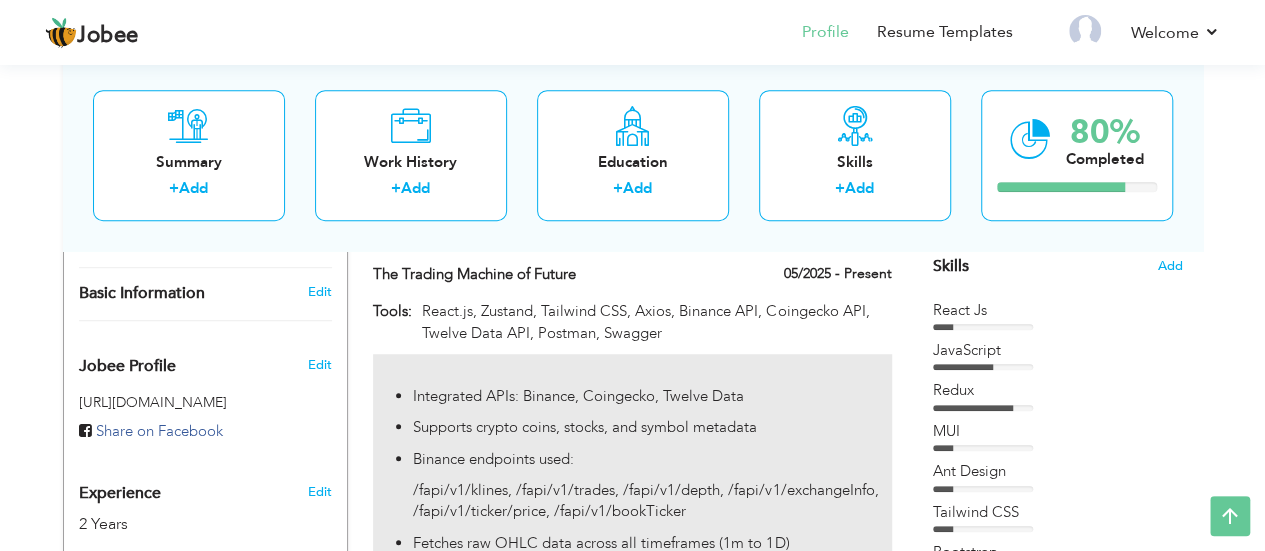 click on "Supports crypto coins, stocks, and symbol metadata" at bounding box center [652, 427] 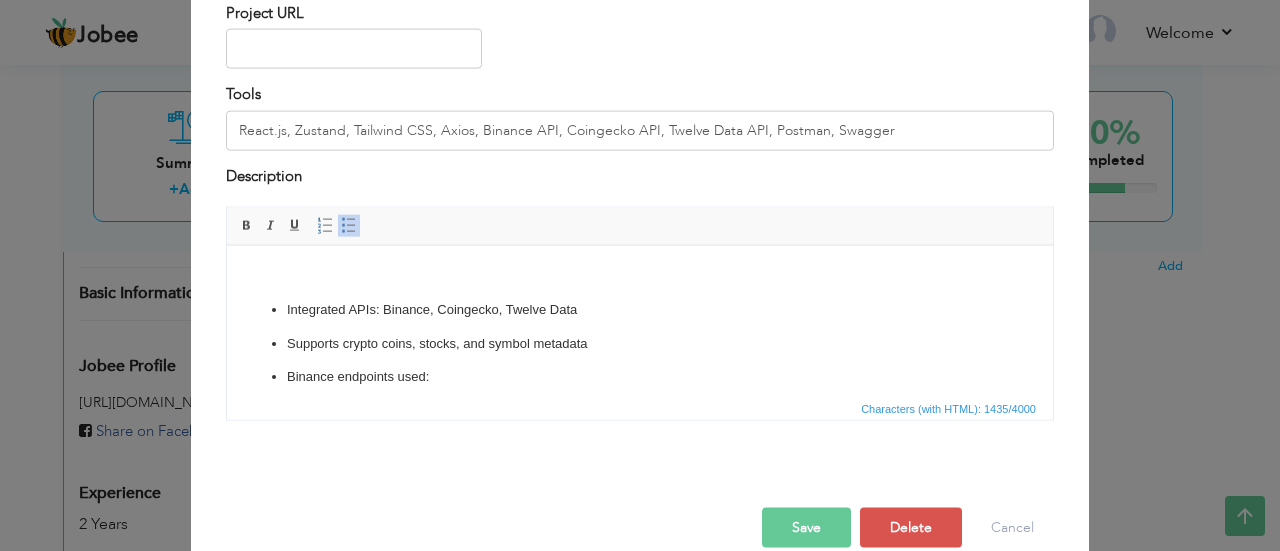 scroll, scrollTop: 0, scrollLeft: 0, axis: both 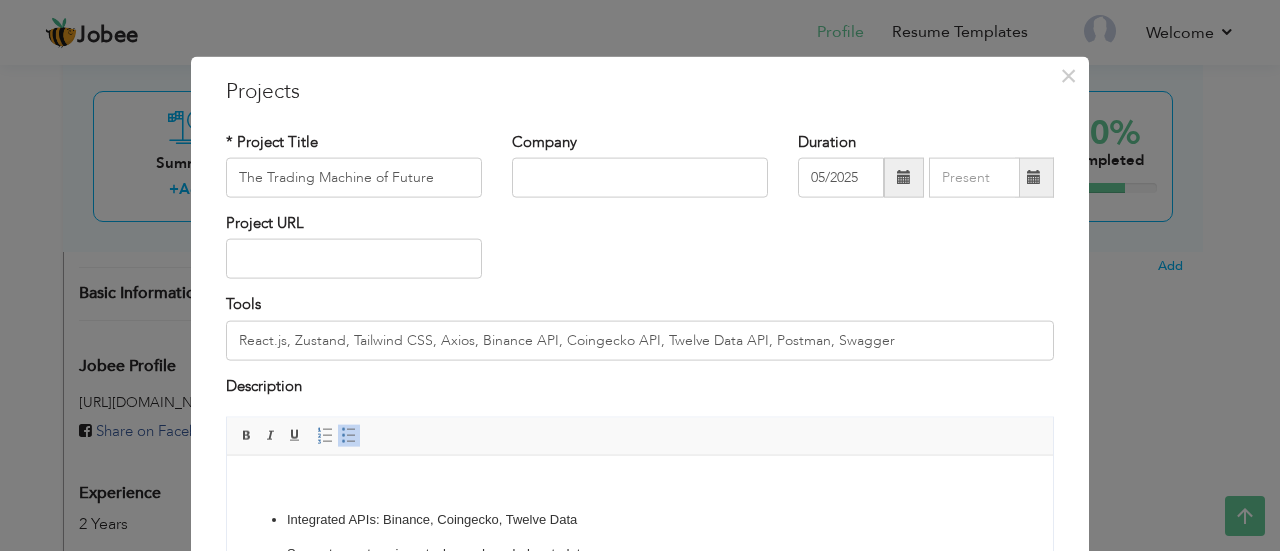 click on "Integrated APIs: Binance, Coingecko, Twelve Data Supports crypto coins, stocks, and symbol metadata Binance endpoints used: /fapi/v1/klines, /fapi/v1/trades, /fapi/v1/depth, /fapi/v1/exchangeInfo, /fapi/v1/ticker/price, /fapi/v1/bookTicker Fetches raw OHLC data across all timeframes (1m to 1D) Calculates candle-wise % and $ change Detects all major single-candle patterns (Doji, Hammer, Engulfing, Marubozu) using value logic only (no charting libraries) Analyzes 2-candle and 3-candle combinations Detects patterns like Morning Star, Evening Star, Continuation Predicts next market move (bullish/bearish) based on combination logic Determines market direction using past candle structures only No indicators or moving averages used — pure price-action logic Live Trade & Order Book Monitoring Uses /fapi/v1/depth for real-time order book (bid/ask) Uses /fapi/v1/trades for recent trade activity Uses /fapi/v1/exchangeInfo for symbol metadata and filters Integrated Binance candle chart for live comparison" at bounding box center [640, 834] 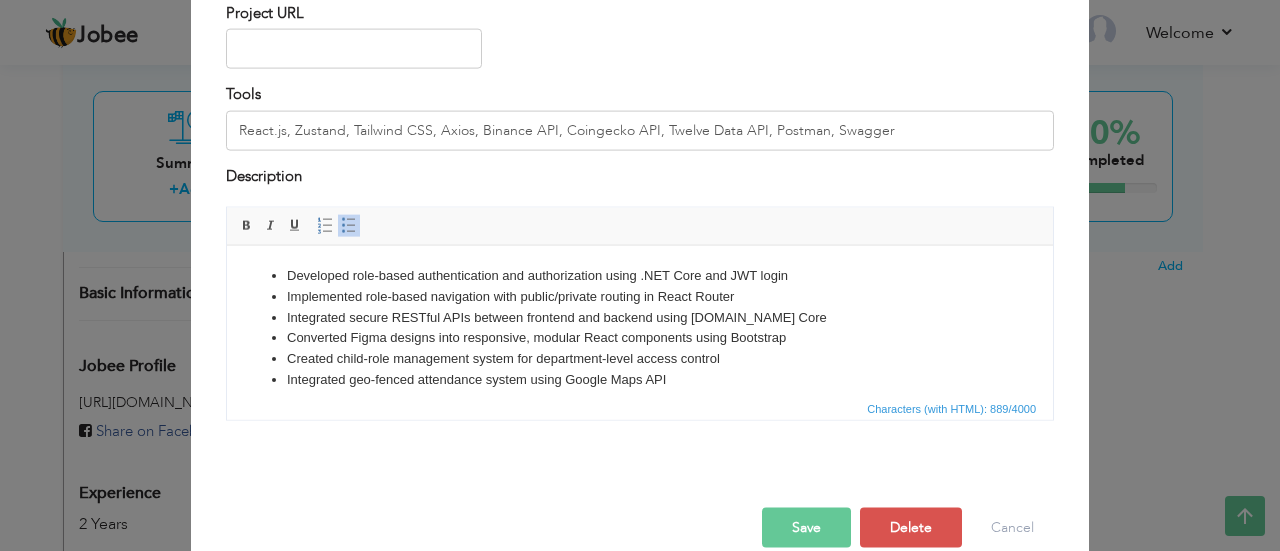 scroll, scrollTop: 240, scrollLeft: 0, axis: vertical 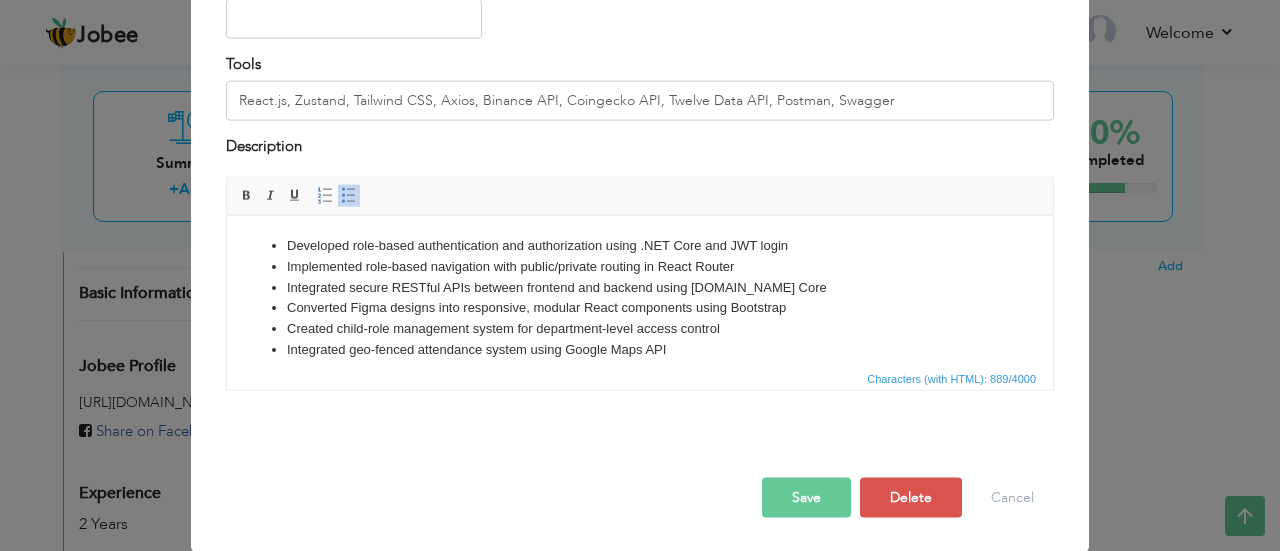 drag, startPoint x: 1043, startPoint y: 281, endPoint x: 1297, endPoint y: 445, distance: 302.34418 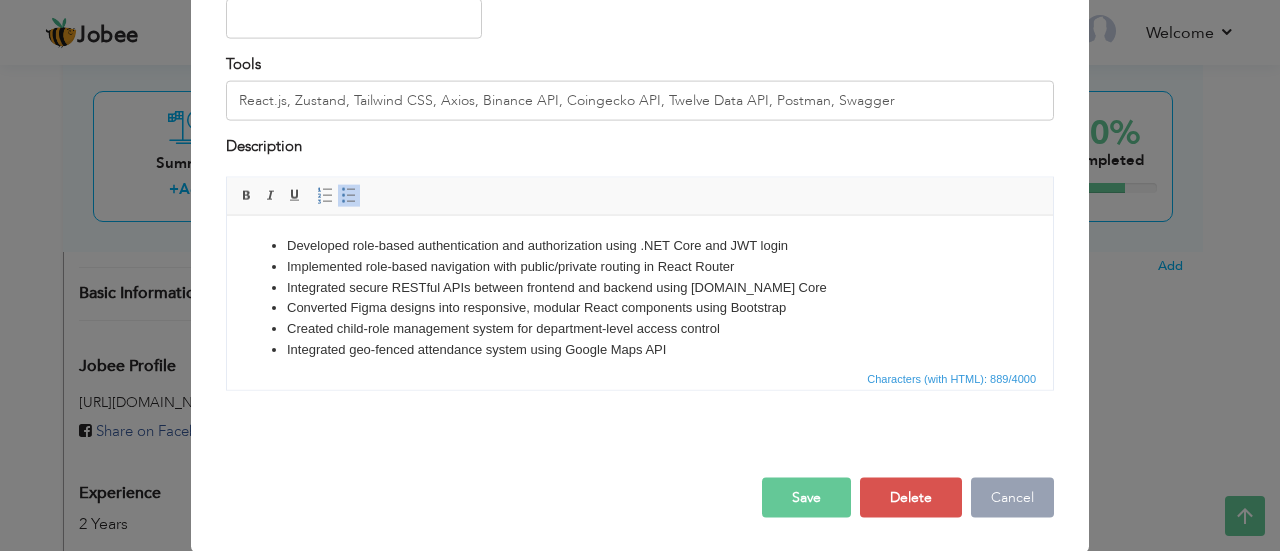 click on "Cancel" at bounding box center (1012, 498) 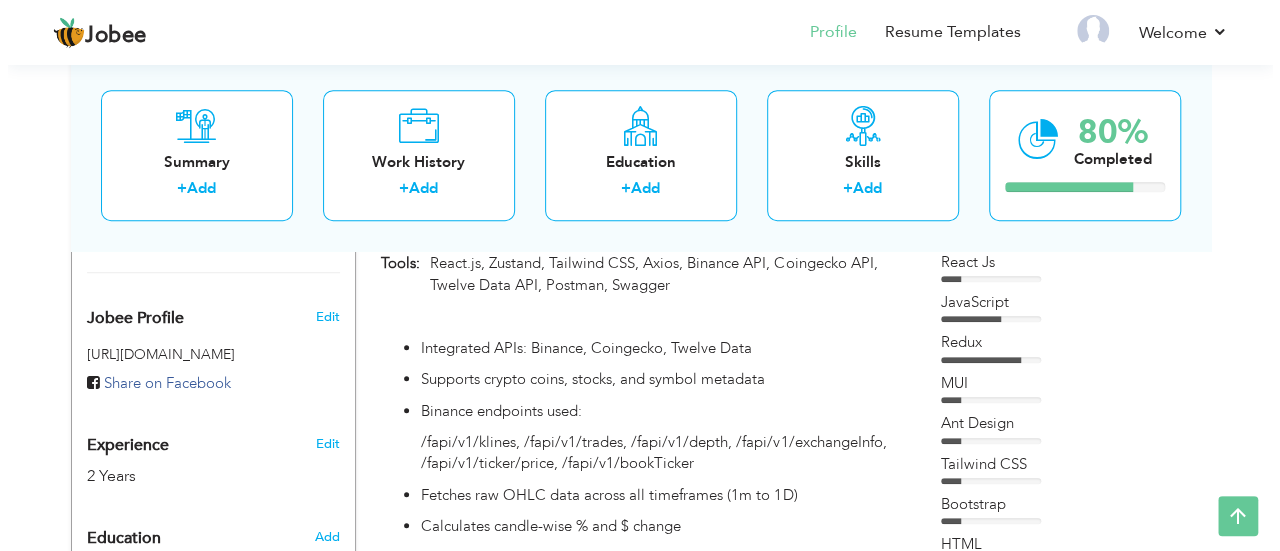 scroll, scrollTop: 572, scrollLeft: 0, axis: vertical 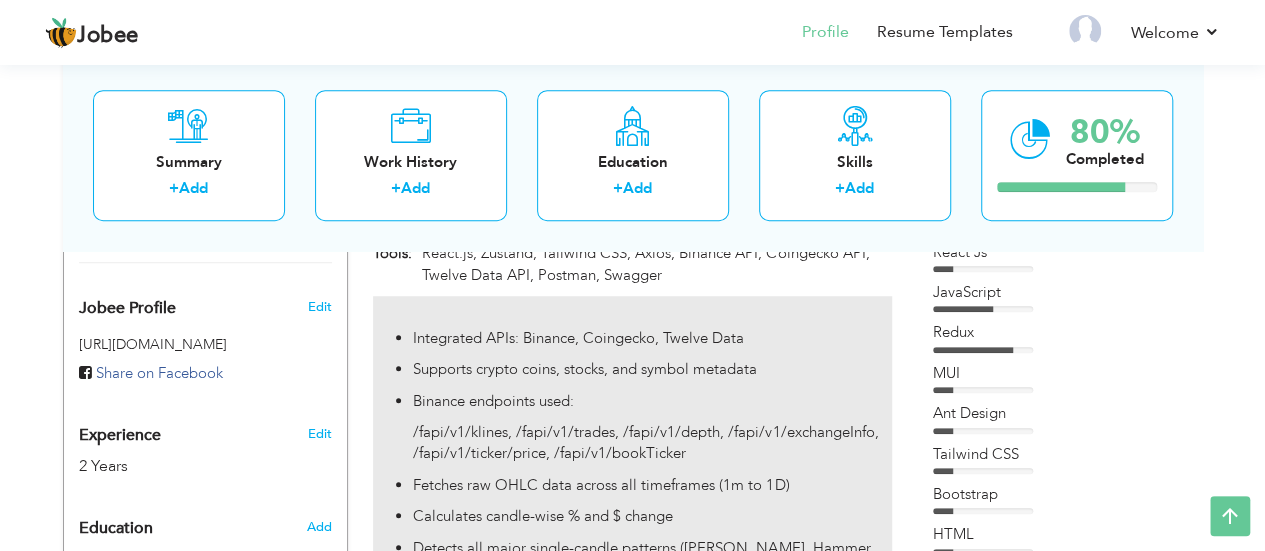 click on "Integrated APIs: Binance, Coingecko, Twelve Data
Supports crypto coins, stocks, and symbol metadata
Binance endpoints used:
/fapi/v1/klines, /fapi/v1/trades, /fapi/v1/depth, /fapi/v1/exchangeInfo, /fapi/v1/ticker/price, /fapi/v1/bookTicker
Fetches raw OHLC data across all timeframes (1m to 1D)
Calculates candle-wise % and $ change
Detects all major single-candle patterns (Doji, Hammer, Engulfing, Marubozu) using value logic only (no charting libraries)
Analyzes 2-candle and 3-candle combinations
Detects patterns like Morning Star, Evening Star, Continuation
Predicts next market move (bullish/bearish) based on combination logic
Determines market direction using past candle structures only
No indicators or moving averages used — pure price-action logic
Live Trade & Order Book Monitoring
Uses /fapi/v1/depth for real-time order book (bid/ask)
Uses /fapi/v1/trades for recent trade activity" at bounding box center (632, 638) 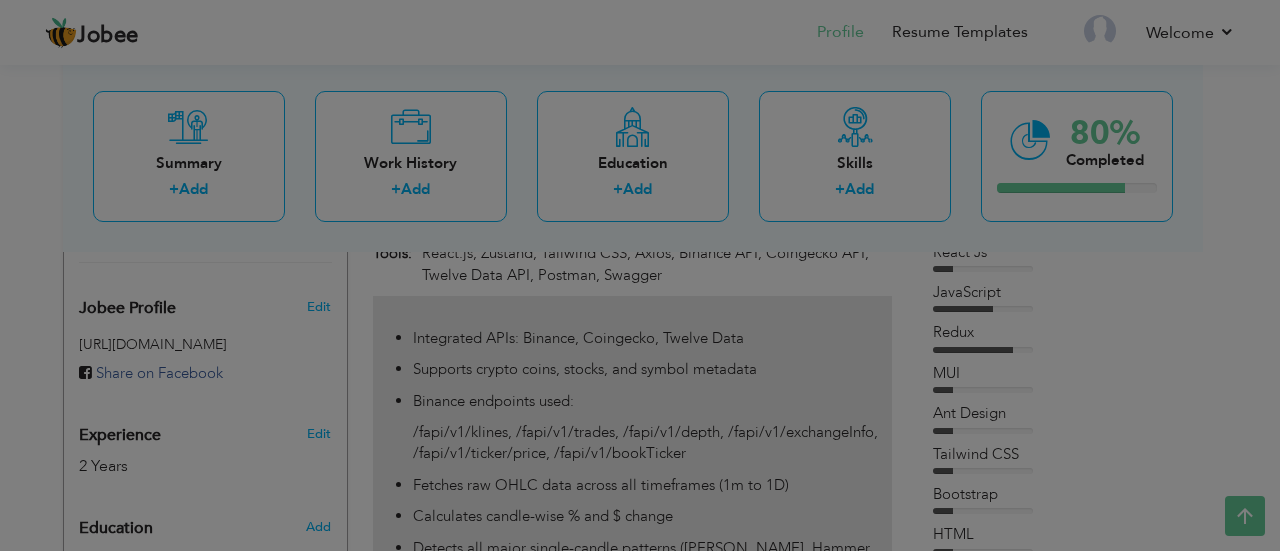 scroll, scrollTop: 0, scrollLeft: 0, axis: both 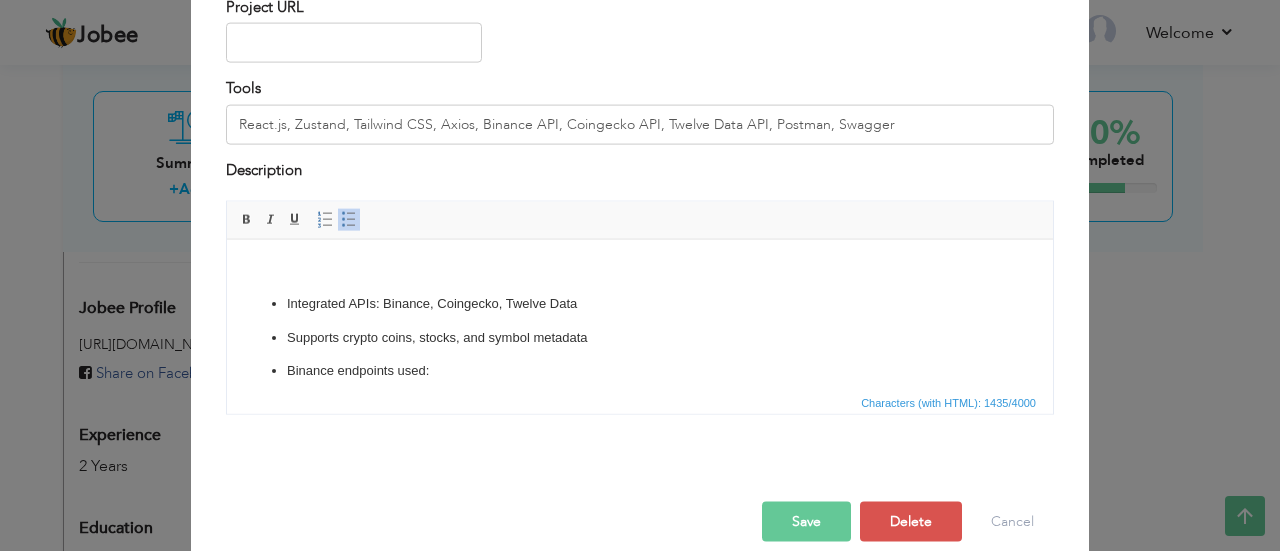 click on "Supports crypto coins, stocks, and symbol metadata" at bounding box center [640, 337] 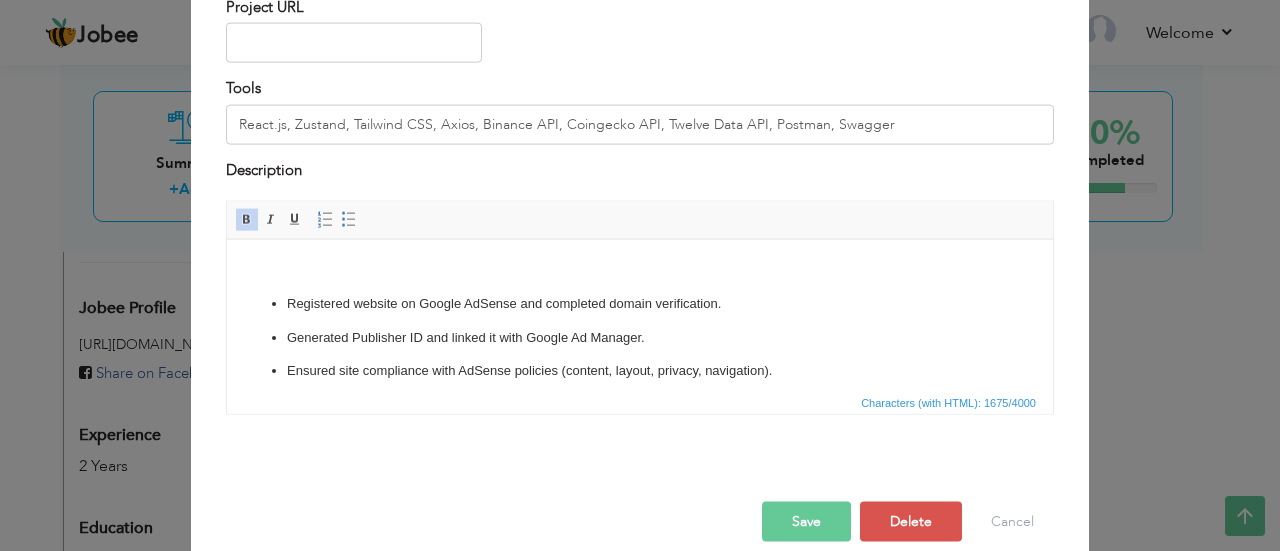 click on "Generated Publisher ID and linked it with Google Ad Manager." at bounding box center (640, 337) 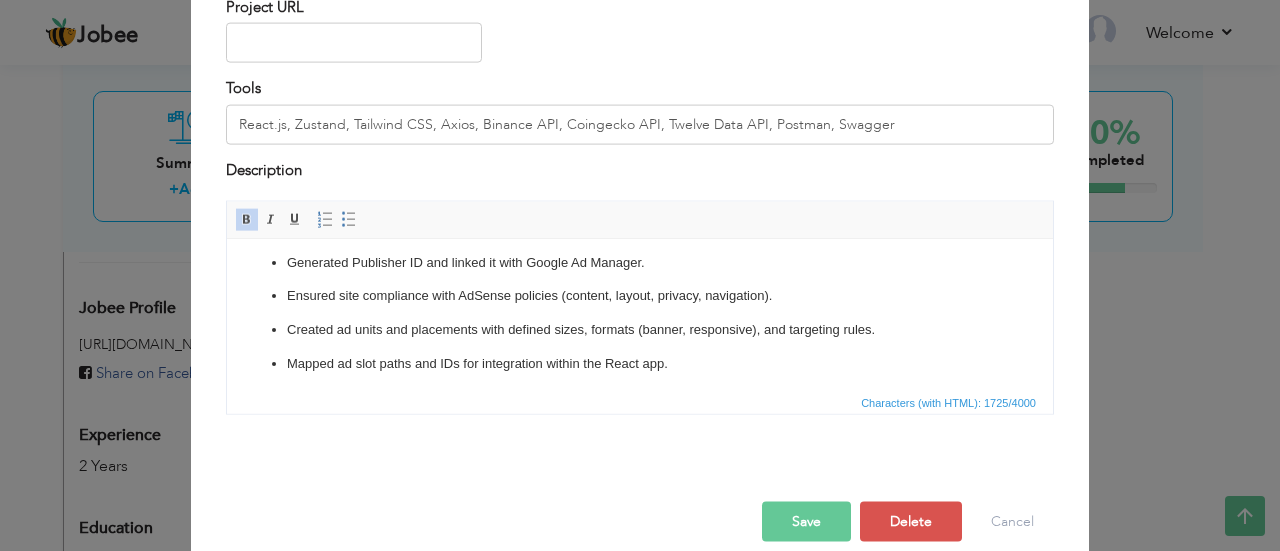 scroll, scrollTop: 0, scrollLeft: 0, axis: both 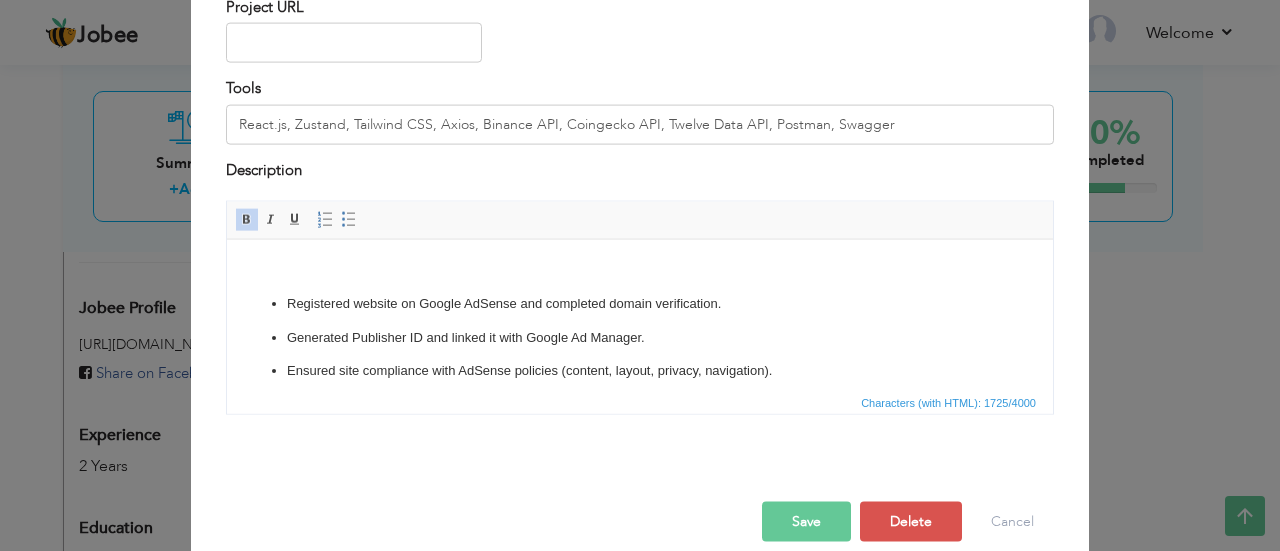 drag, startPoint x: 1046, startPoint y: 266, endPoint x: 1279, endPoint y: 479, distance: 315.68655 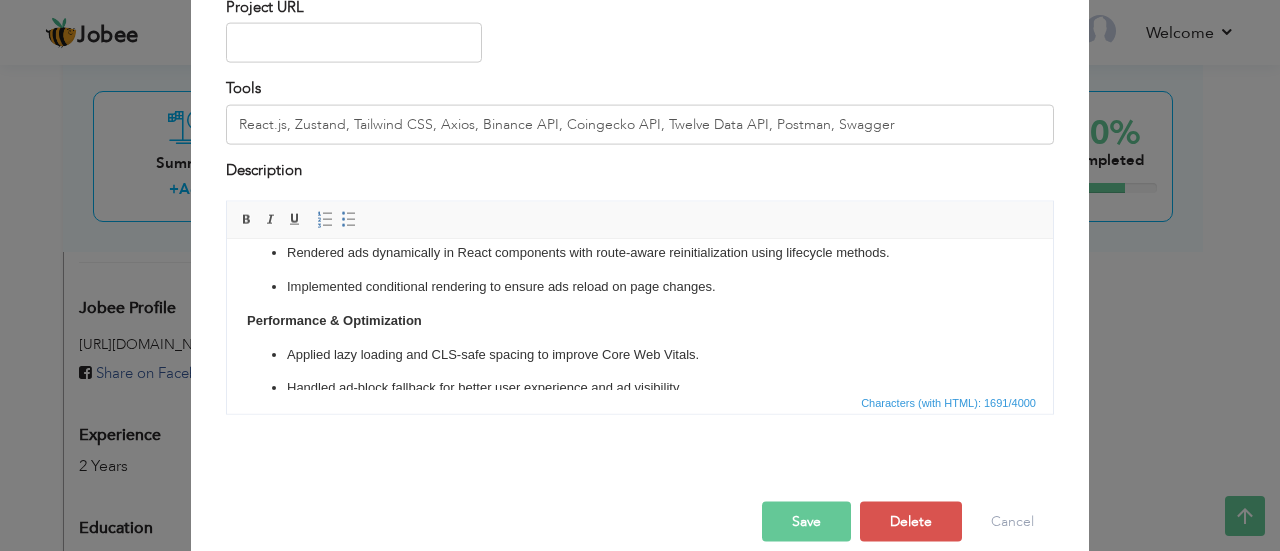 scroll, scrollTop: 330, scrollLeft: 0, axis: vertical 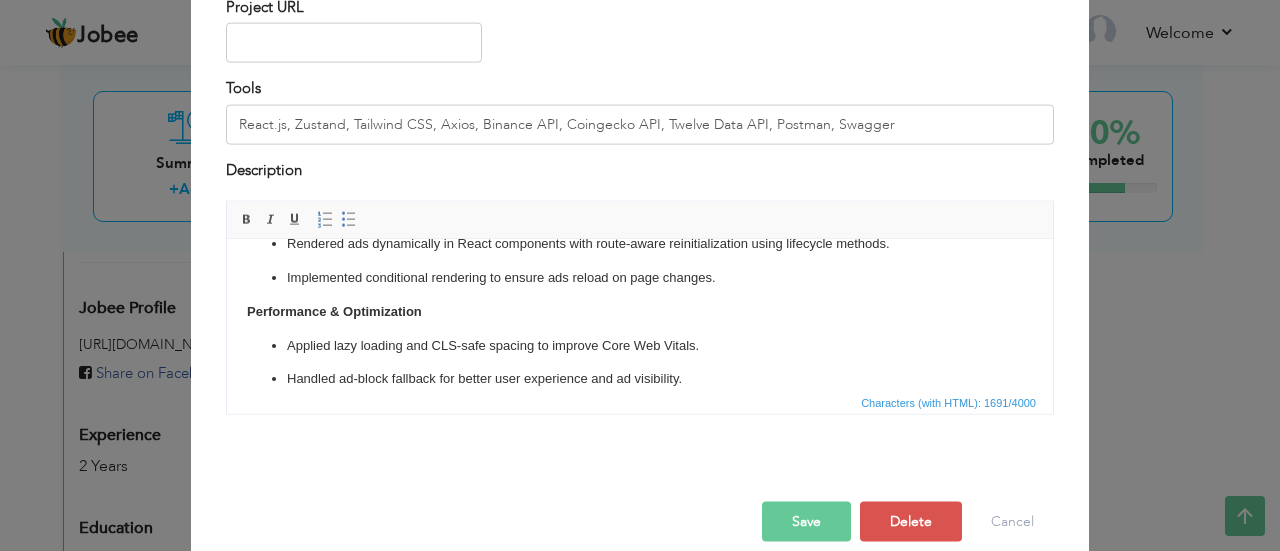 drag, startPoint x: 1040, startPoint y: 260, endPoint x: 1277, endPoint y: 550, distance: 374.52502 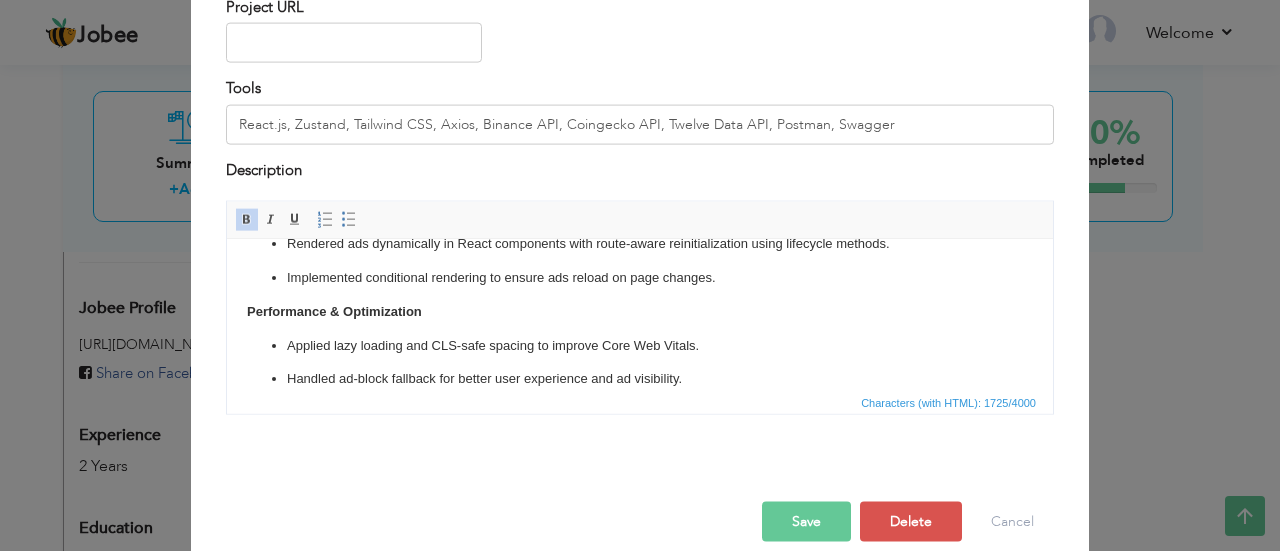 click on "Registered website on Google AdSense and completed domain verification. Generated Publisher ID and linked it with Google Ad Manager. Ensured site compliance with AdSense policies (content, layout, privacy, navigation).  Created ad units and placements with defined sizes, formats (banner, responsive), and targeting rules. Mapped ad slot paths and IDs for integration within the React app.  Injected AdSense and GPT scripts globally via index.html for initialization. Verified loading and delivery using Google Publisher Console and browser inspector tools.    React Integration Rendered ads dynamically in React components with route-aware reinitialization using lifecycle methods. Implemented conditional rendering to ensure ads reload on page changes.   Performance & Optimization Applied lazy loading and CLS-safe spacing to improve Core Web Vitals. Handled ad-block fallback for better user experience and ad visibility.   Responsive Design Enabled full-width, mobile-friendly ad layouts.    Testing & Deployment" at bounding box center (640, 277) 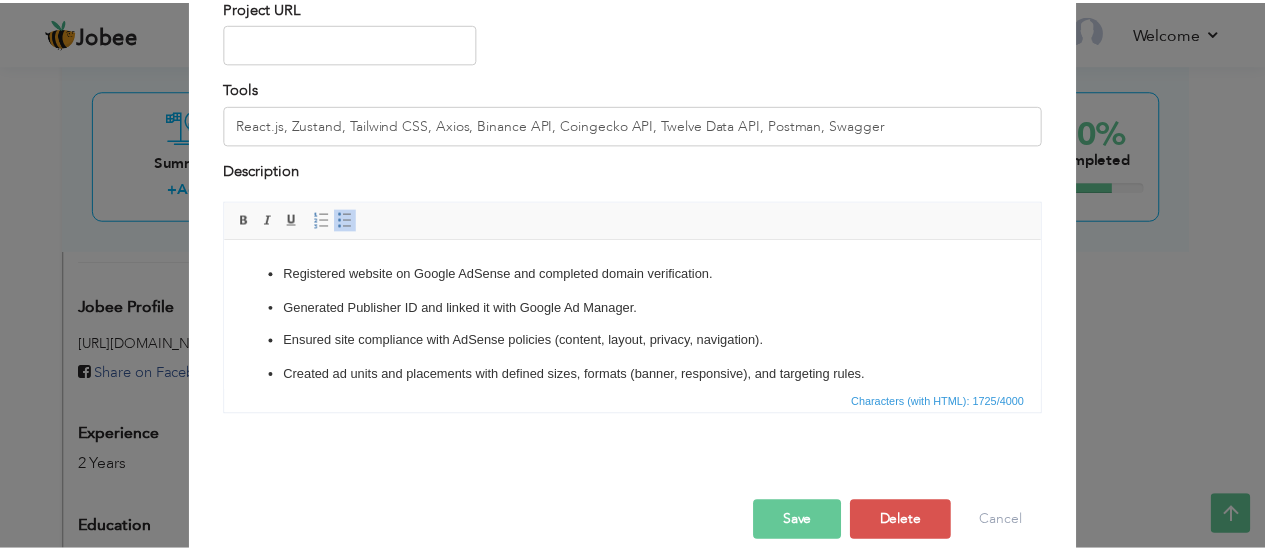 scroll, scrollTop: 0, scrollLeft: 0, axis: both 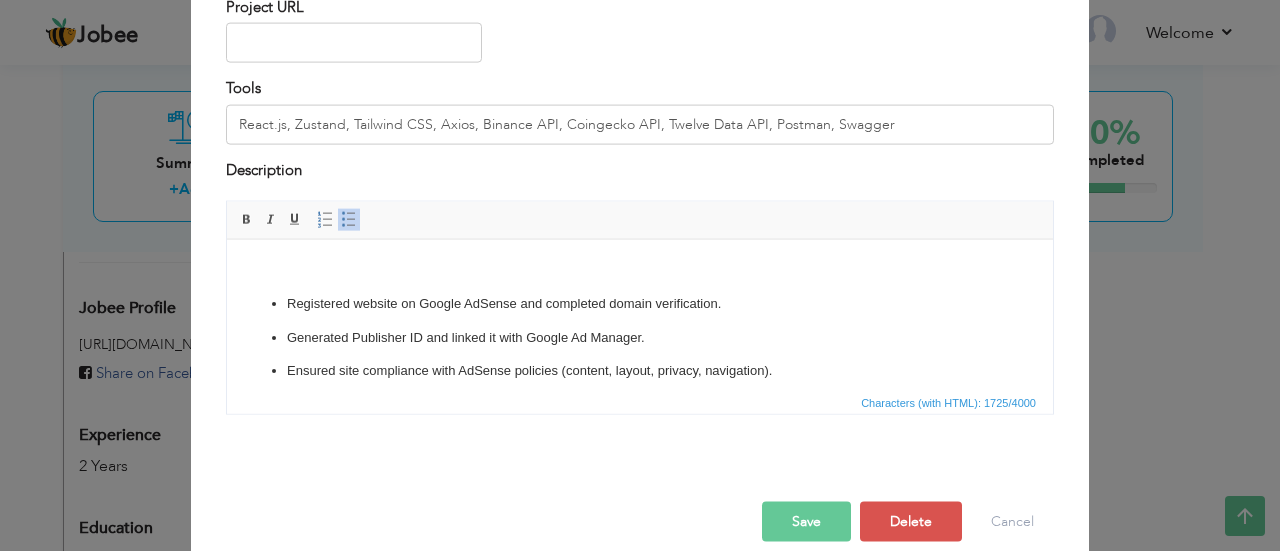 drag, startPoint x: 1048, startPoint y: 318, endPoint x: 1288, endPoint y: 436, distance: 267.43973 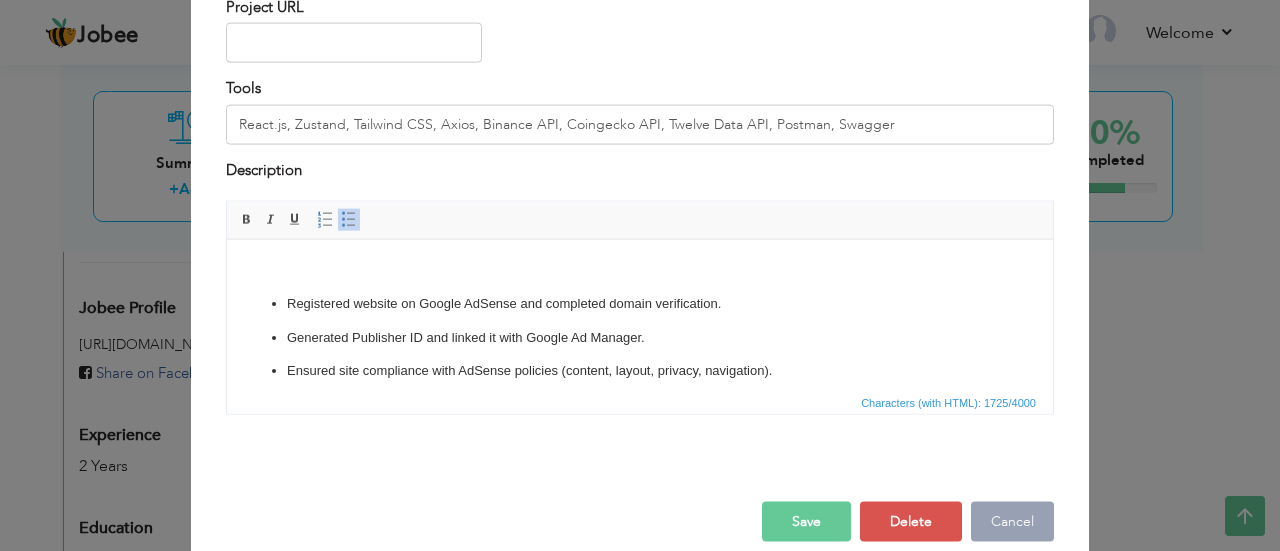 click on "Cancel" at bounding box center [1012, 522] 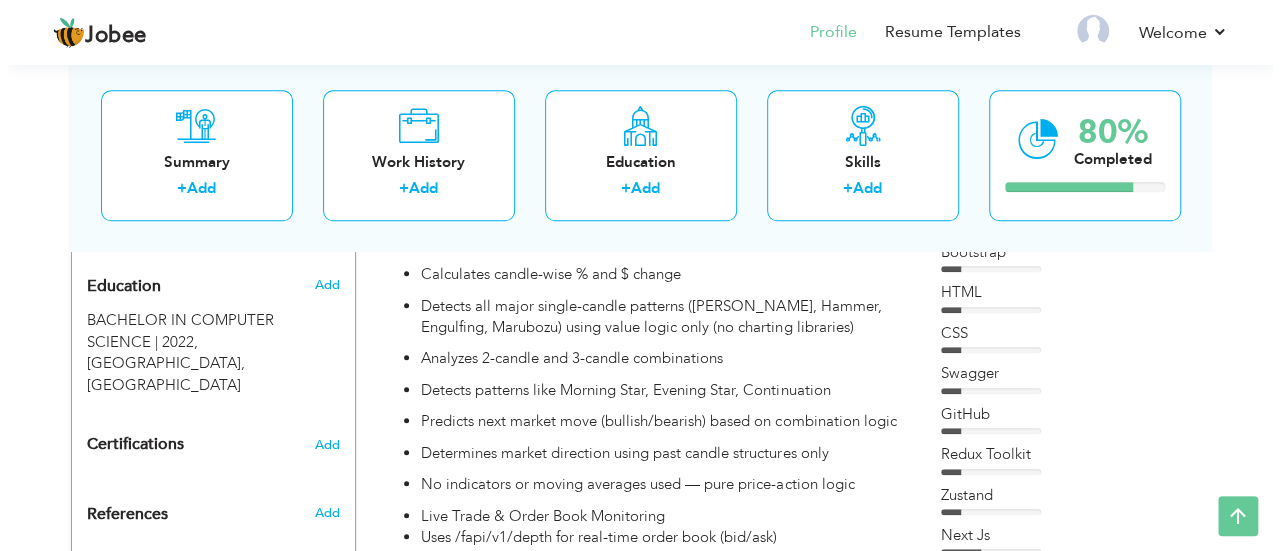scroll, scrollTop: 864, scrollLeft: 0, axis: vertical 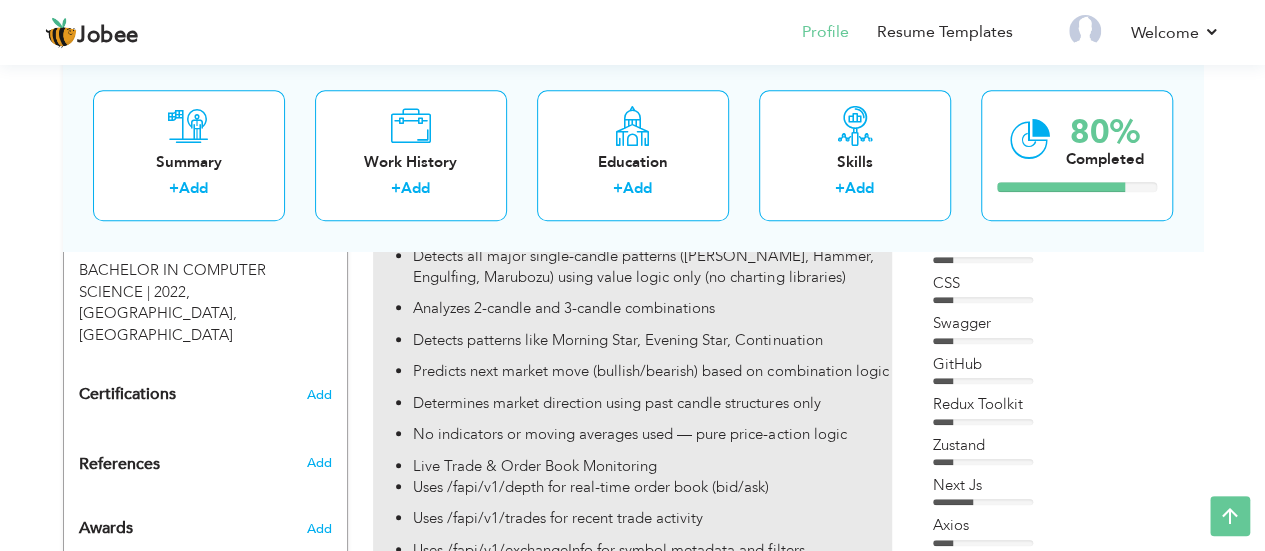 click on "Predicts next market move (bullish/bearish) based on combination logic" at bounding box center (652, 371) 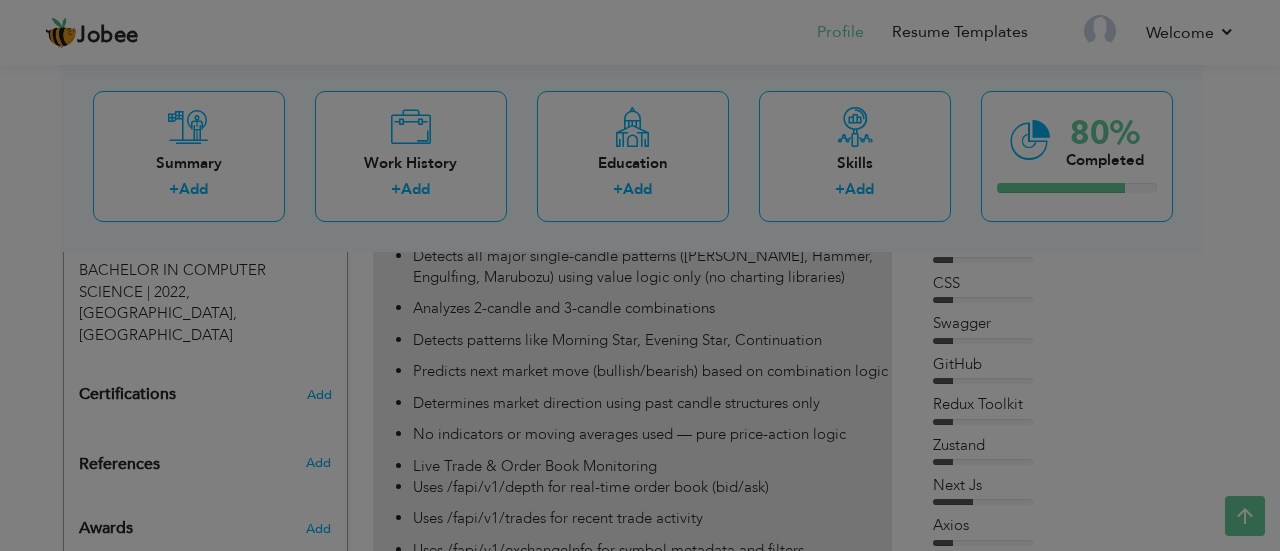 scroll, scrollTop: 0, scrollLeft: 0, axis: both 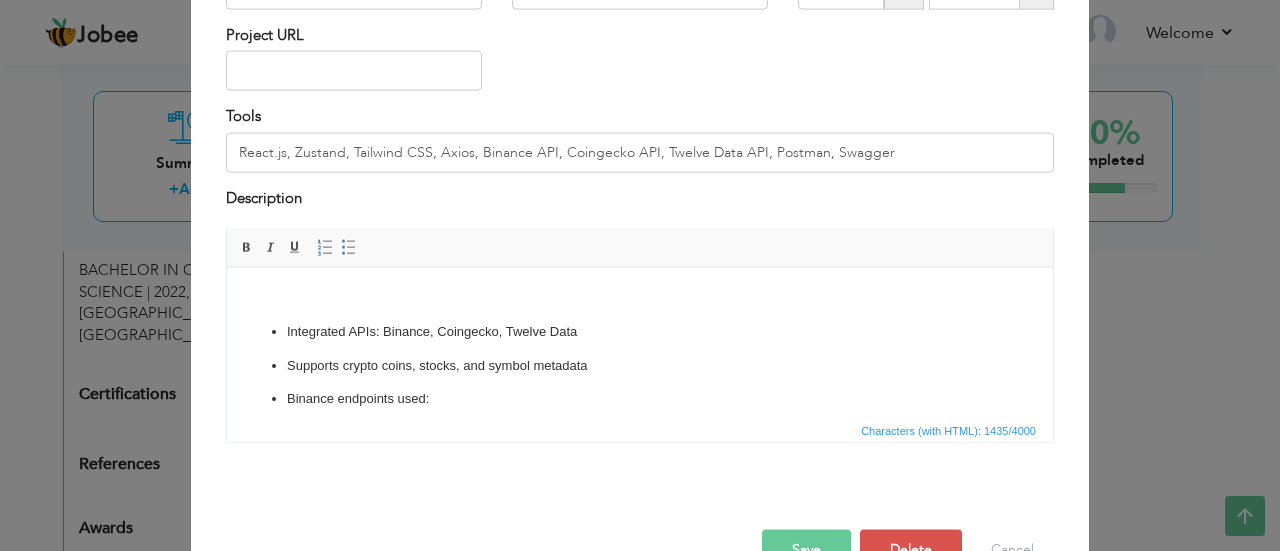 drag, startPoint x: 1043, startPoint y: 302, endPoint x: 1299, endPoint y: 541, distance: 350.2242 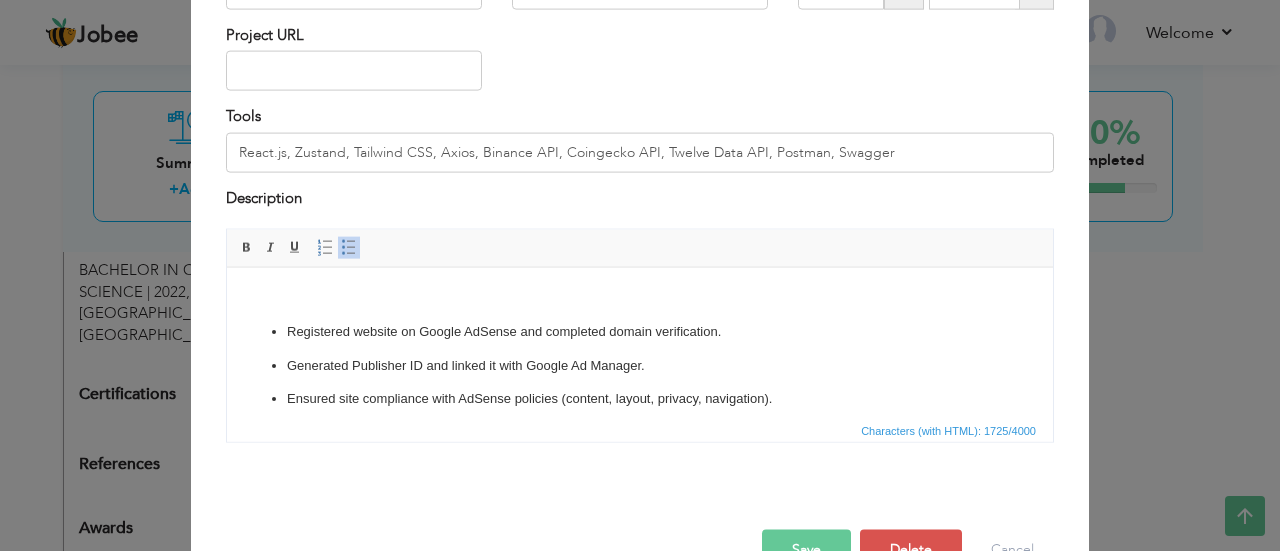 click on "Registered website on Google AdSense and completed domain verification. Generated Publisher ID and linked it with Google Ad Manager. Ensured site compliance with AdSense policies (content, layout, privacy, navigation).  Created ad units and placements with defined sizes, formats (banner, responsive), and targeting rules. Mapped ad slot paths and IDs for integration within the React app.  Injected AdSense and GPT scripts globally via index.html for initialization. Verified loading and delivery using Google Publisher Console and browser inspector tools." at bounding box center [640, 433] 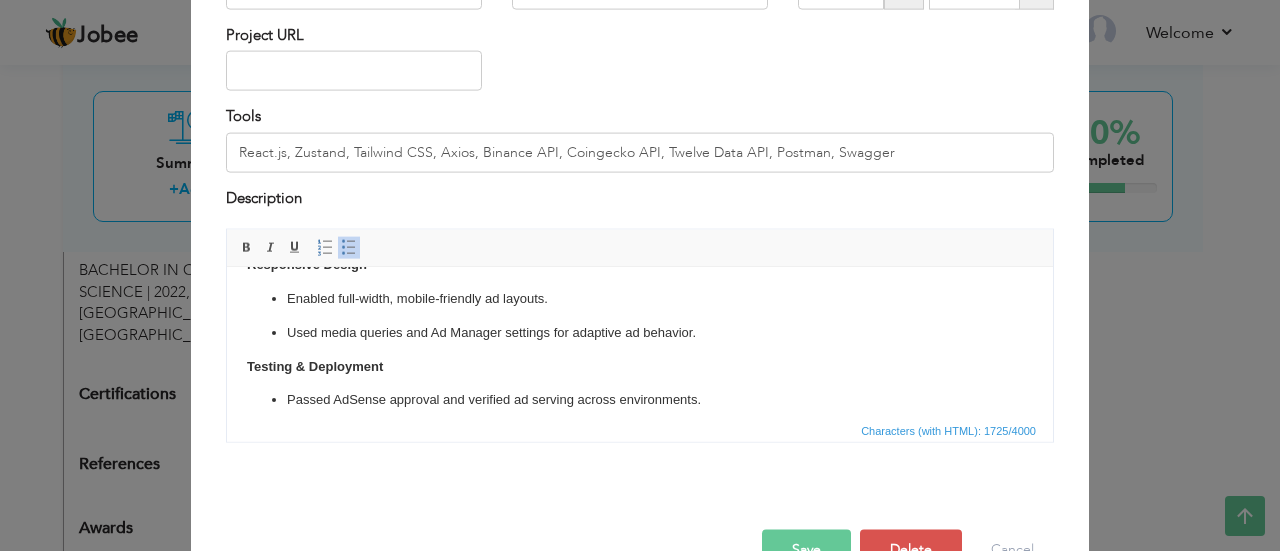 scroll, scrollTop: 586, scrollLeft: 0, axis: vertical 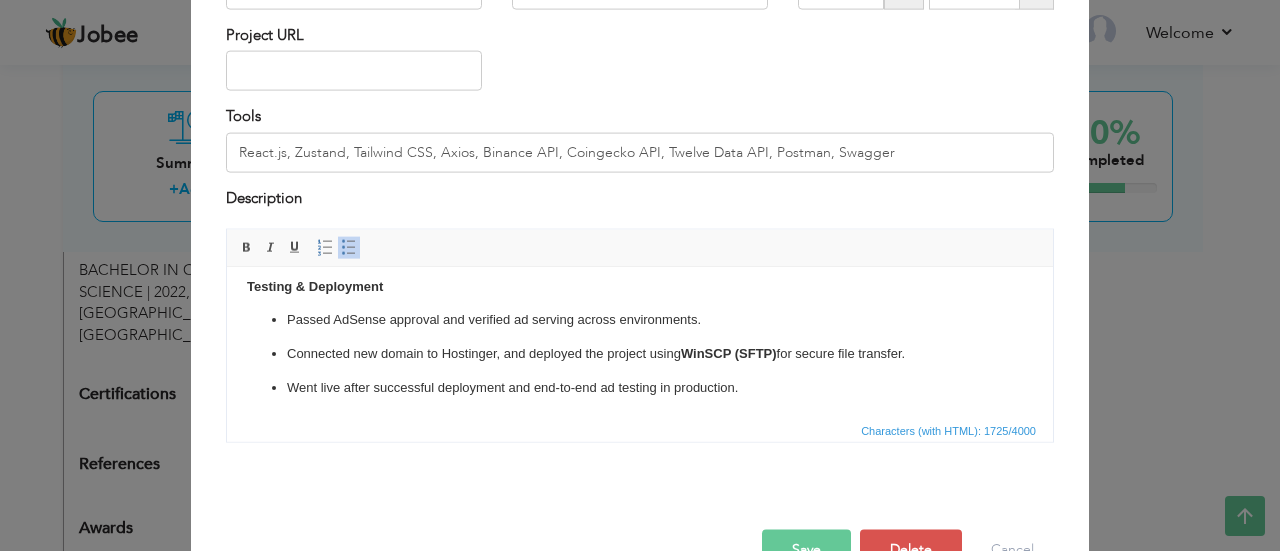 drag, startPoint x: 1047, startPoint y: 296, endPoint x: 1278, endPoint y: 673, distance: 442.14252 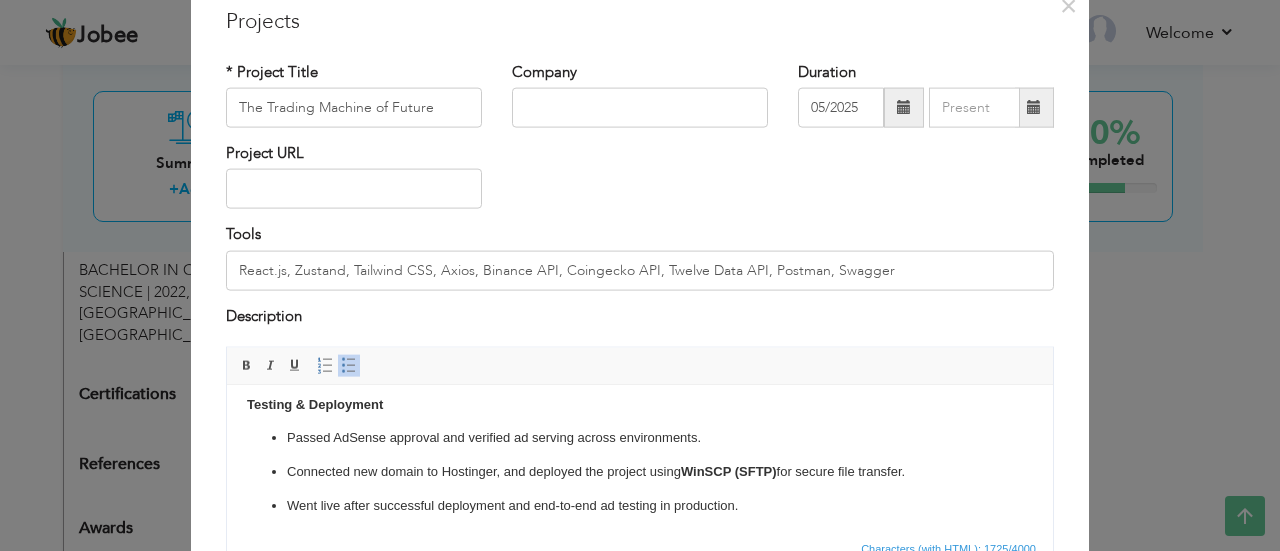 scroll, scrollTop: 65, scrollLeft: 0, axis: vertical 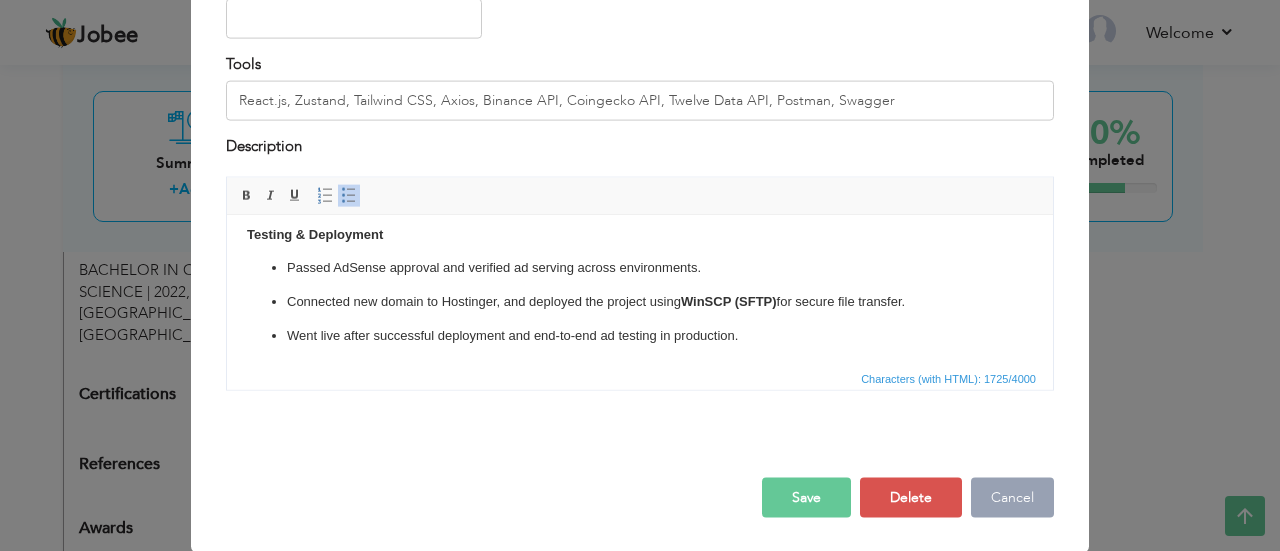 click on "Cancel" at bounding box center (1012, 498) 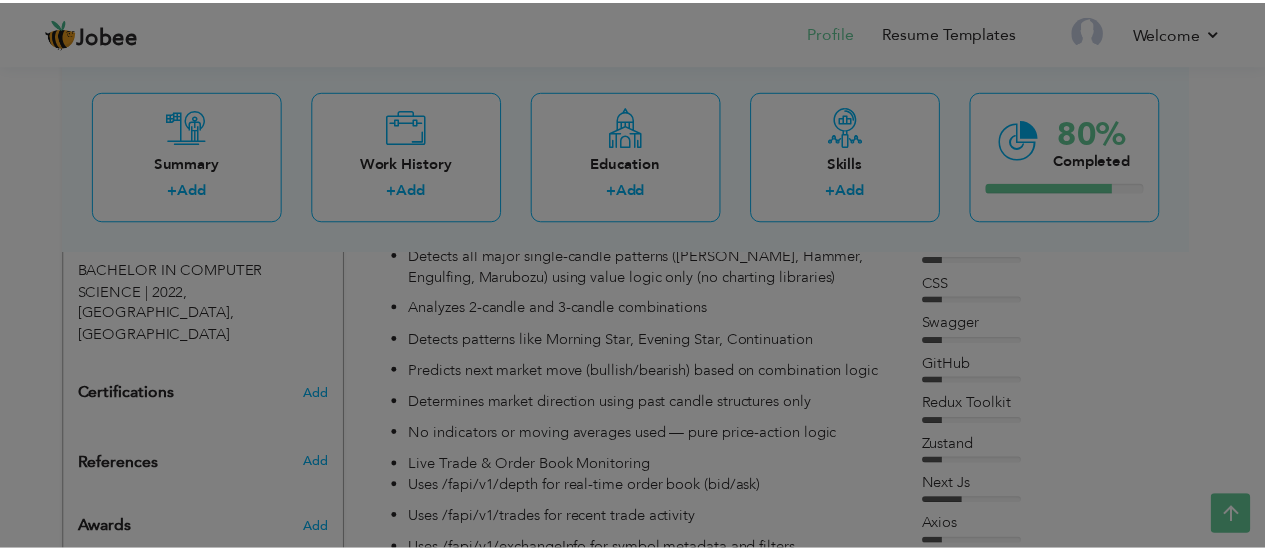 scroll, scrollTop: 0, scrollLeft: 0, axis: both 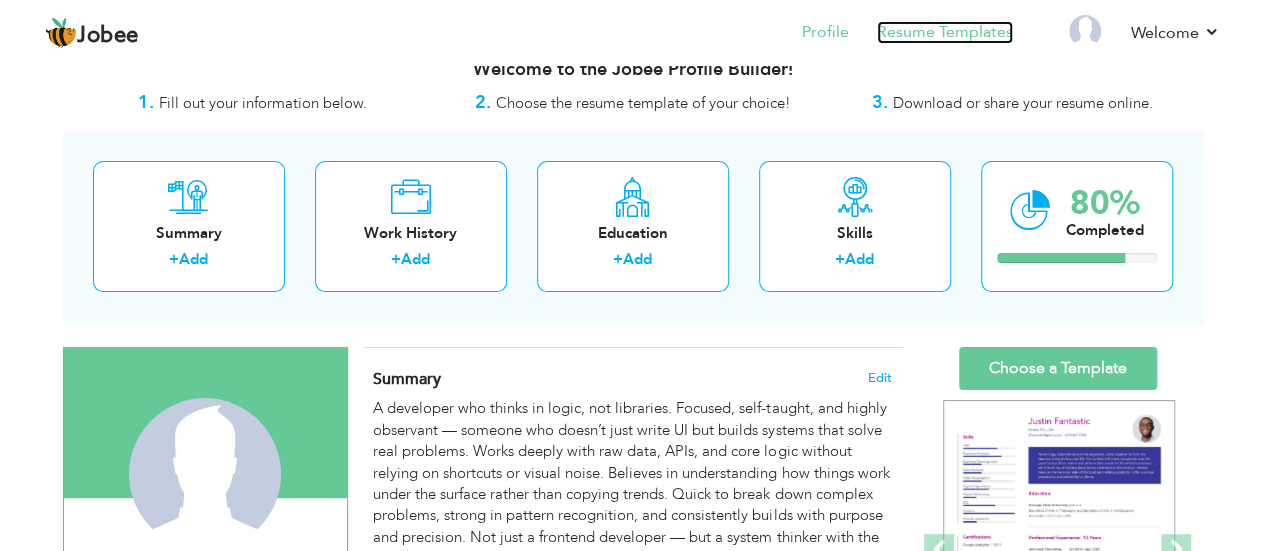 click on "Resume Templates" at bounding box center [945, 32] 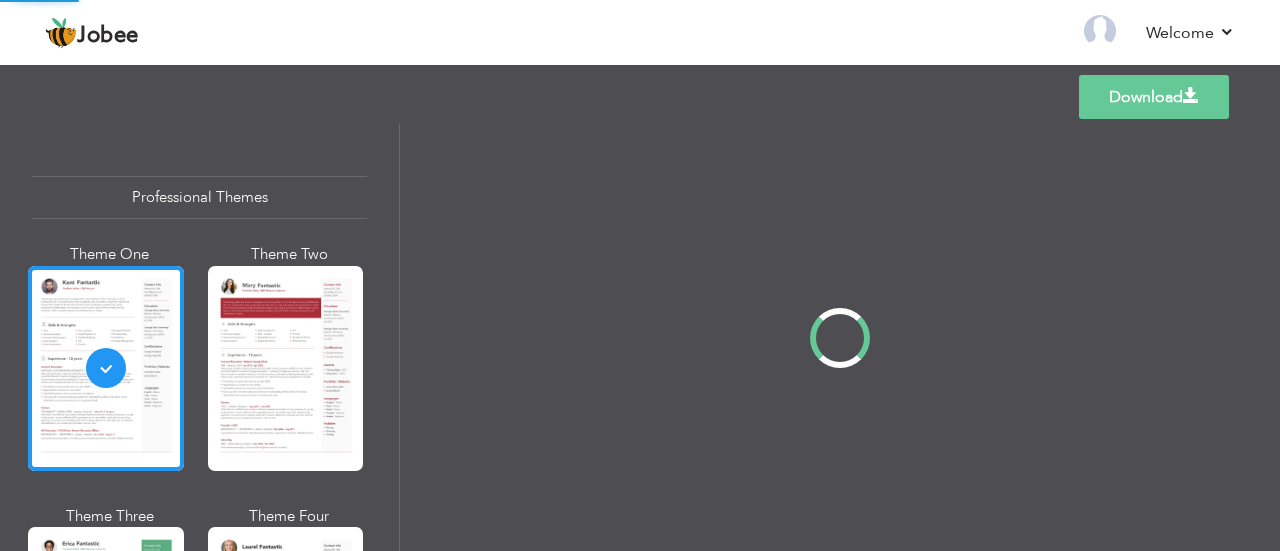 scroll, scrollTop: 0, scrollLeft: 0, axis: both 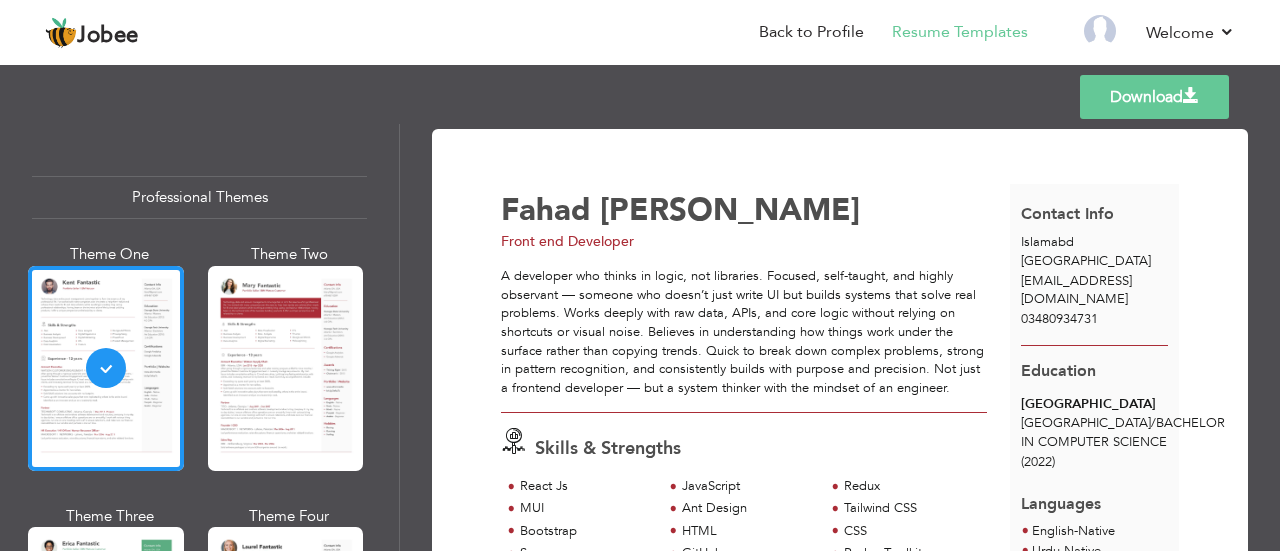 click on "A developer who thinks in logic, not libraries. Focused, self-taught, and highly observant — someone who doesn’t just write UI but builds systems that solve real problems. Works deeply with raw data, APIs, and core logic without relying on shortcuts or visual noise. Believes in understanding how things work under the surface rather than copying trends. Quick to break down complex problems, strong in pattern recognition, and consistently builds with purpose and precision. Not just a frontend developer — but a system thinker with the mindset of an engineer." at bounding box center [744, 332] 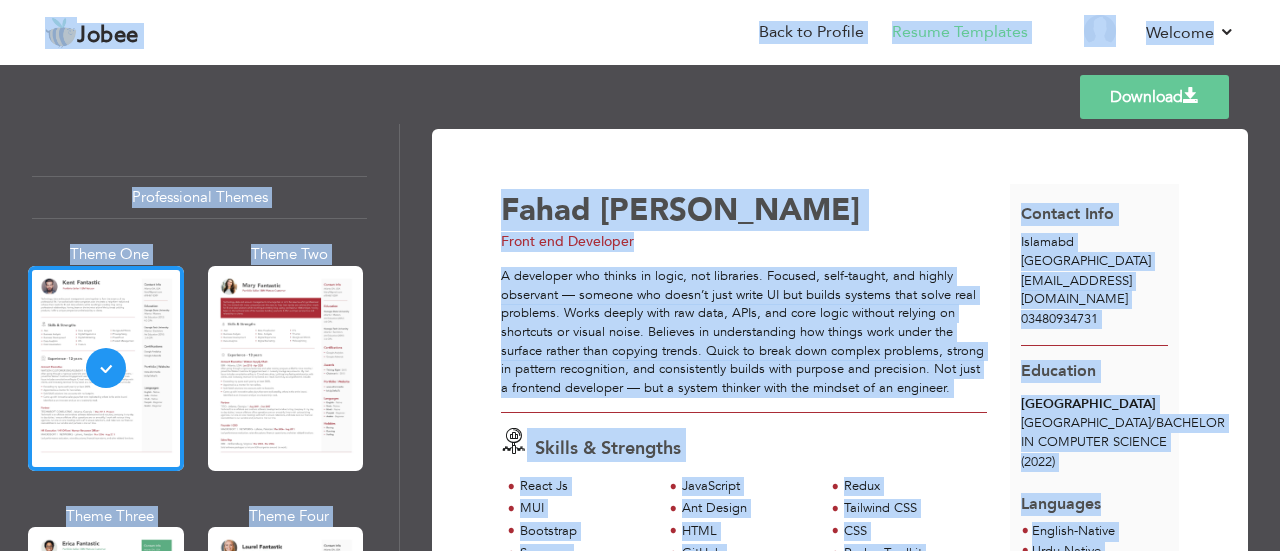 click on "A developer who thinks in logic, not libraries. Focused, self-taught, and highly observant — someone who doesn’t just write UI but builds systems that solve real problems. Works deeply with raw data, APIs, and core logic without relying on shortcuts or visual noise. Believes in understanding how things work under the surface rather than copying trends. Quick to break down complex problems, strong in pattern recognition, and consistently builds with purpose and precision. Not just a frontend developer — but a system thinker with the mindset of an engineer." at bounding box center (744, 332) 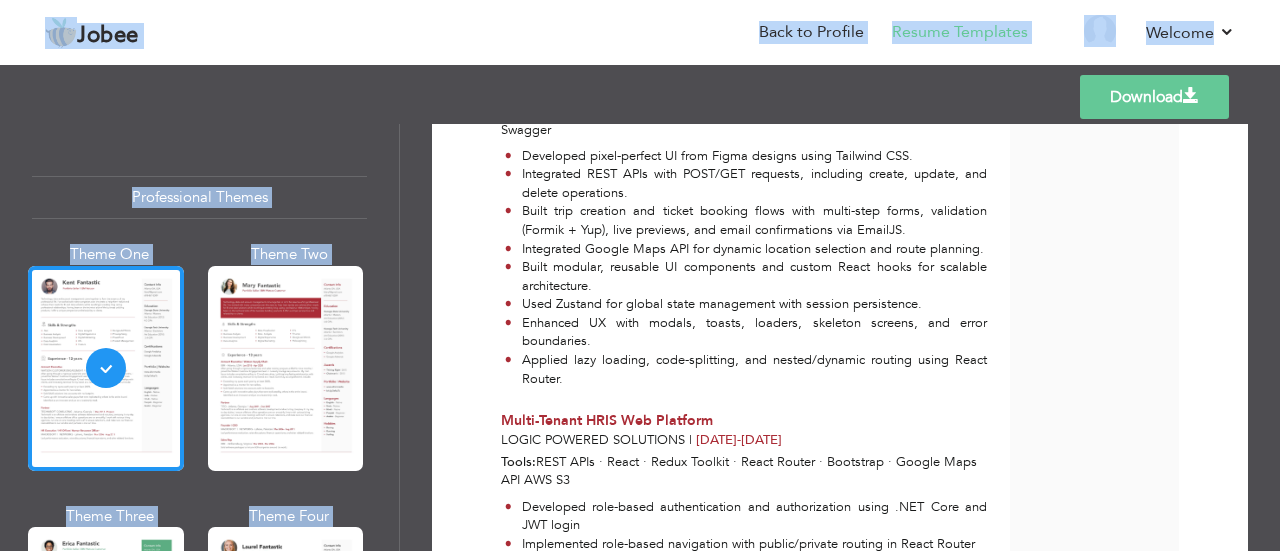 scroll, scrollTop: 2360, scrollLeft: 0, axis: vertical 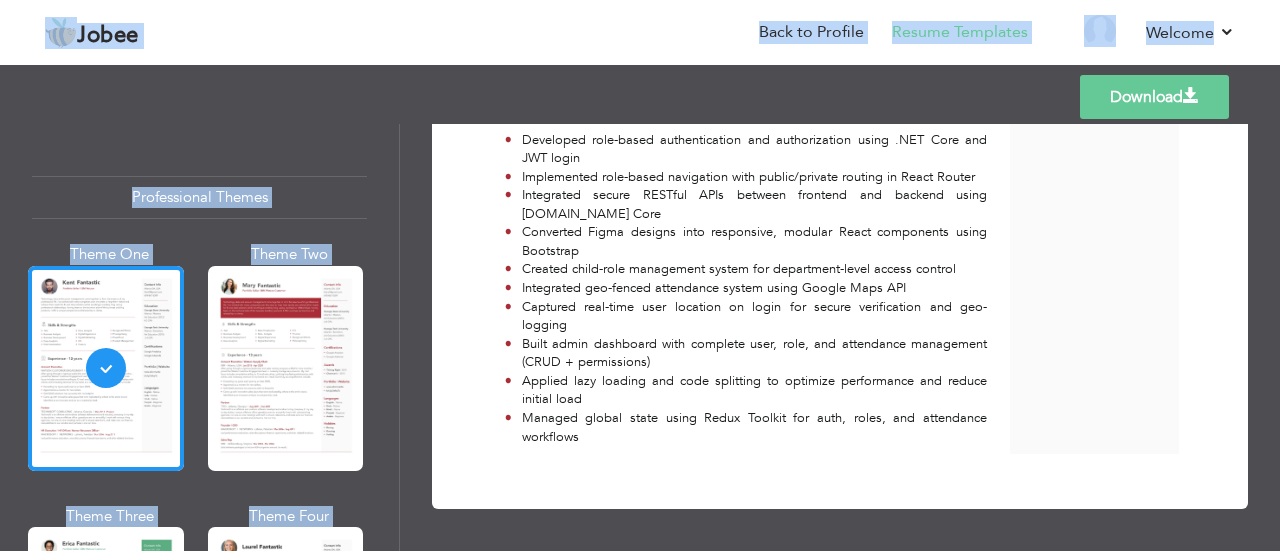 drag, startPoint x: 508, startPoint y: 211, endPoint x: 926, endPoint y: 478, distance: 495.99698 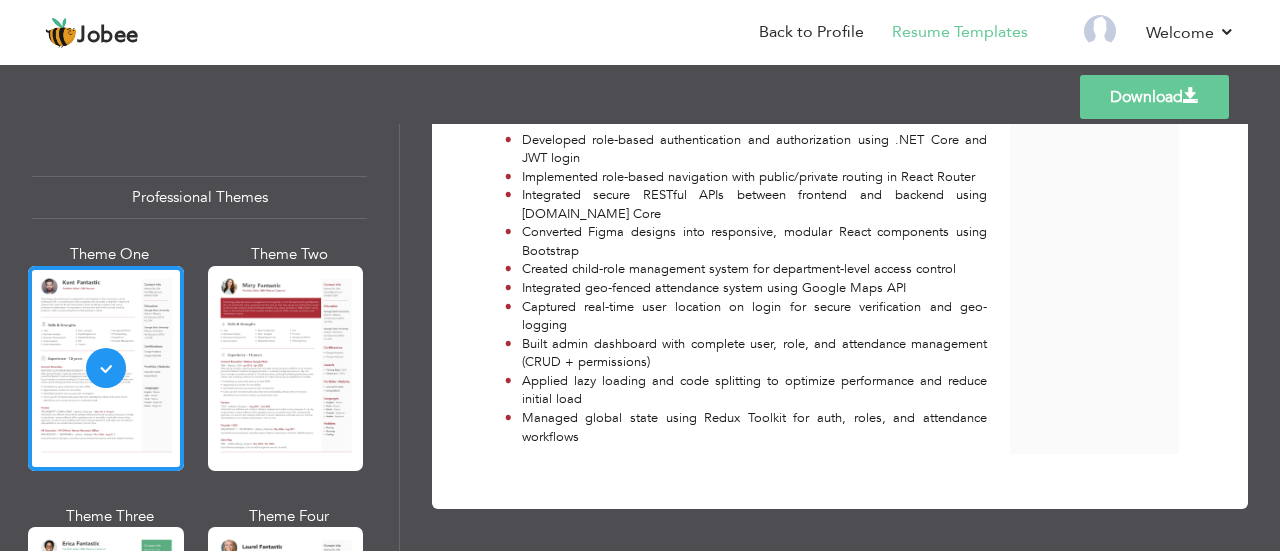 click on "Download
[PERSON_NAME]   [PERSON_NAME]
Front end Developer
Skills & Strengths
React Js Redux" at bounding box center [840, -853] 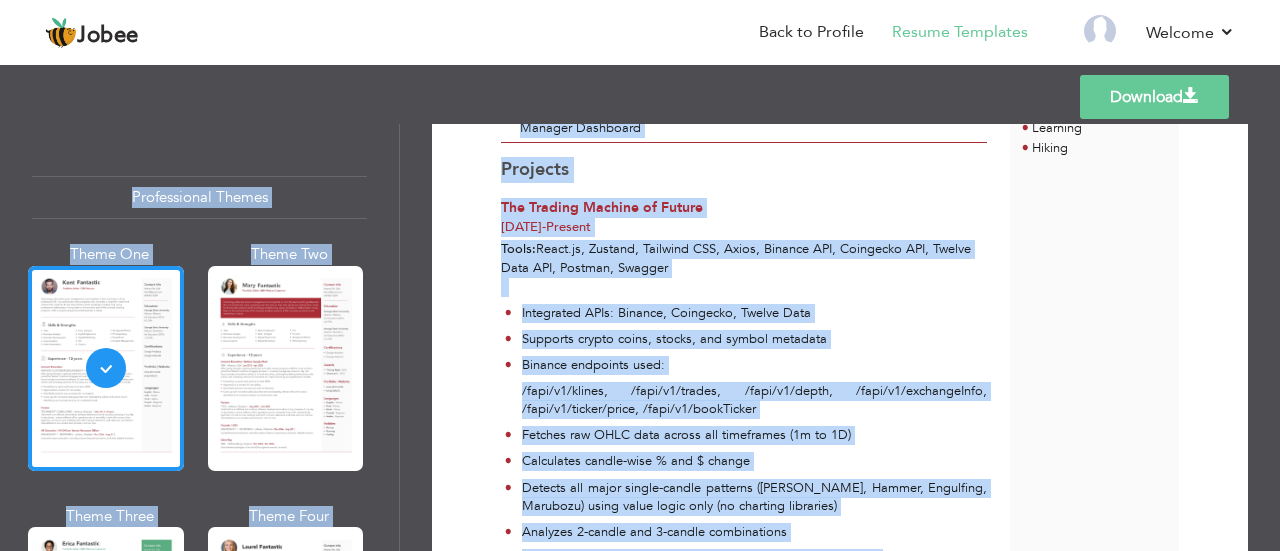 scroll, scrollTop: 0, scrollLeft: 0, axis: both 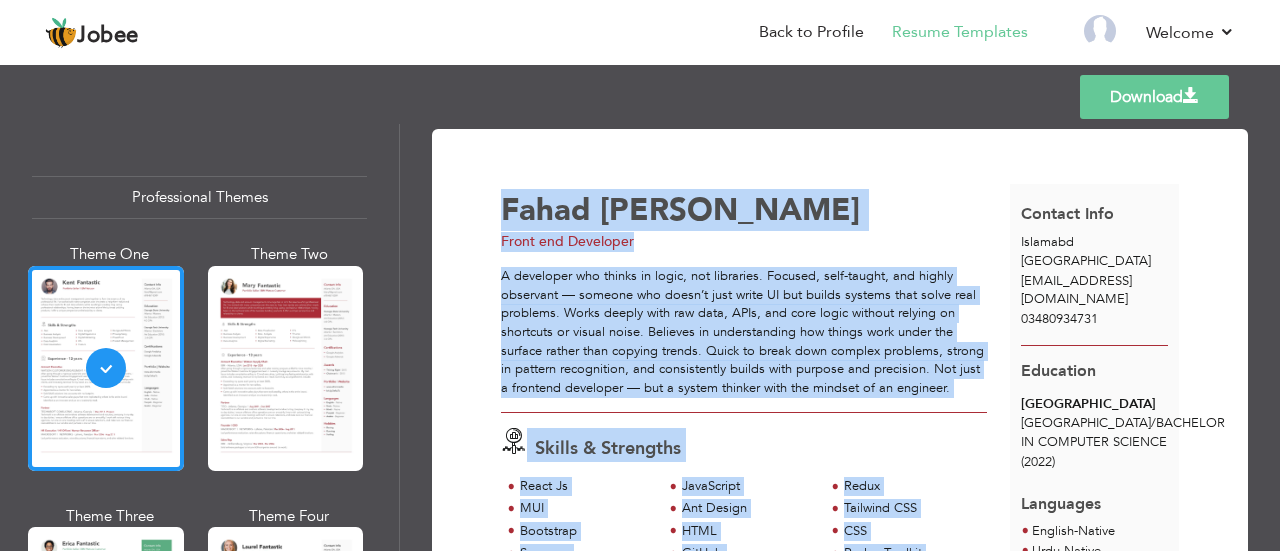 drag, startPoint x: 606, startPoint y: 448, endPoint x: 516, endPoint y: 225, distance: 240.47661 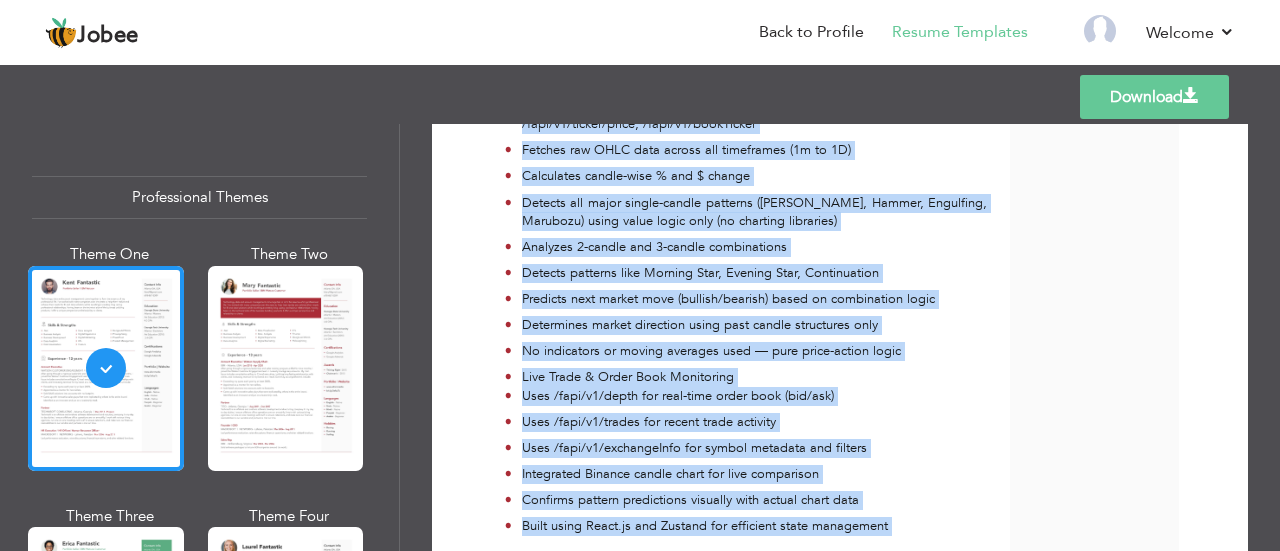 scroll, scrollTop: 786, scrollLeft: 0, axis: vertical 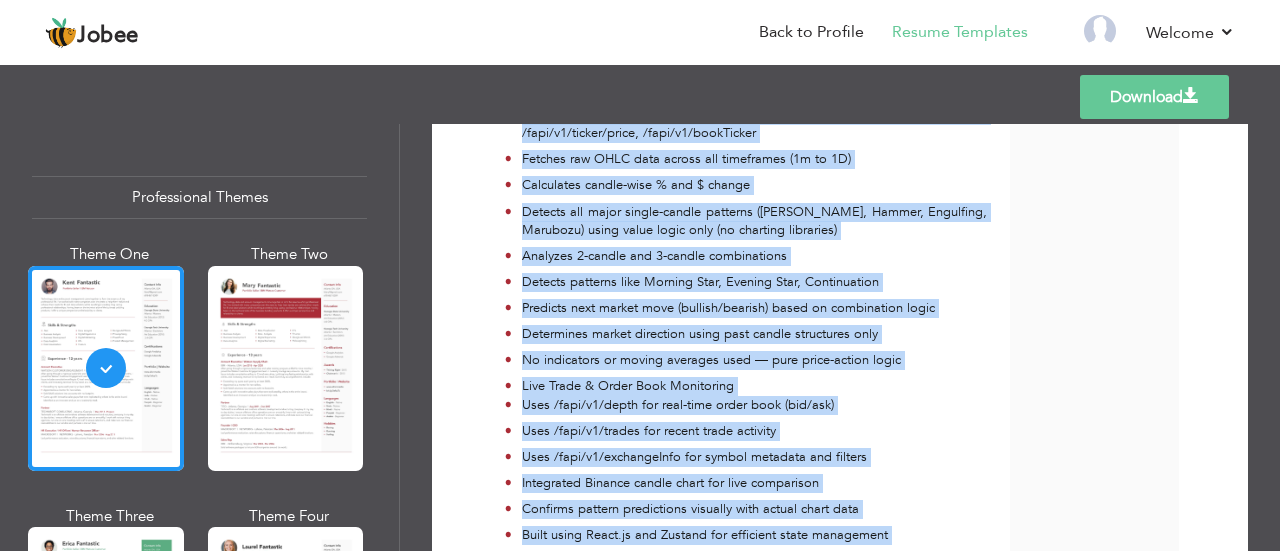click on "Detects all major single-candle patterns ([PERSON_NAME], Hammer, Engulfing, Marubozu) using value logic only (no charting libraries)" at bounding box center [755, 221] 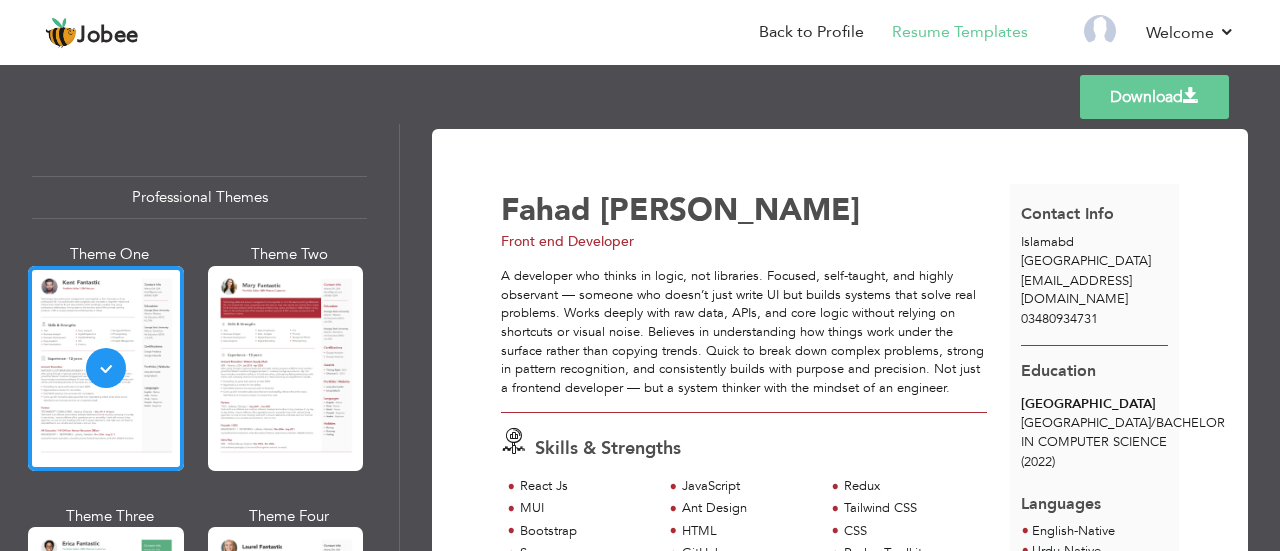 scroll, scrollTop: 40, scrollLeft: 0, axis: vertical 